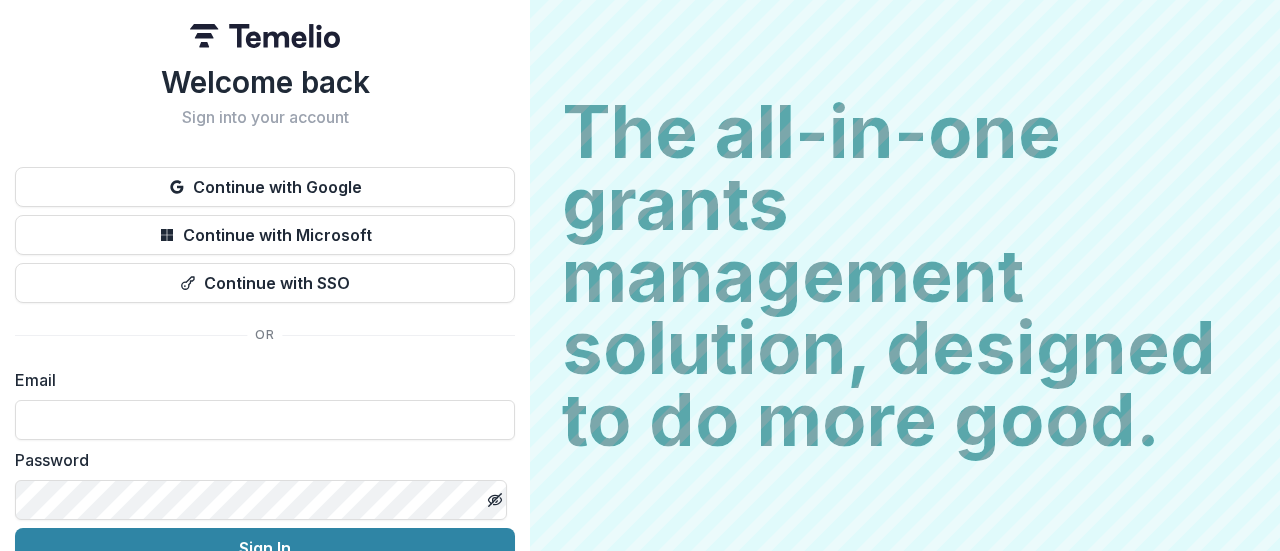 scroll, scrollTop: 0, scrollLeft: 0, axis: both 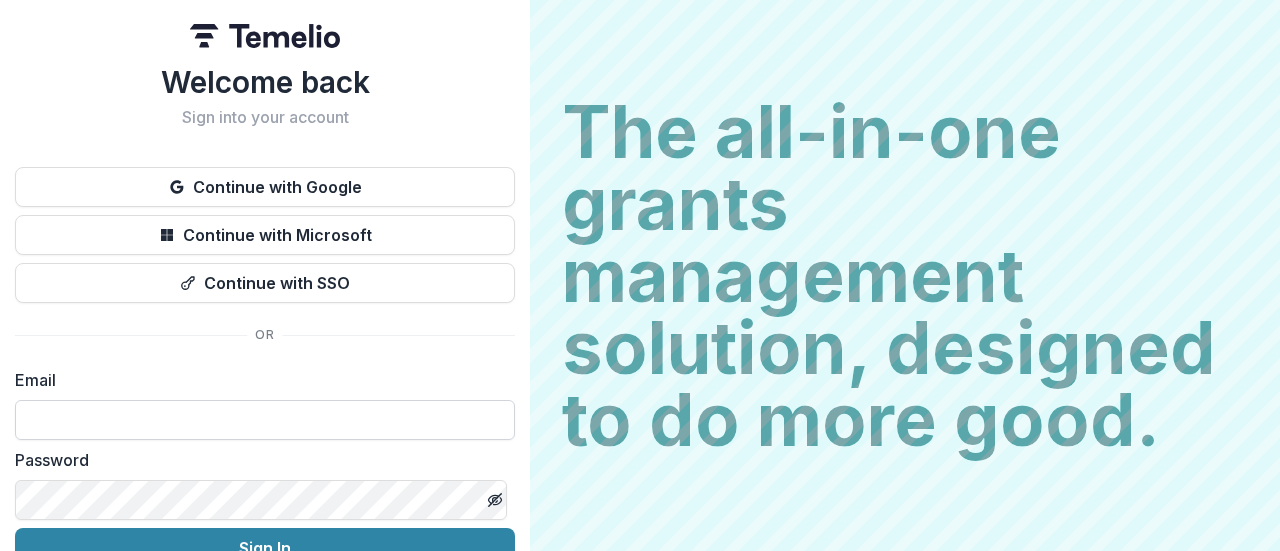 click at bounding box center [265, 420] 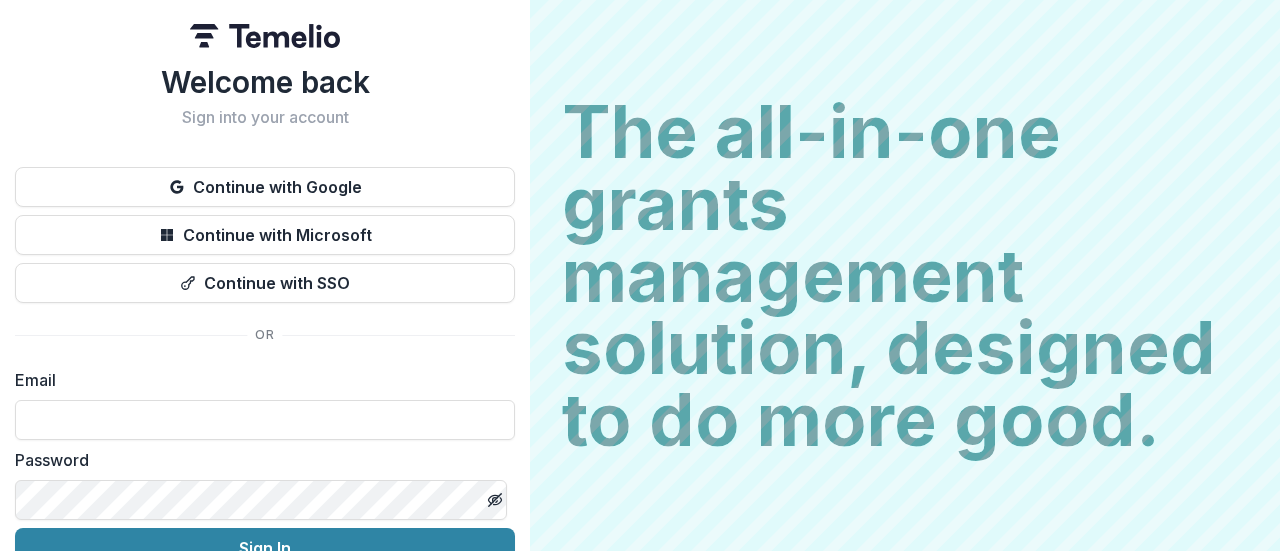 paste on "**********" 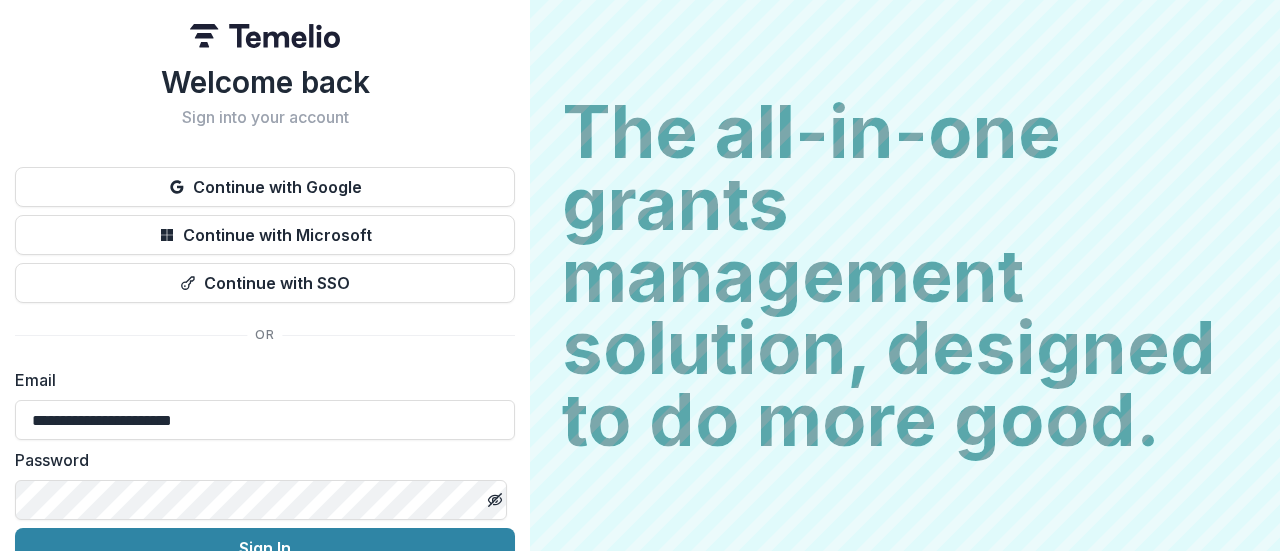 scroll, scrollTop: 102, scrollLeft: 0, axis: vertical 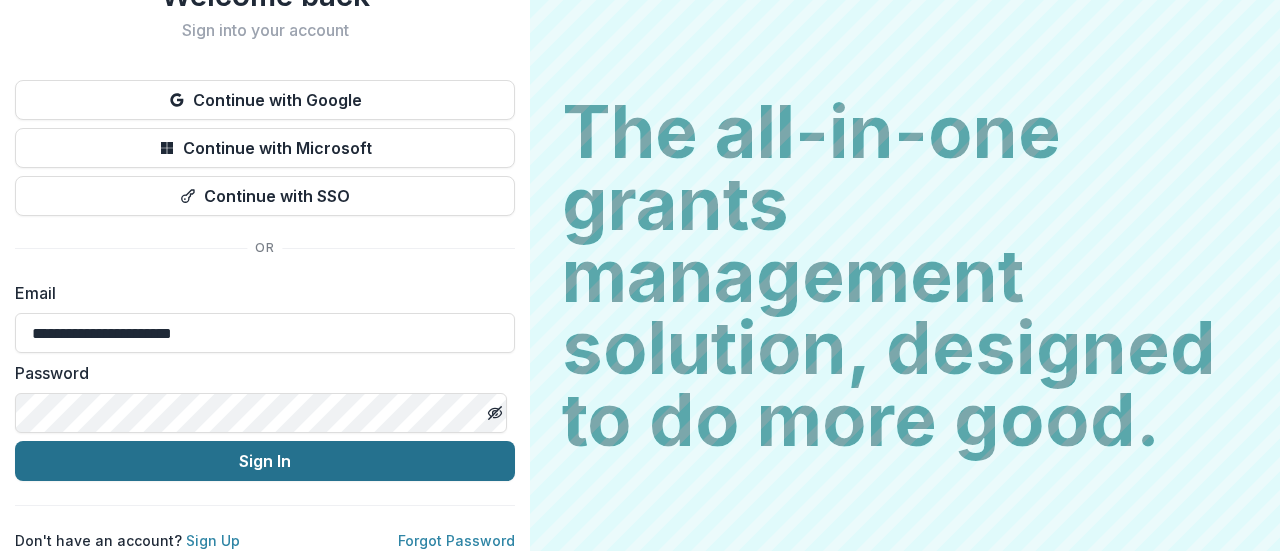 click on "Sign In" at bounding box center [265, 461] 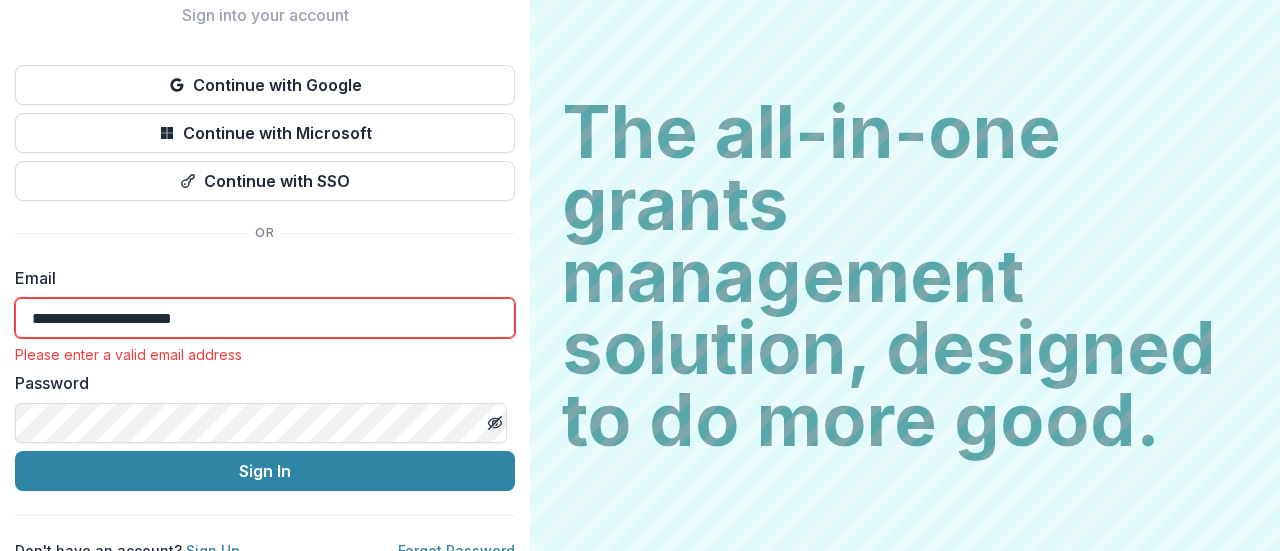 click on "**********" at bounding box center (265, 318) 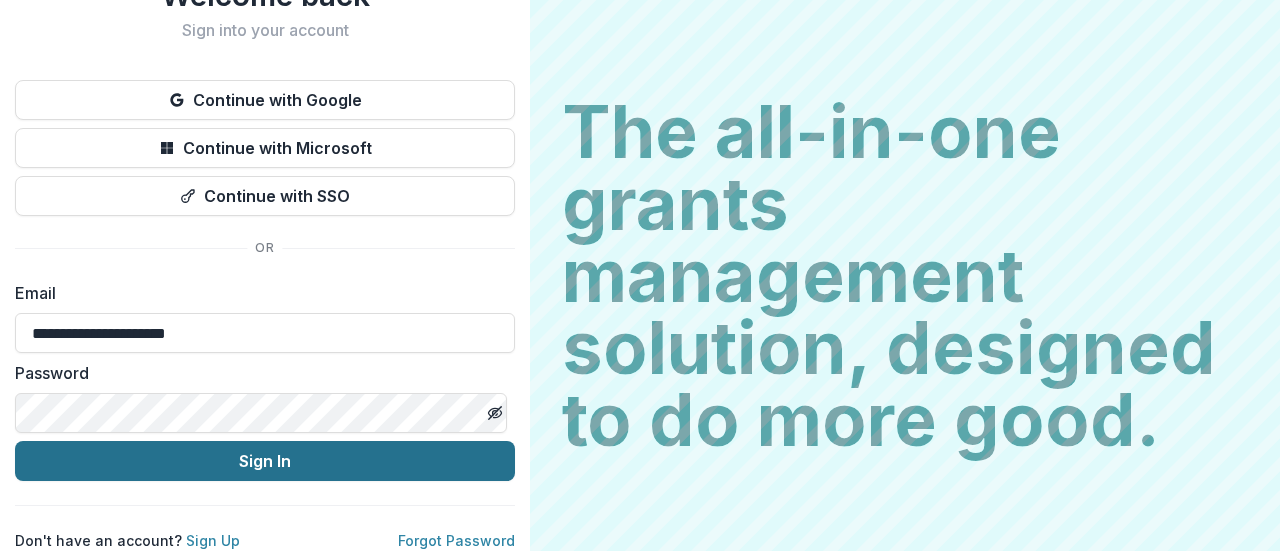 type on "**********" 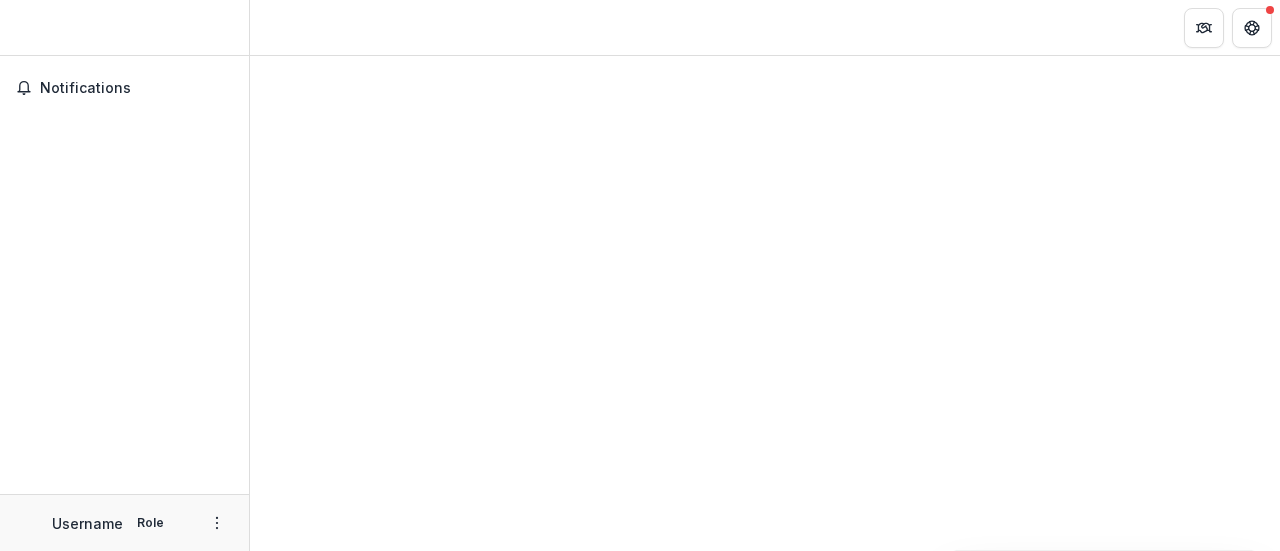 scroll, scrollTop: 0, scrollLeft: 0, axis: both 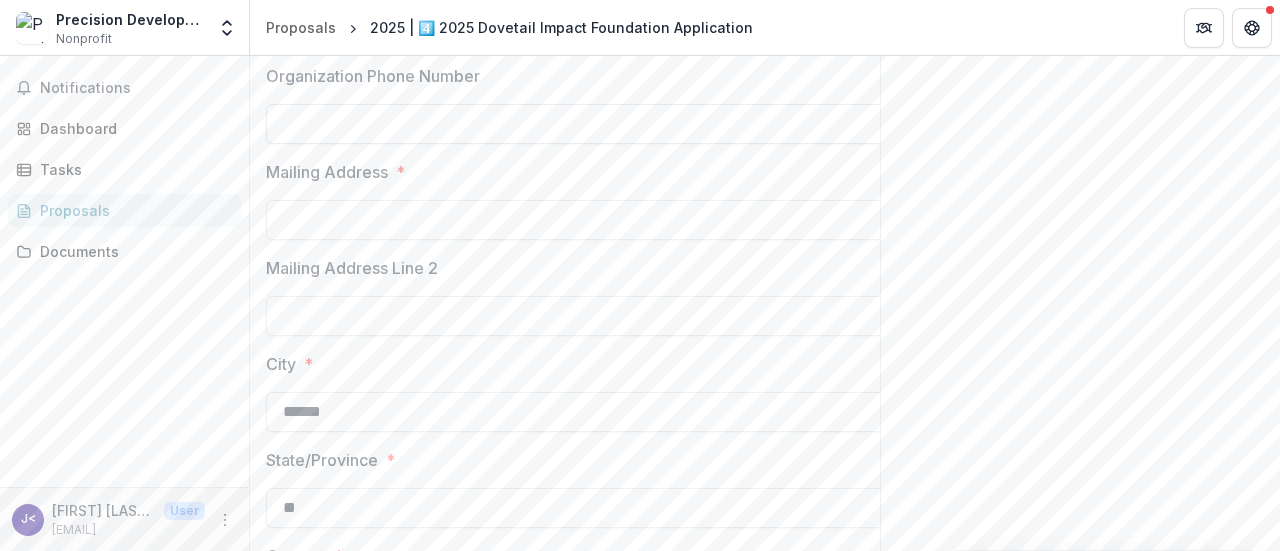 click on "Organization Phone Number" at bounding box center [586, 124] 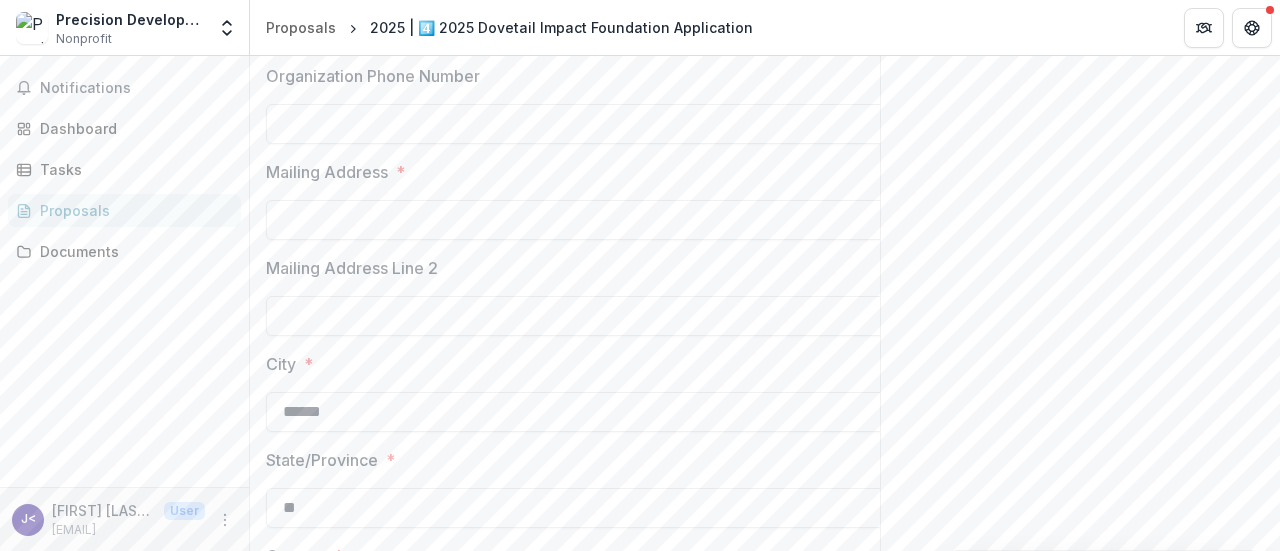 paste on "**********" 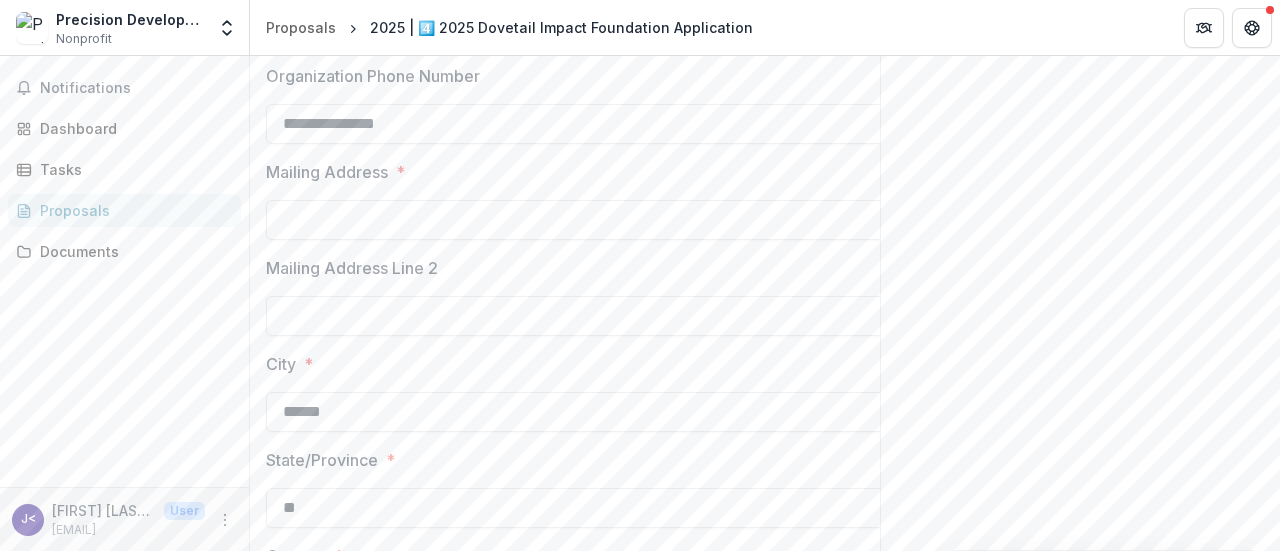 type on "**********" 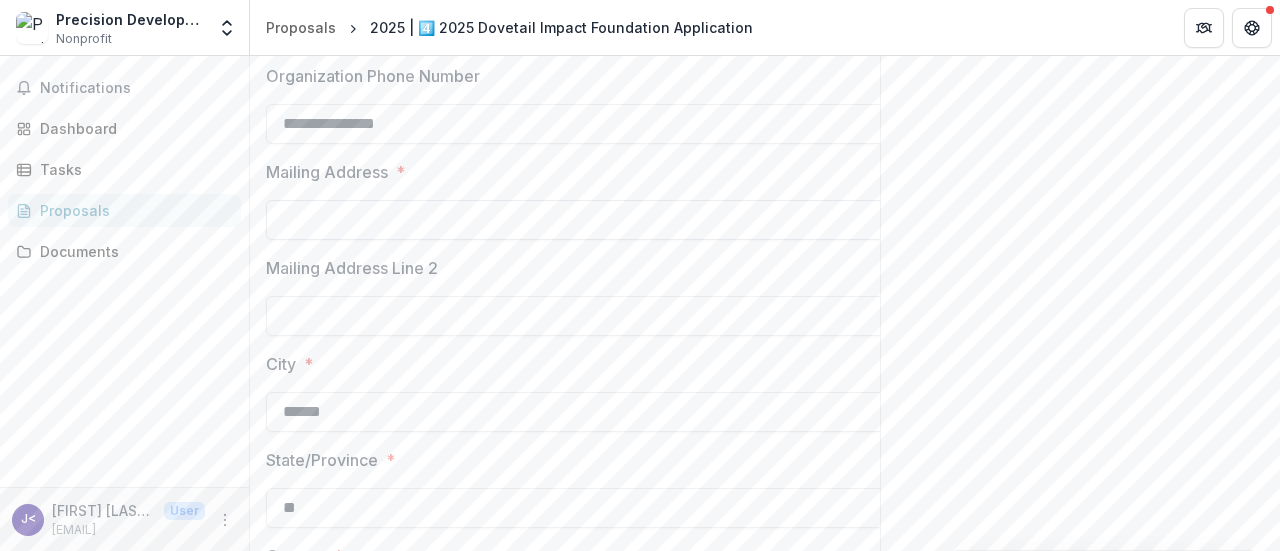 click on "Mailing Address *" at bounding box center (586, 220) 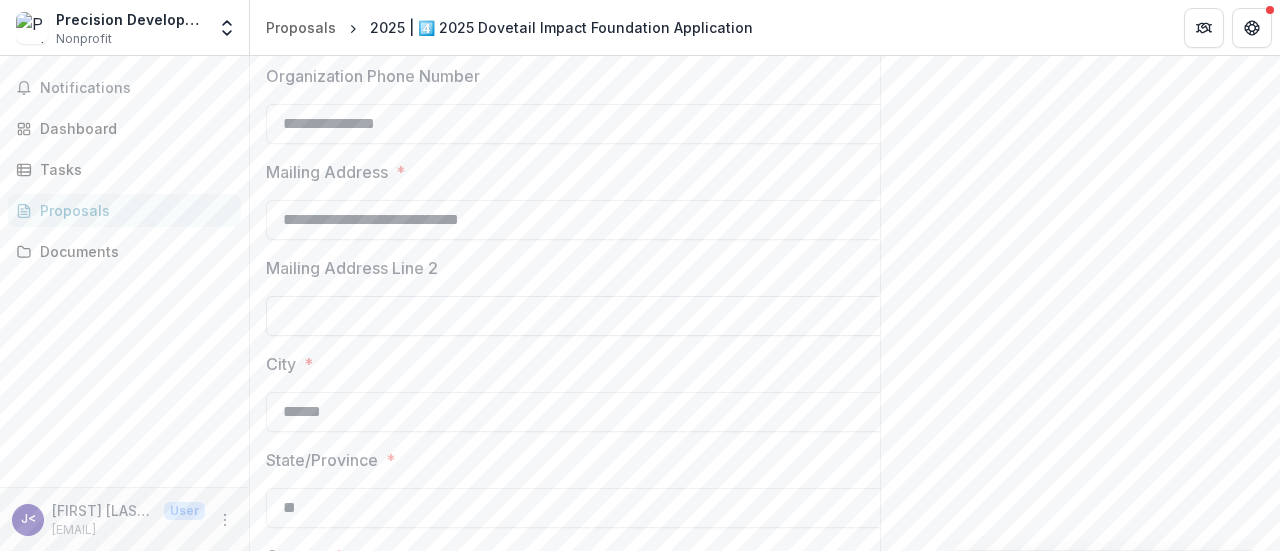 type on "**********" 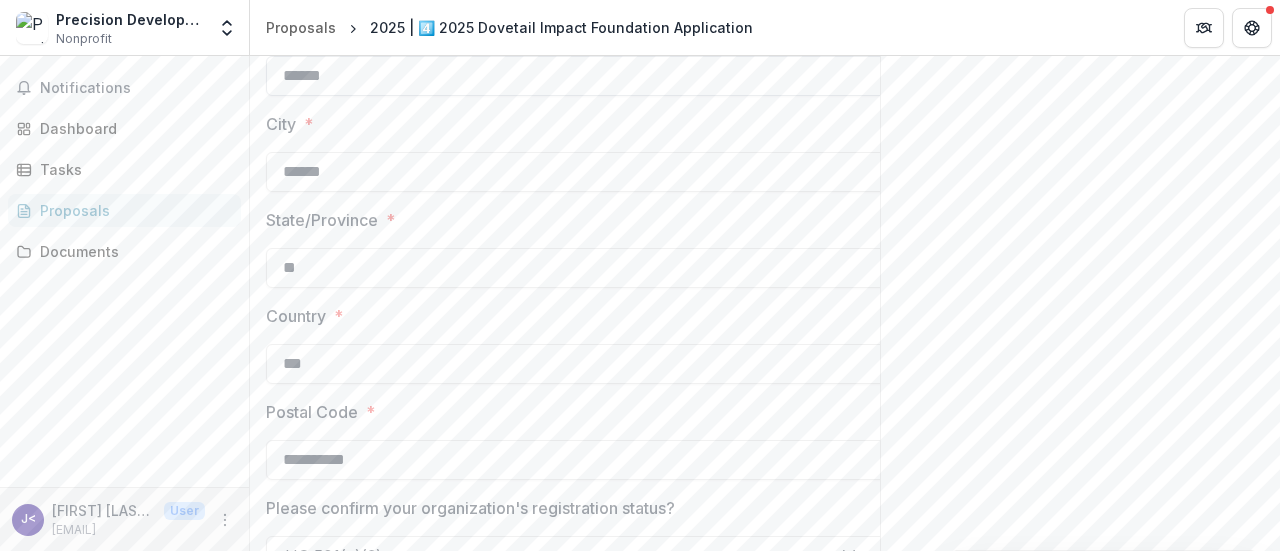scroll, scrollTop: 1084, scrollLeft: 0, axis: vertical 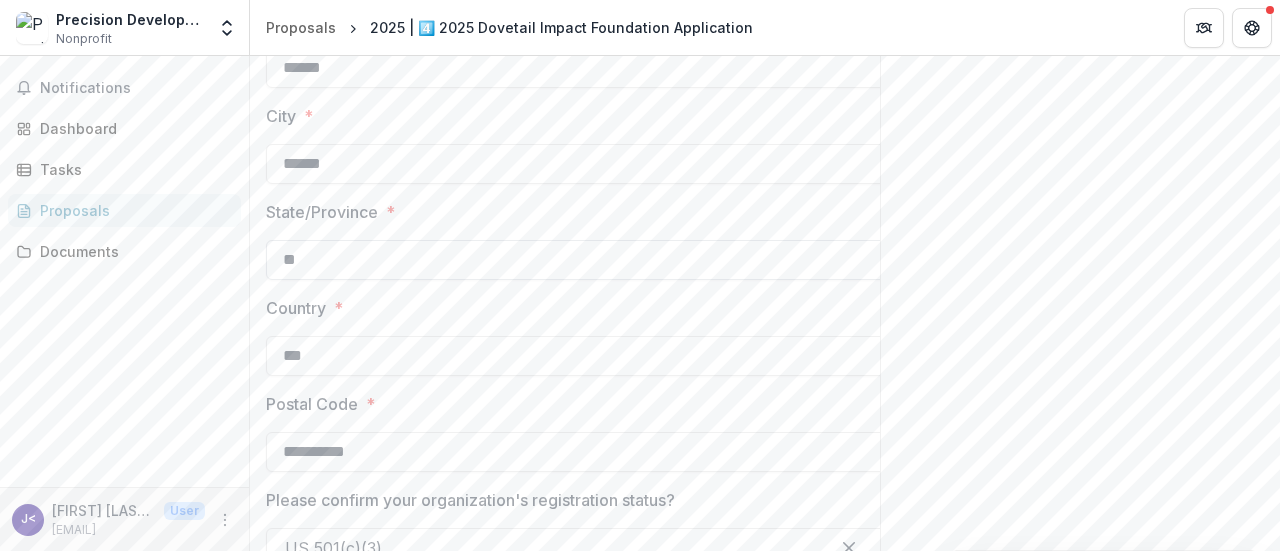type on "******" 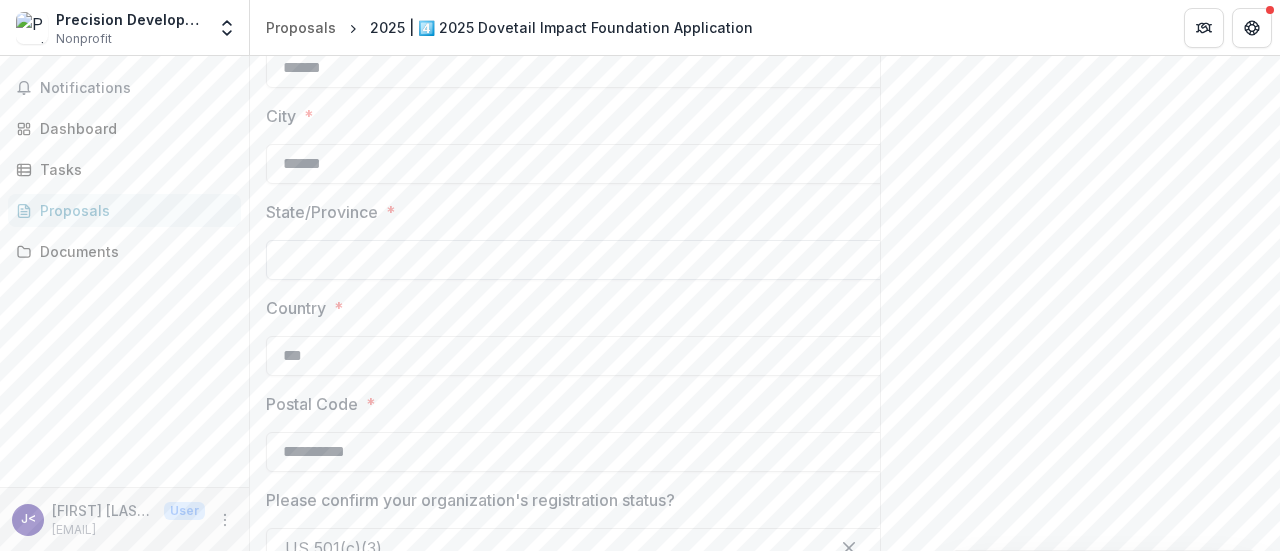 paste on "**********" 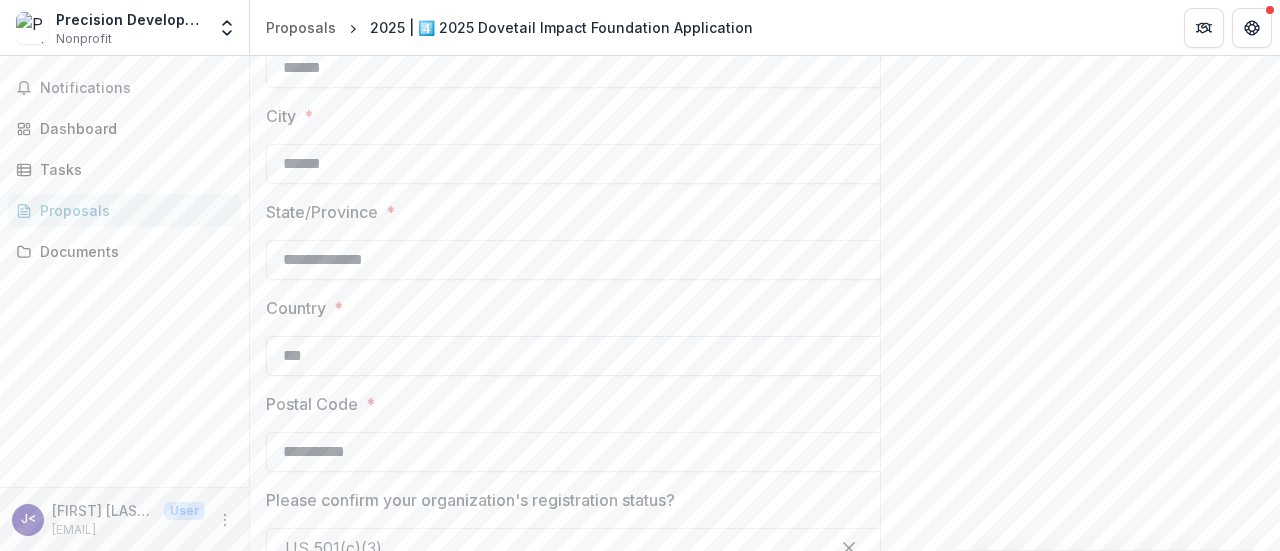 type on "**********" 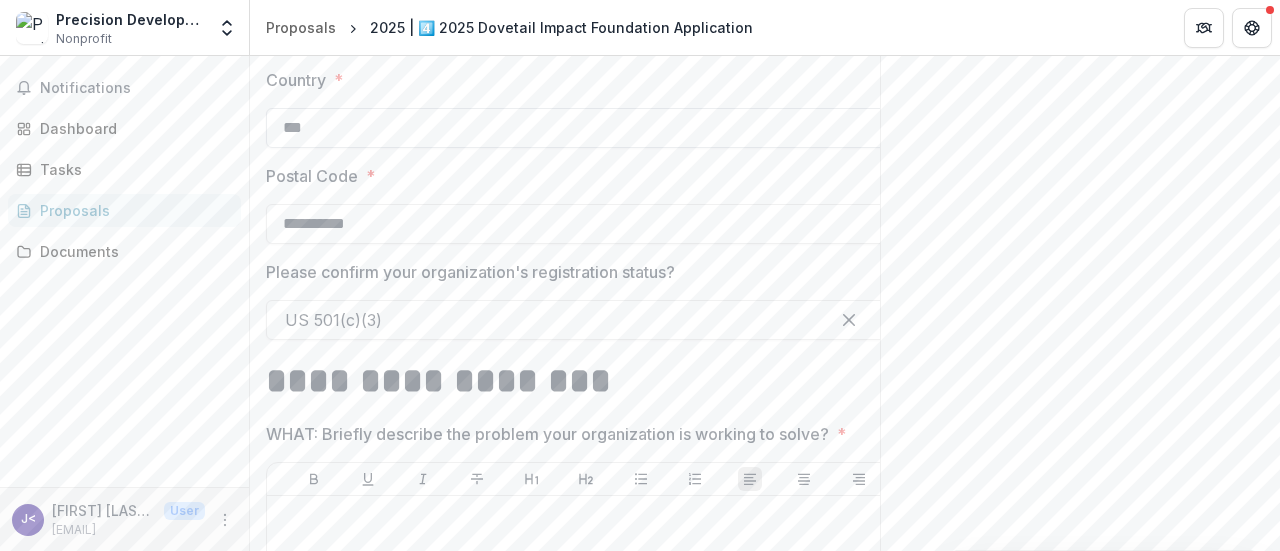 scroll, scrollTop: 1314, scrollLeft: 0, axis: vertical 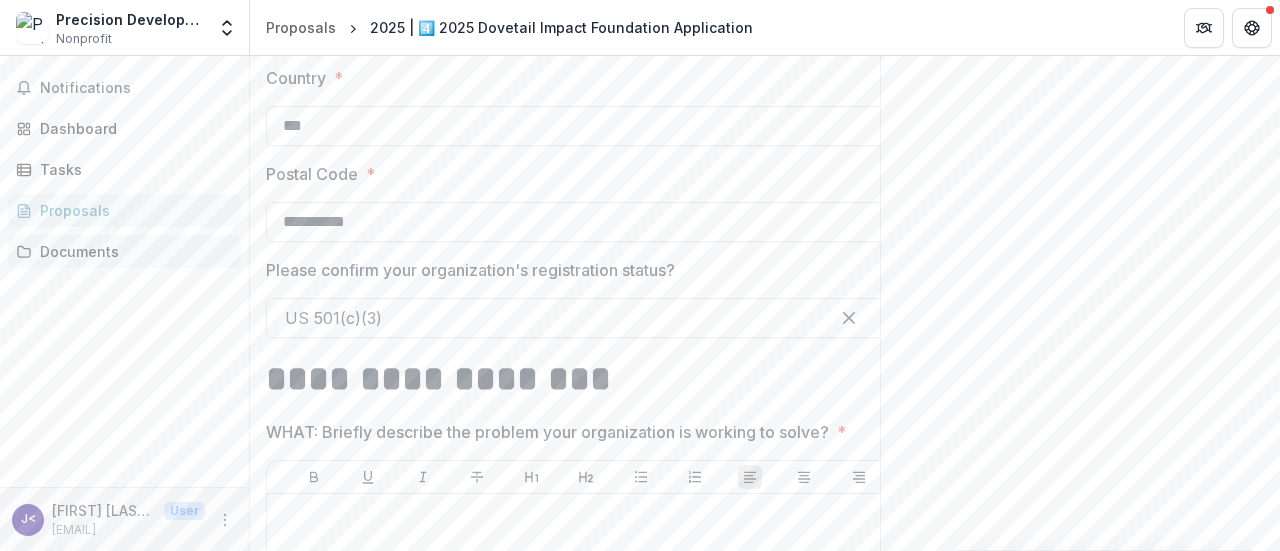 drag, startPoint x: 405, startPoint y: 228, endPoint x: 235, endPoint y: 240, distance: 170.423 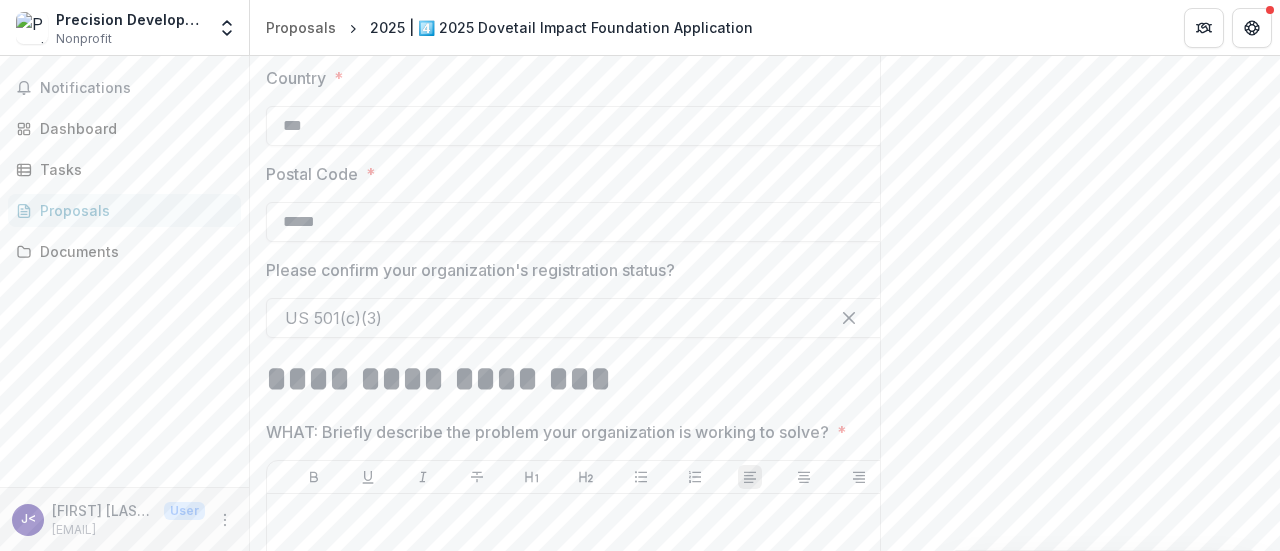 type on "*****" 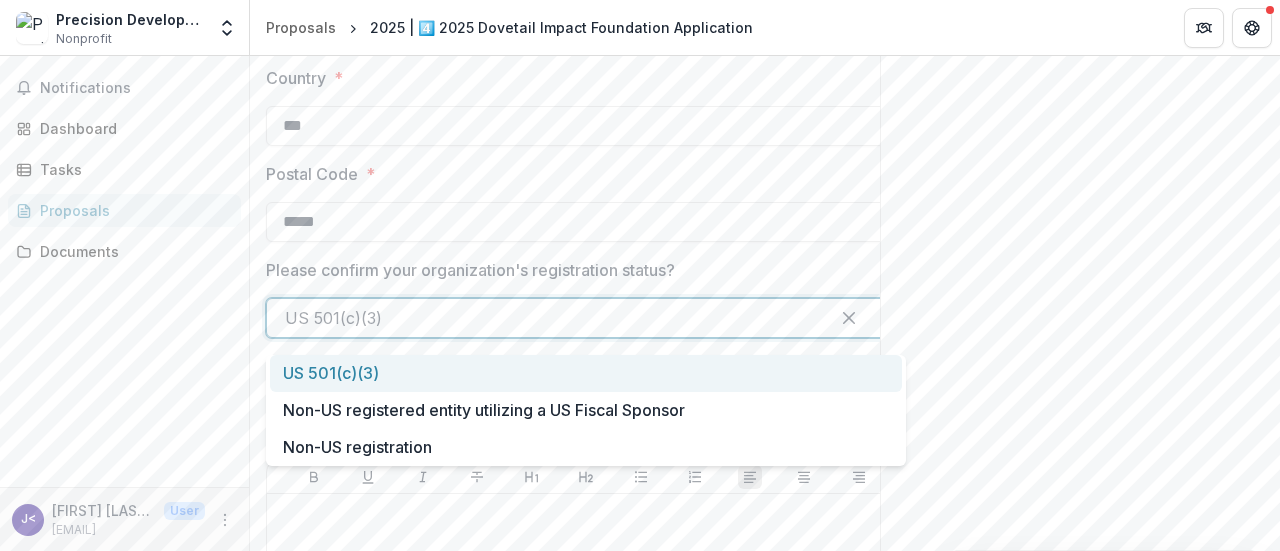 click on "US 501(c)(3)" at bounding box center [586, 318] 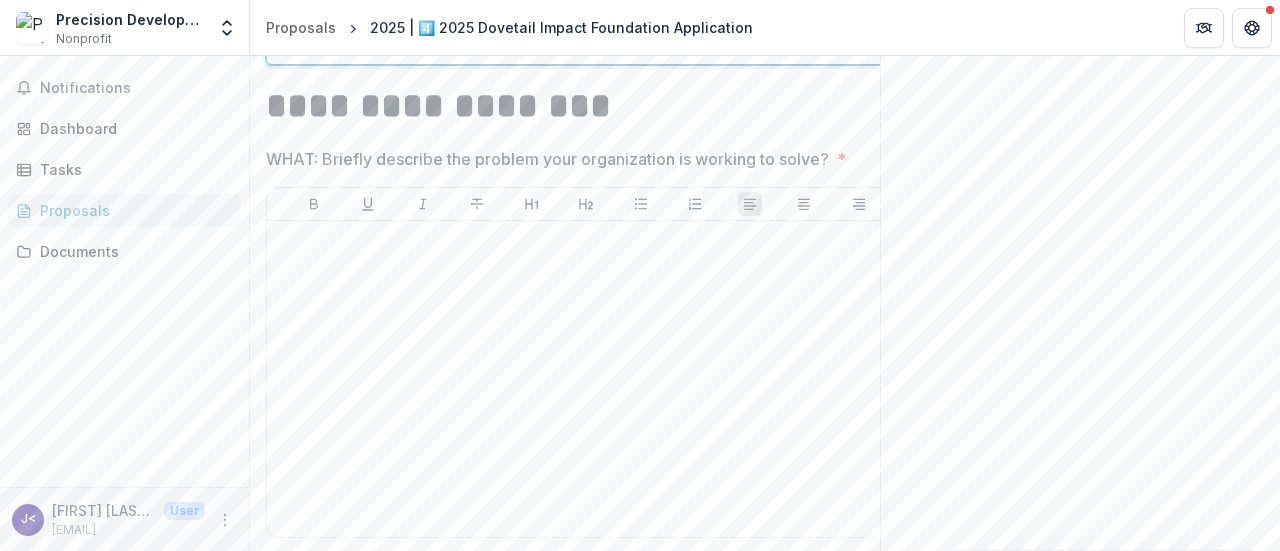 scroll, scrollTop: 1588, scrollLeft: 0, axis: vertical 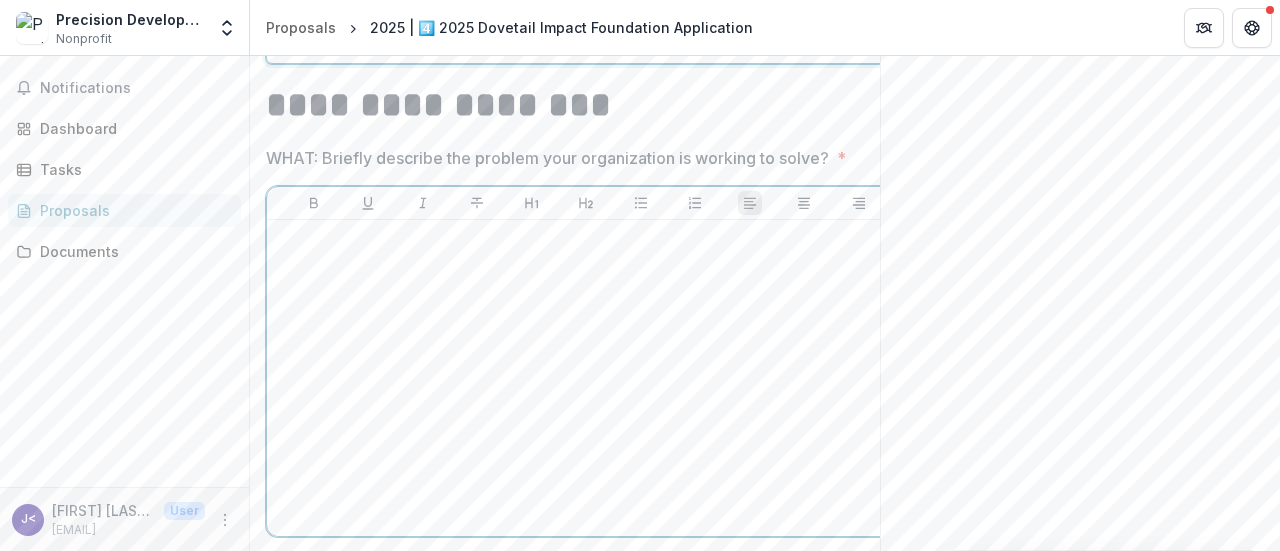 click at bounding box center [586, 378] 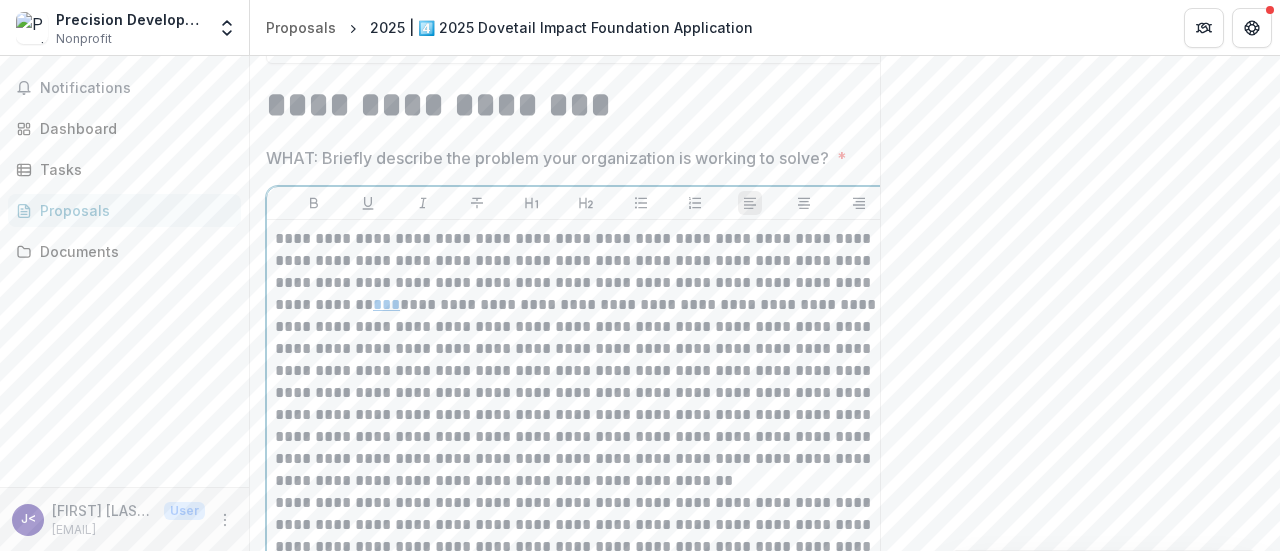 scroll, scrollTop: 1739, scrollLeft: 0, axis: vertical 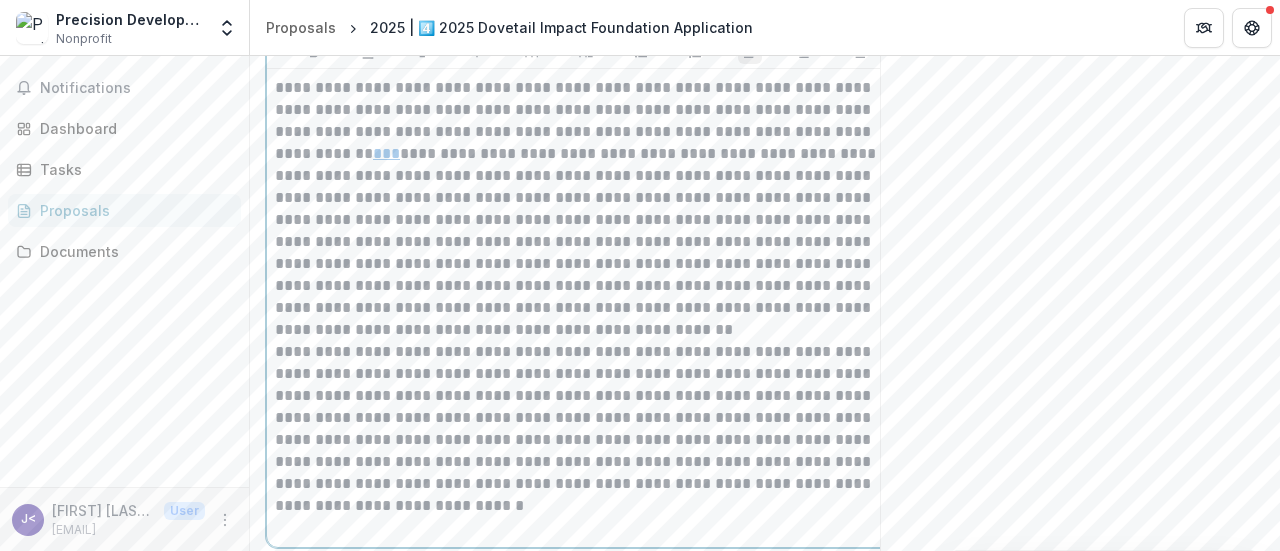 click on "**********" at bounding box center (586, 418) 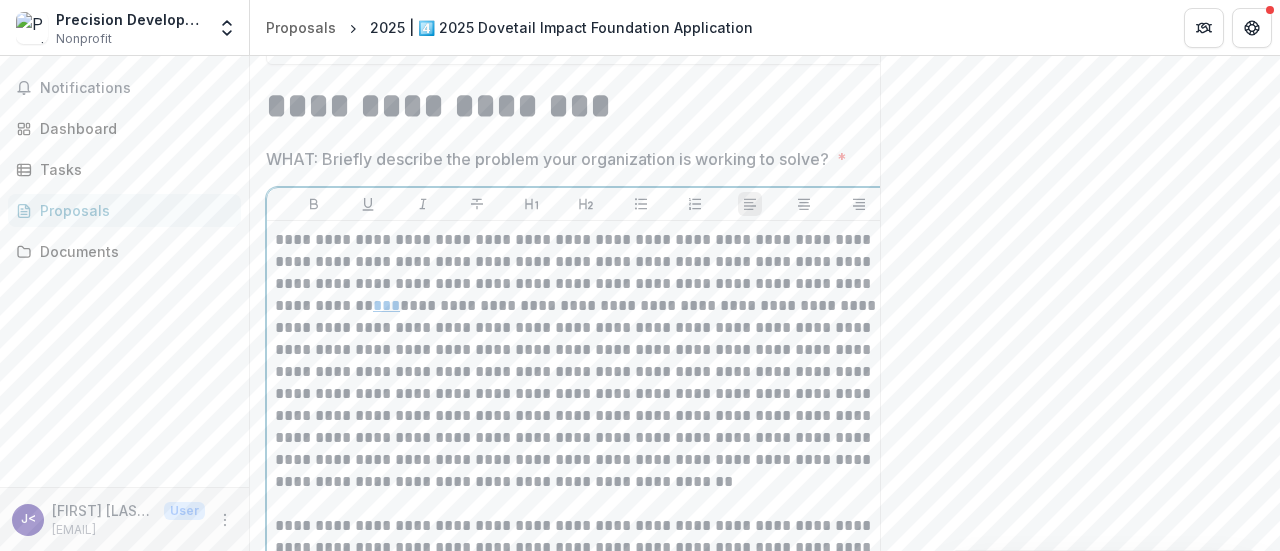 scroll, scrollTop: 1584, scrollLeft: 0, axis: vertical 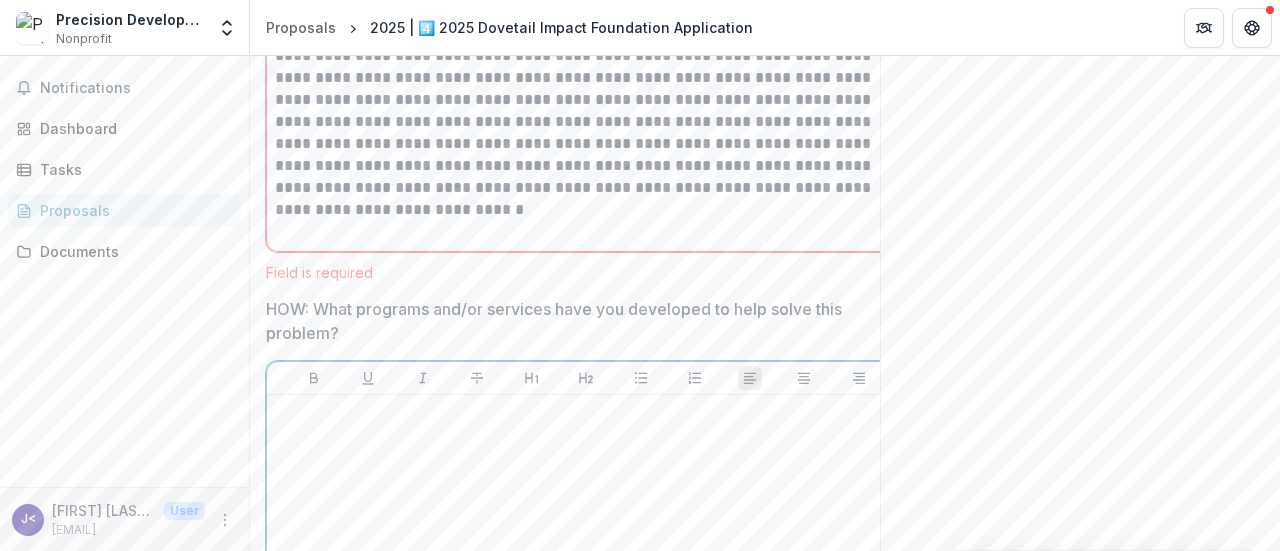 click at bounding box center [586, 553] 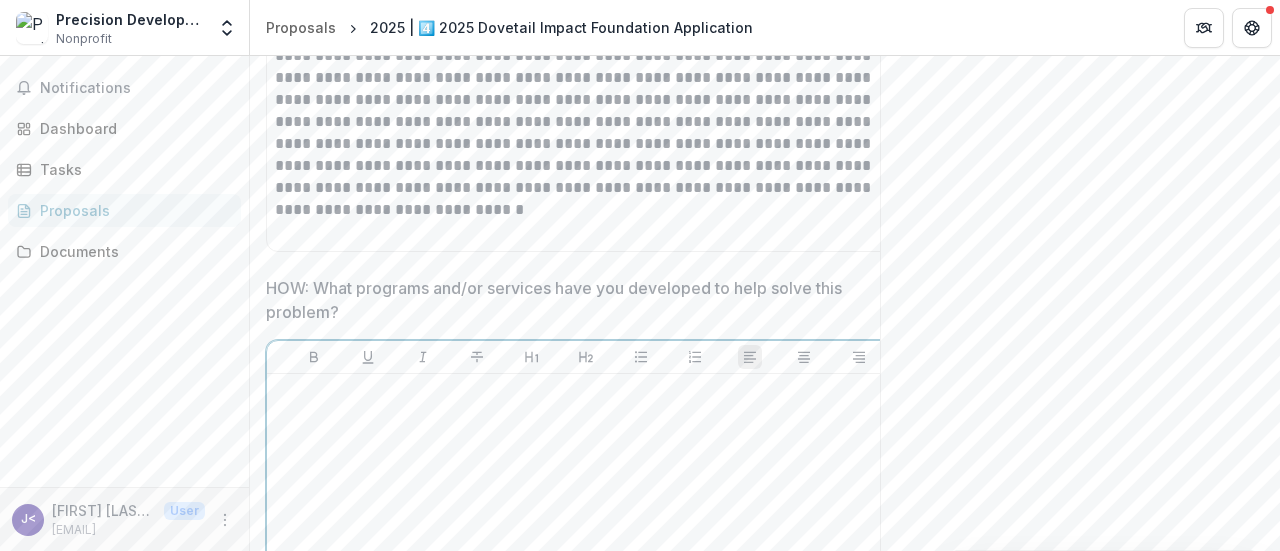 scroll, scrollTop: 2036, scrollLeft: 0, axis: vertical 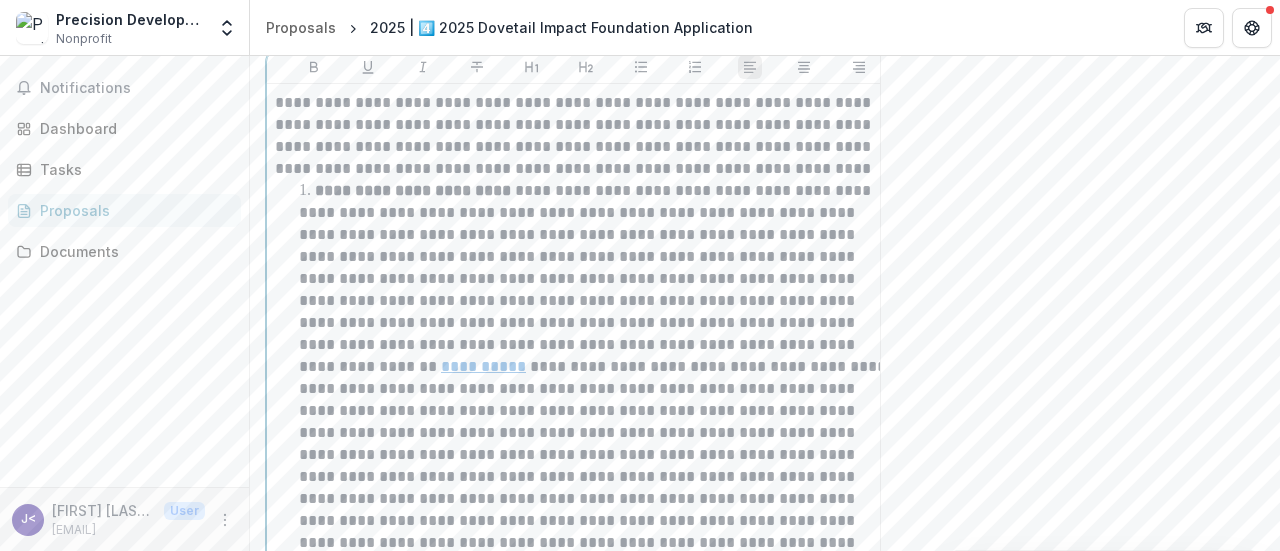 click on "**********" at bounding box center (586, 136) 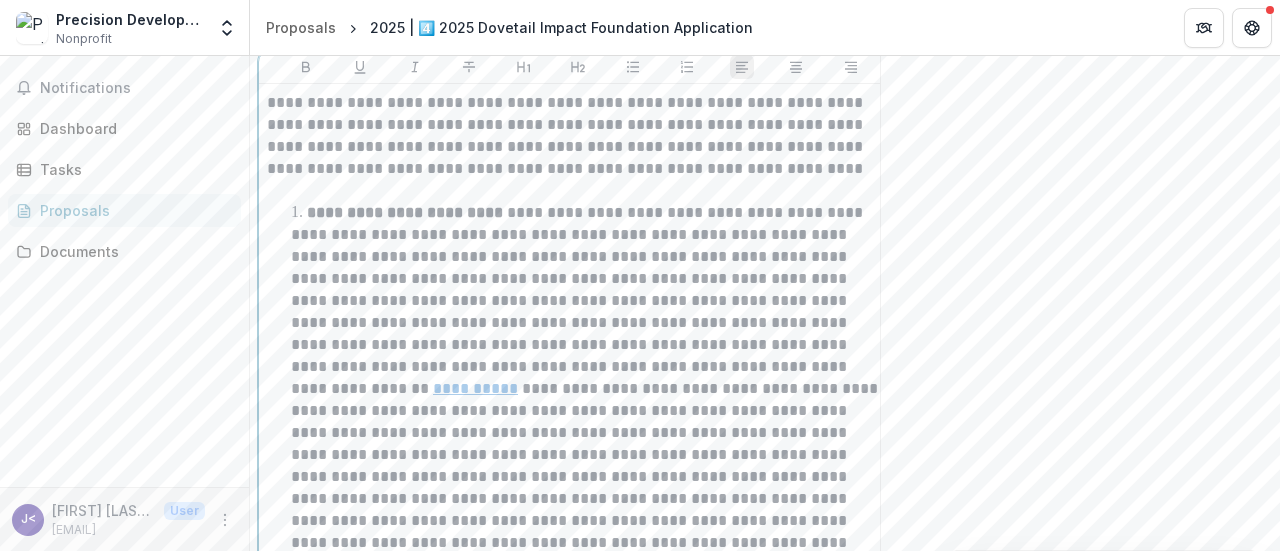 scroll, scrollTop: 0, scrollLeft: 0, axis: both 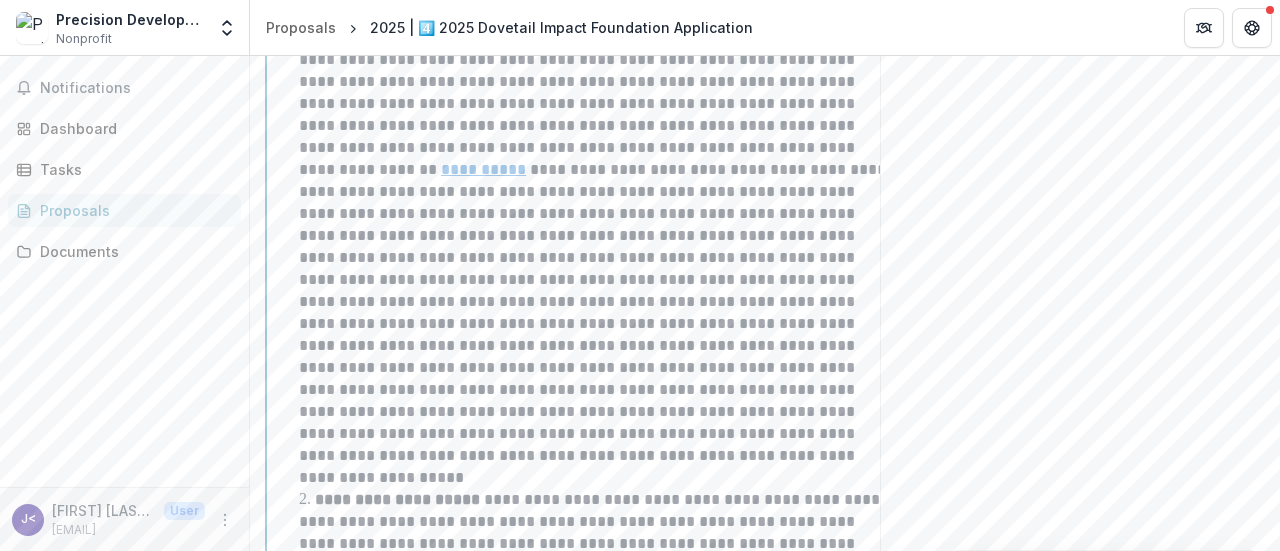 click on "**********" at bounding box center (598, 236) 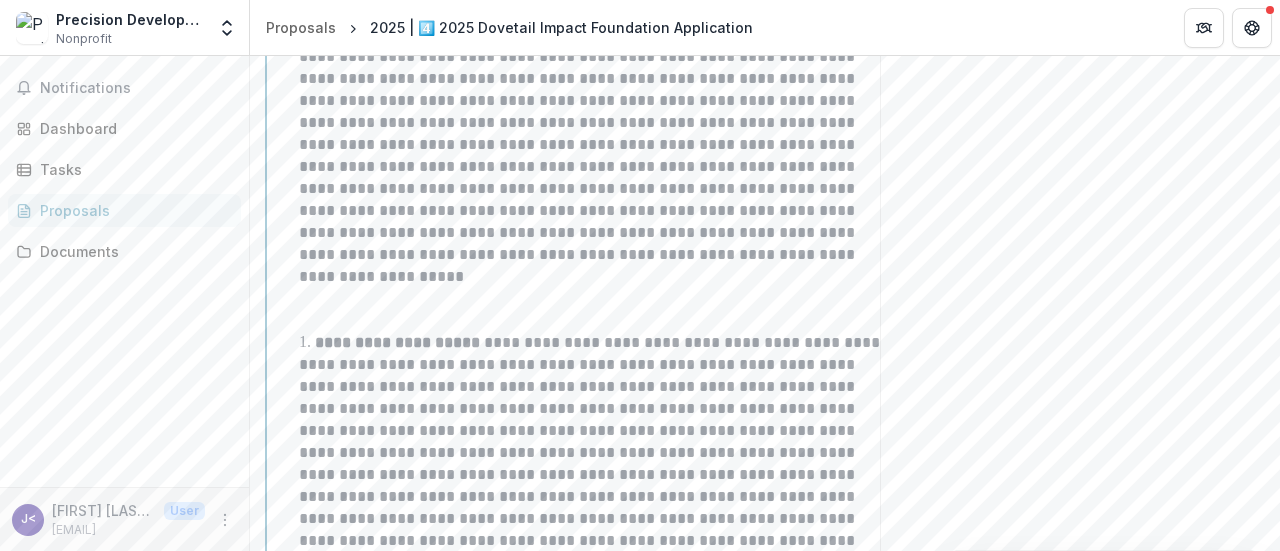 scroll, scrollTop: 2775, scrollLeft: 0, axis: vertical 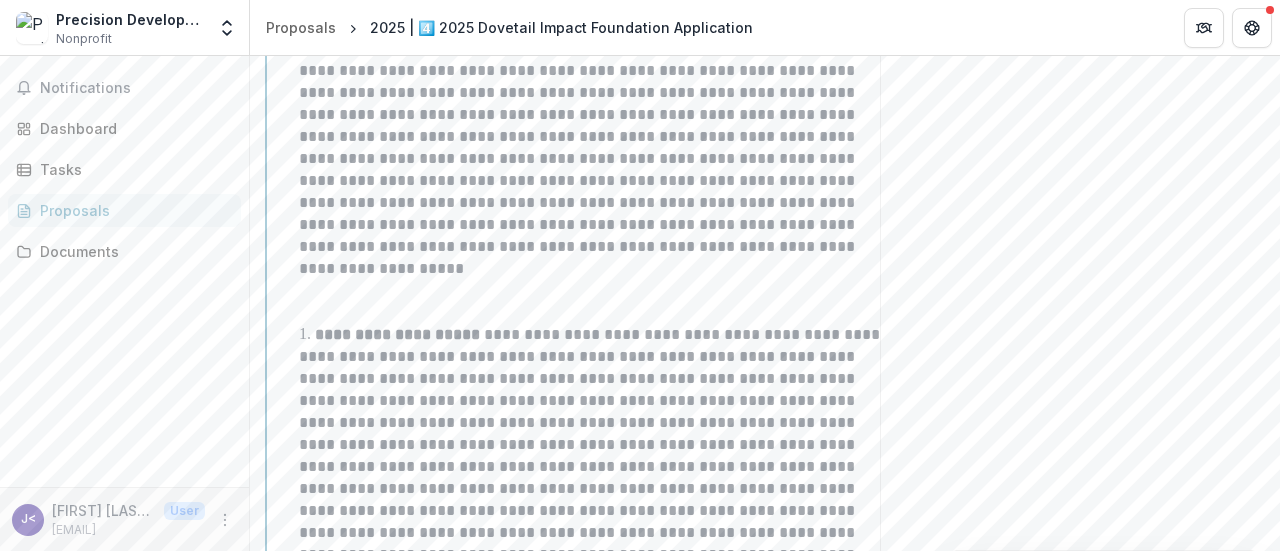 click on "**********" at bounding box center [598, 500] 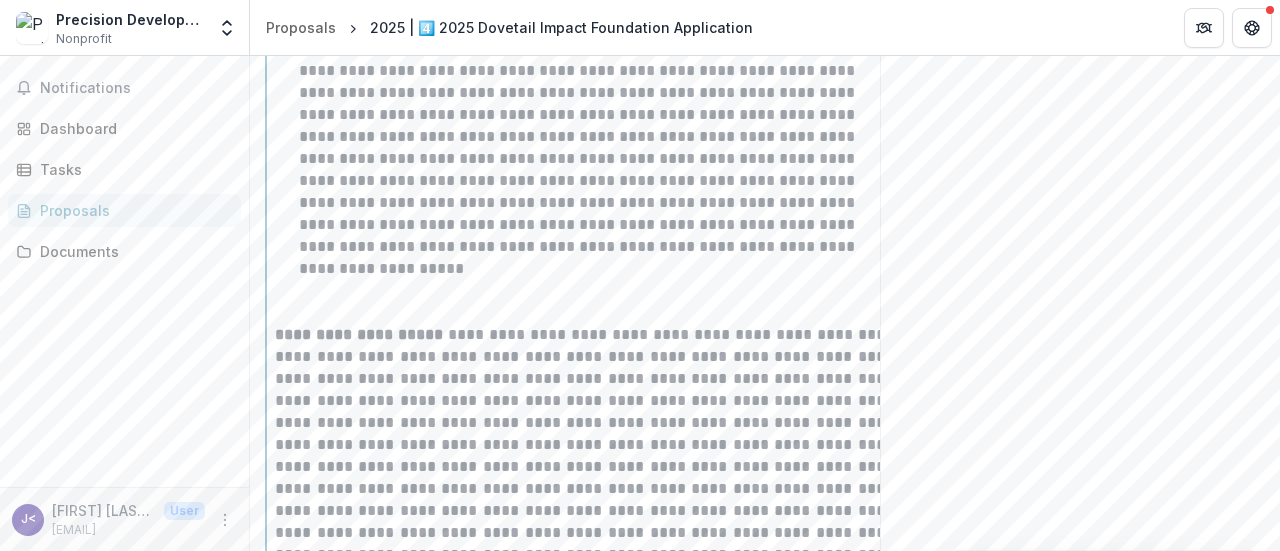type 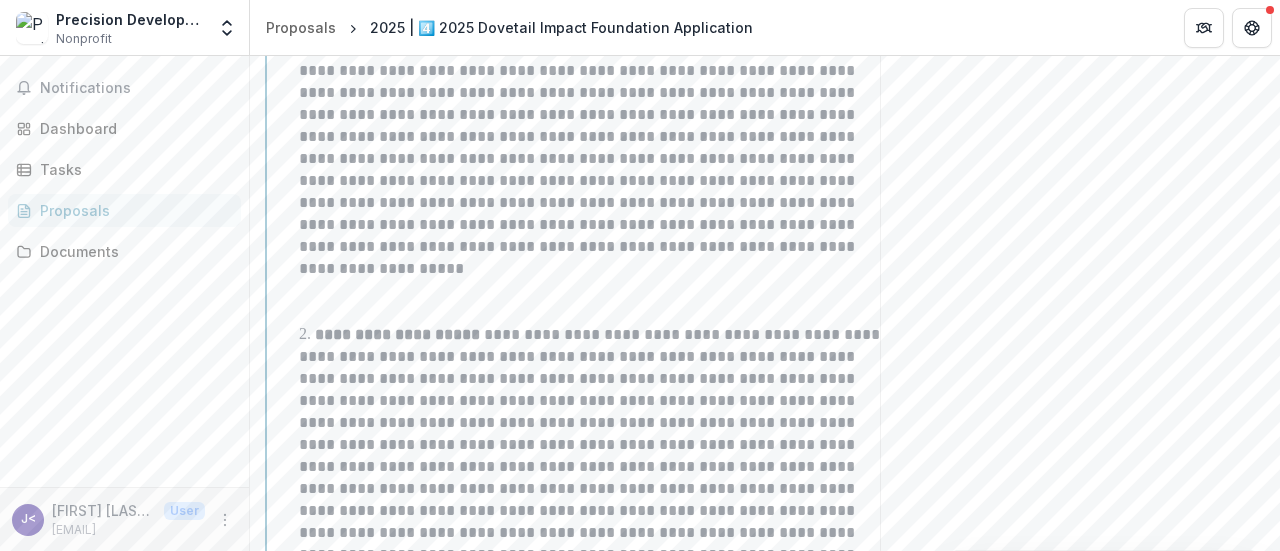 scroll, scrollTop: 0, scrollLeft: 18, axis: horizontal 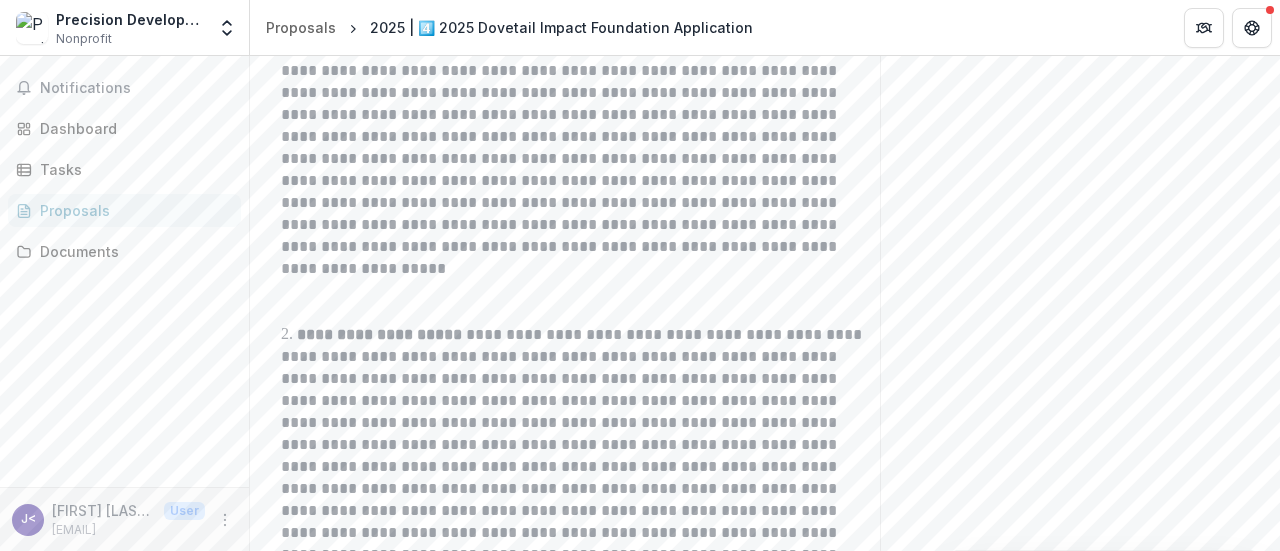 click at bounding box center (568, 291) 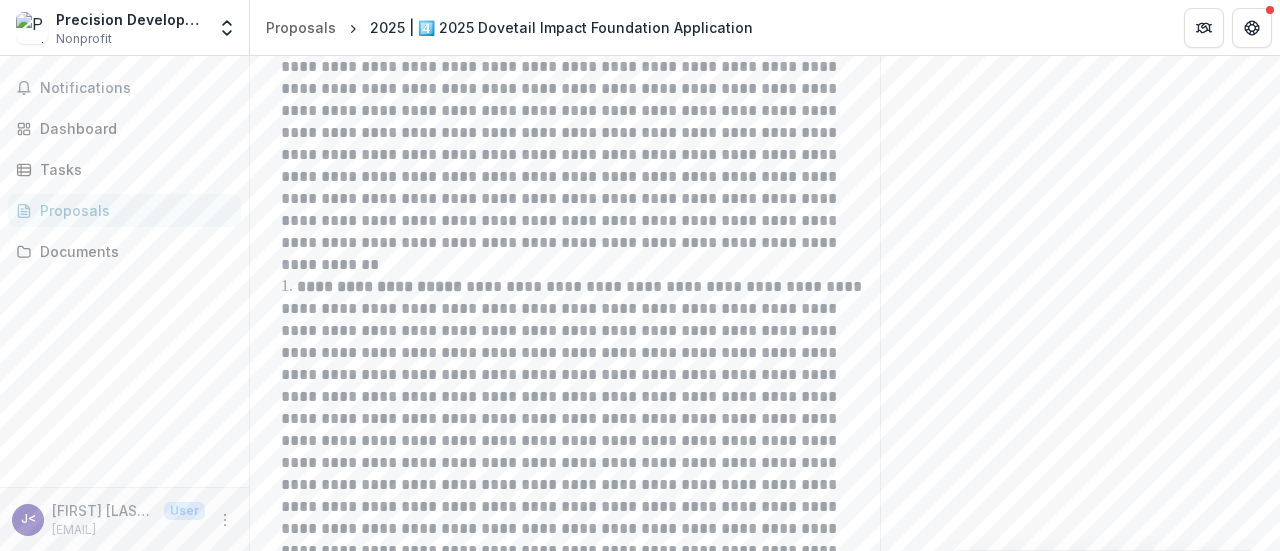 scroll, scrollTop: 3151, scrollLeft: 0, axis: vertical 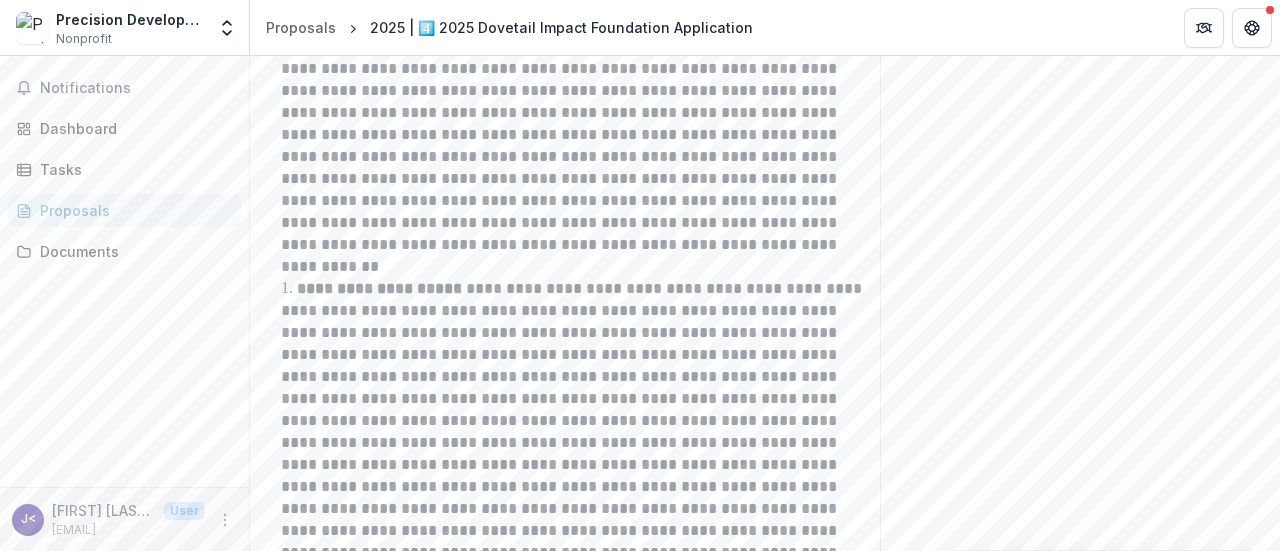 click on "**********" at bounding box center (580, 102) 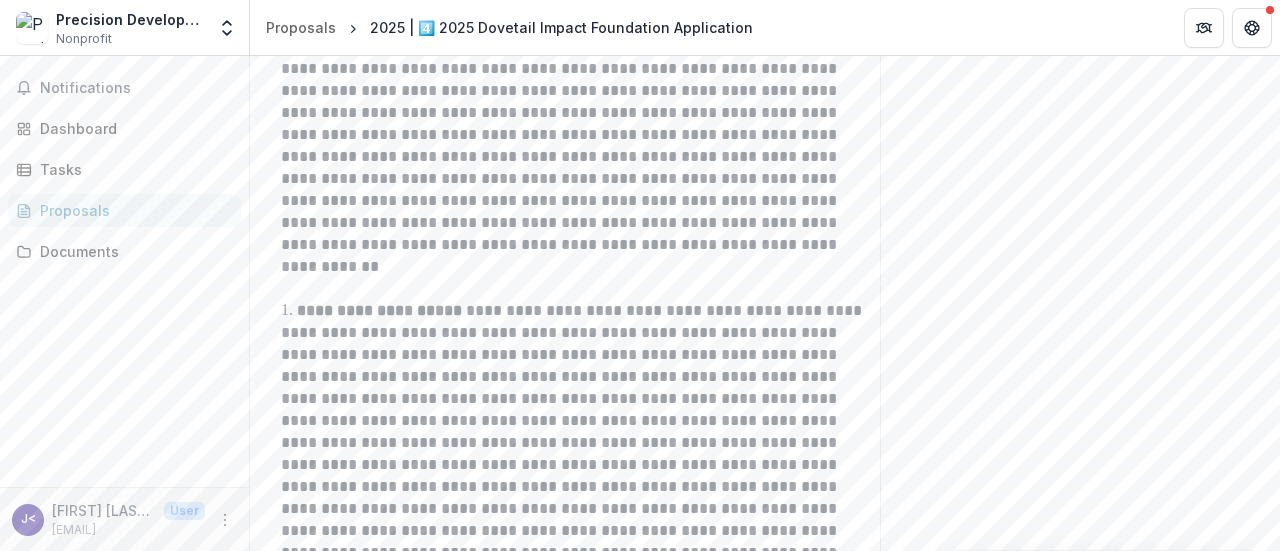 click on "**********" at bounding box center (580, 487) 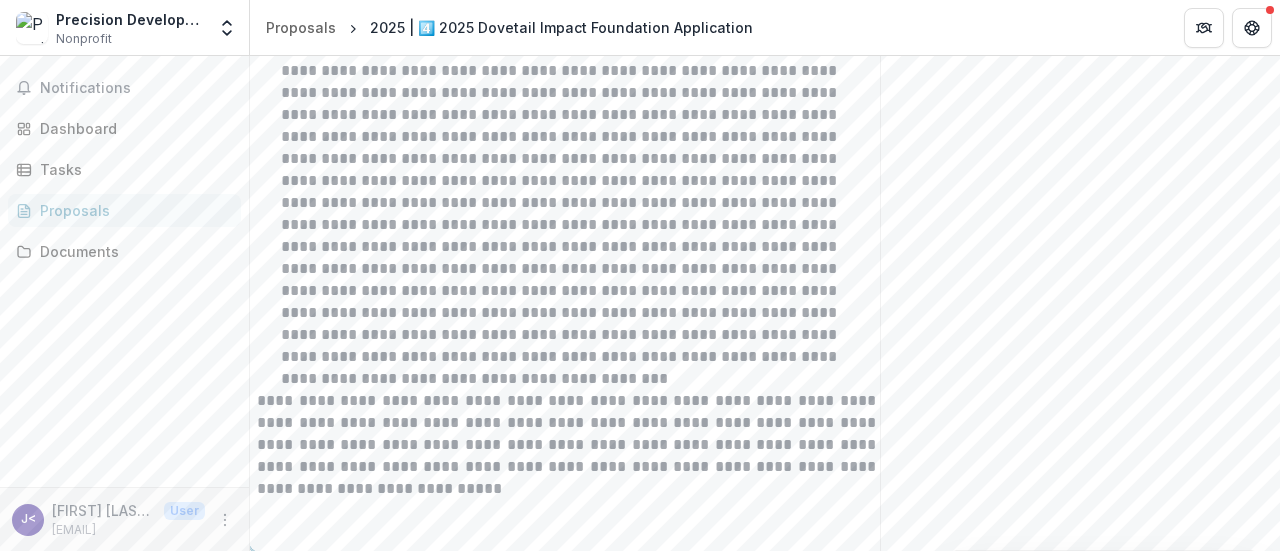 scroll, scrollTop: 3437, scrollLeft: 0, axis: vertical 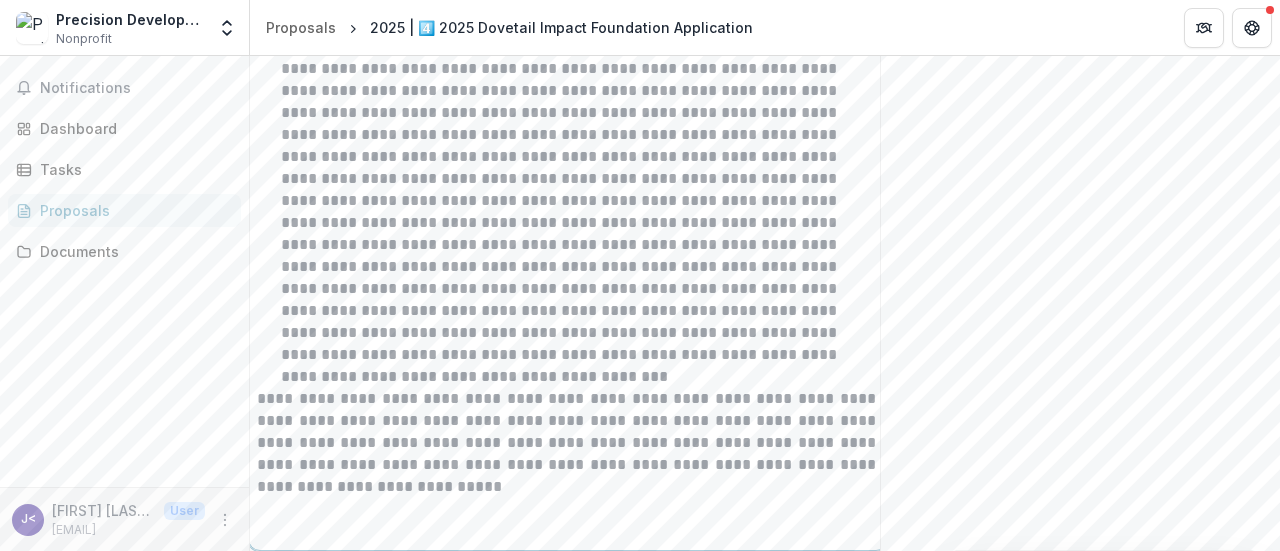 click on "**********" at bounding box center [580, 201] 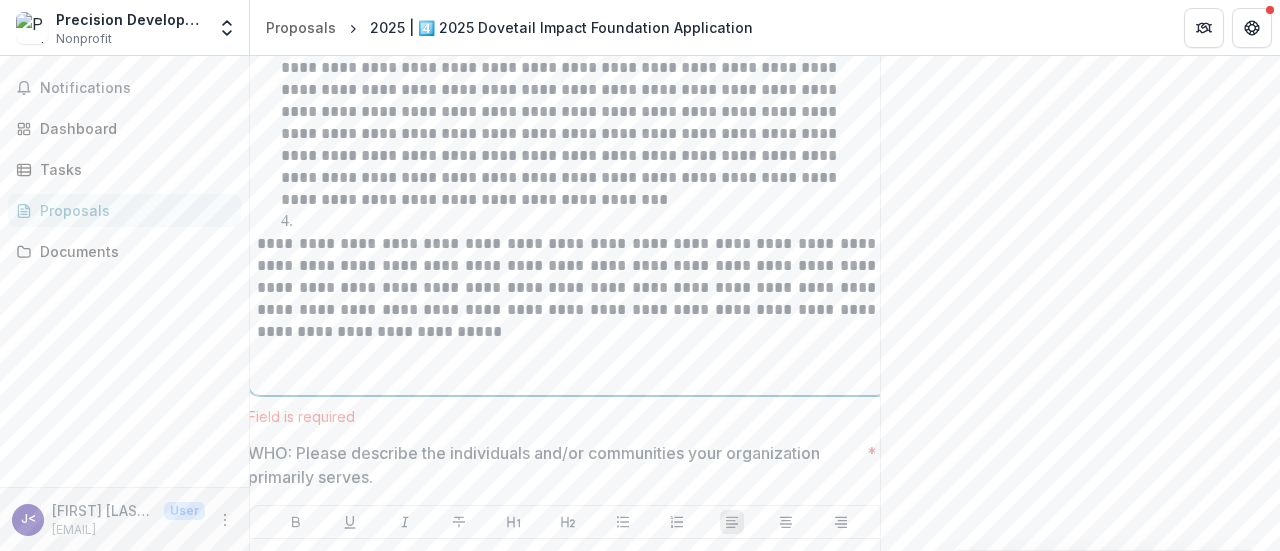 scroll, scrollTop: 3615, scrollLeft: 0, axis: vertical 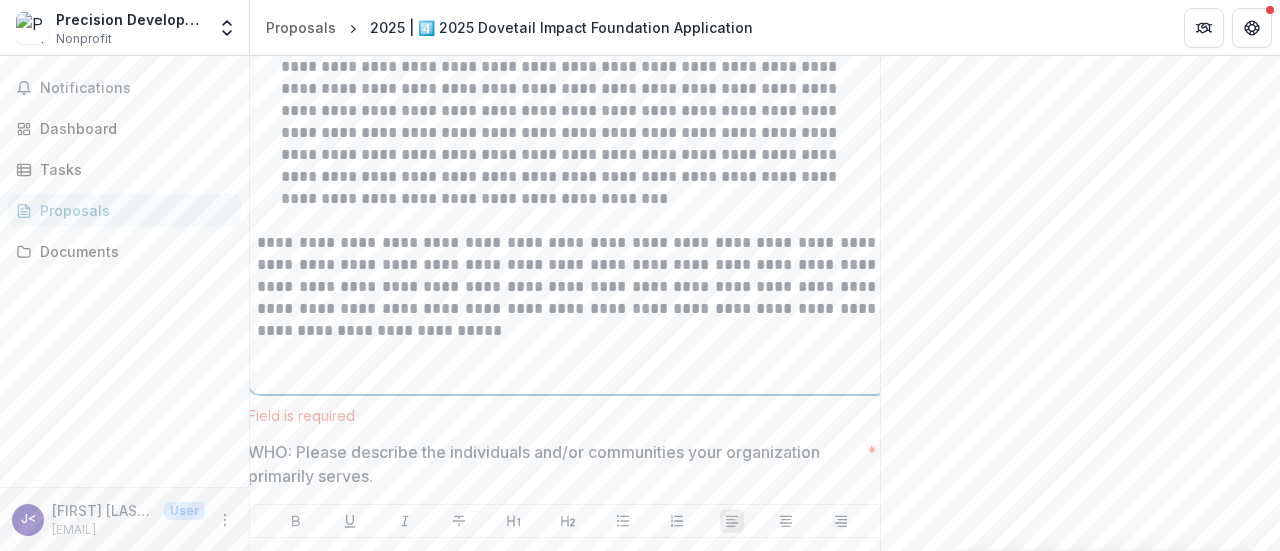 click at bounding box center [568, 364] 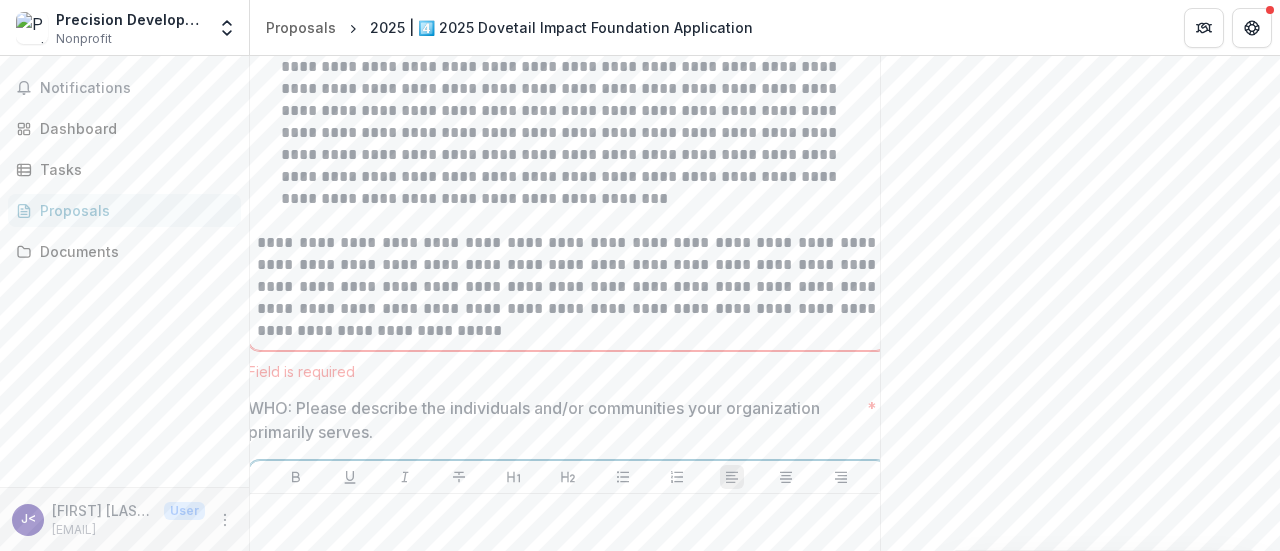 click at bounding box center (568, 513) 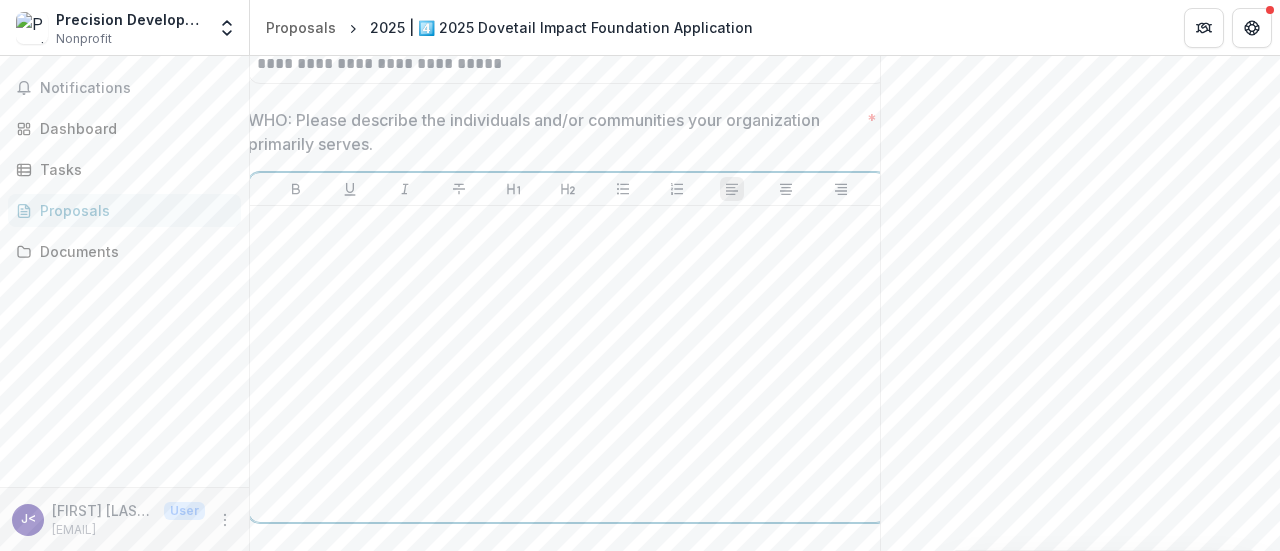 scroll, scrollTop: 3885, scrollLeft: 0, axis: vertical 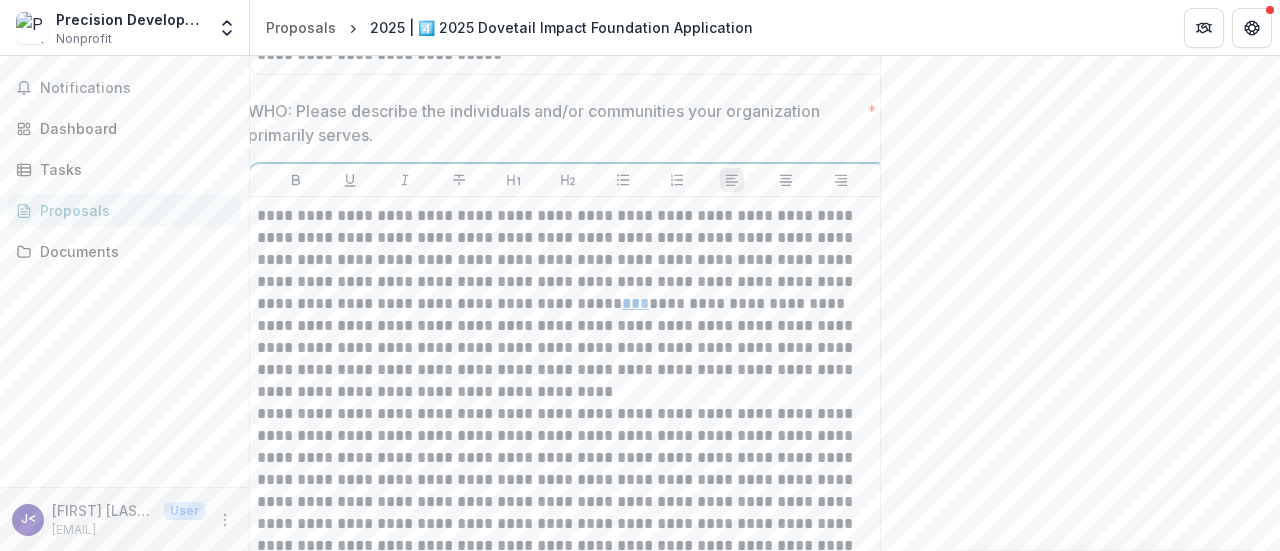 click on "**********" at bounding box center [568, 304] 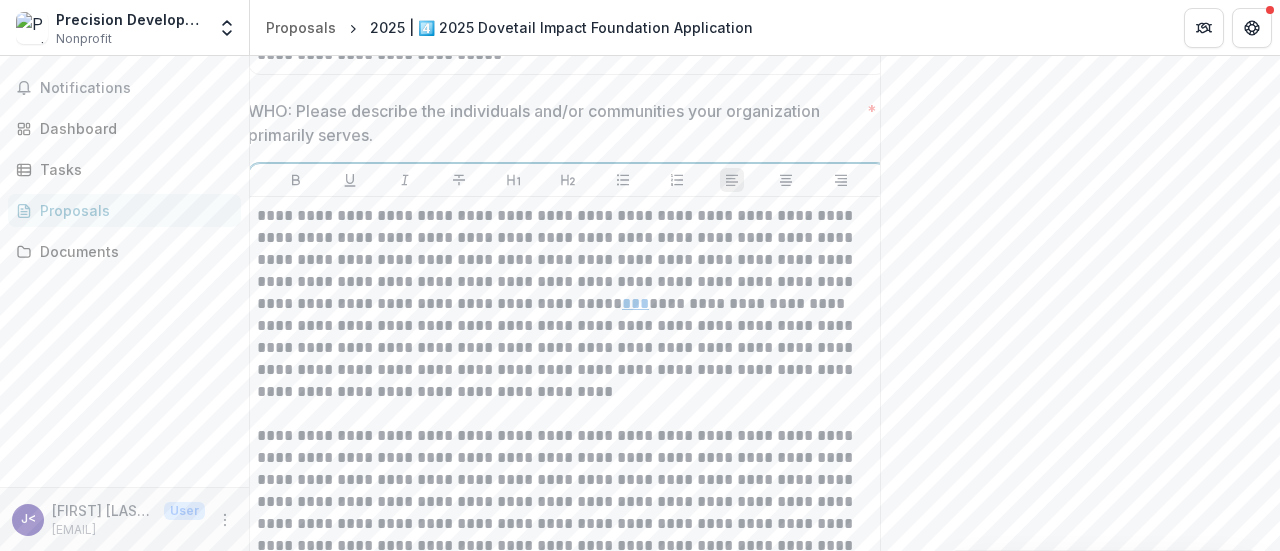 scroll, scrollTop: 0, scrollLeft: 0, axis: both 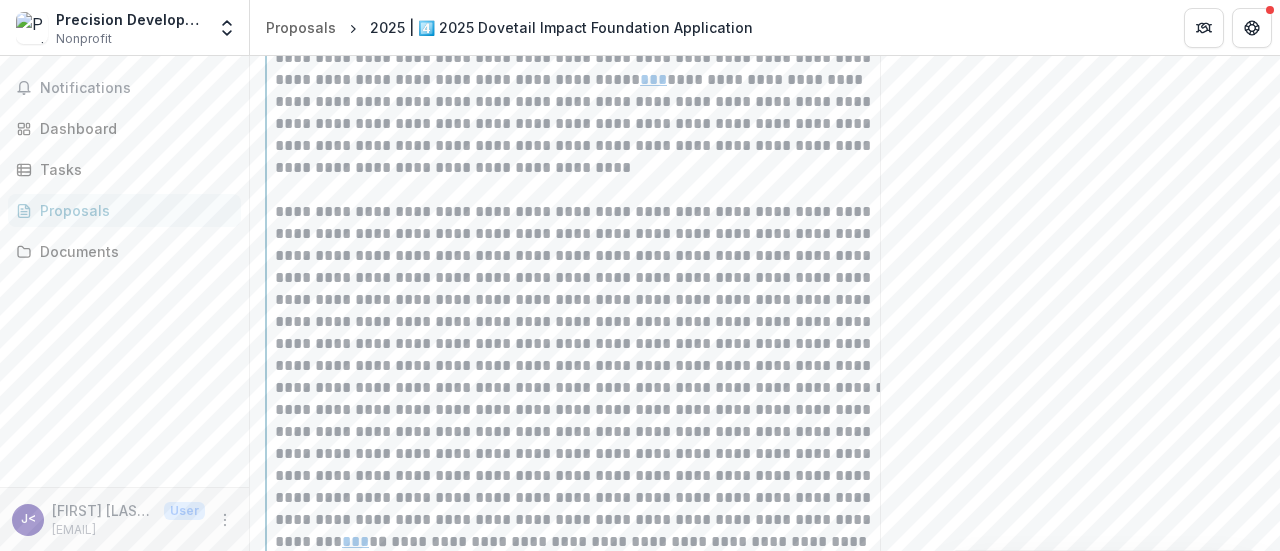 click on "**********" at bounding box center [586, 300] 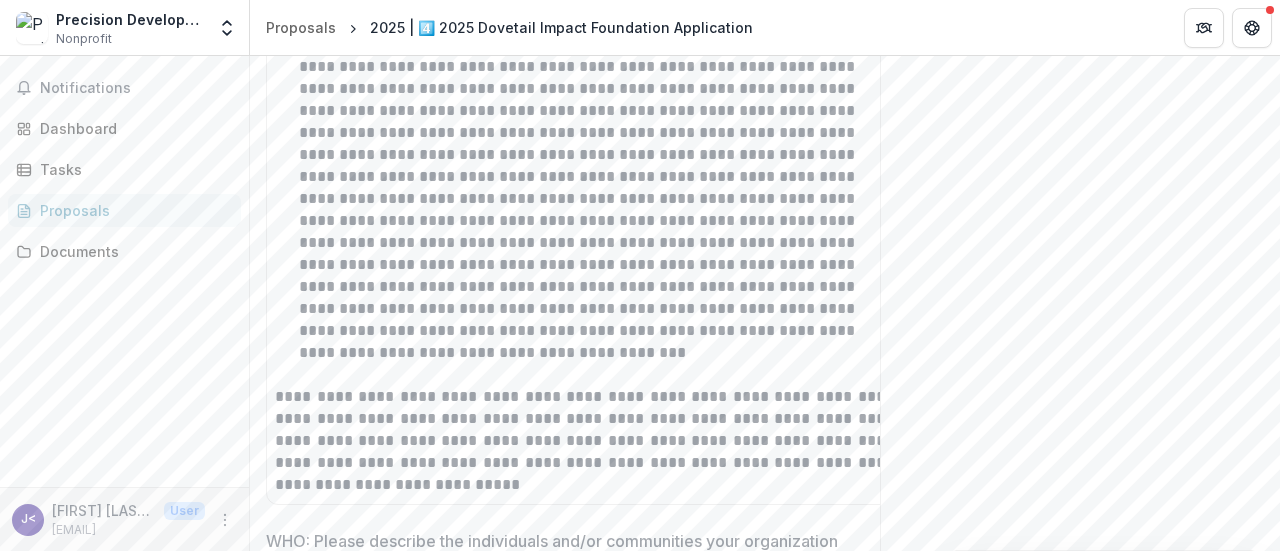 scroll, scrollTop: 3415, scrollLeft: 0, axis: vertical 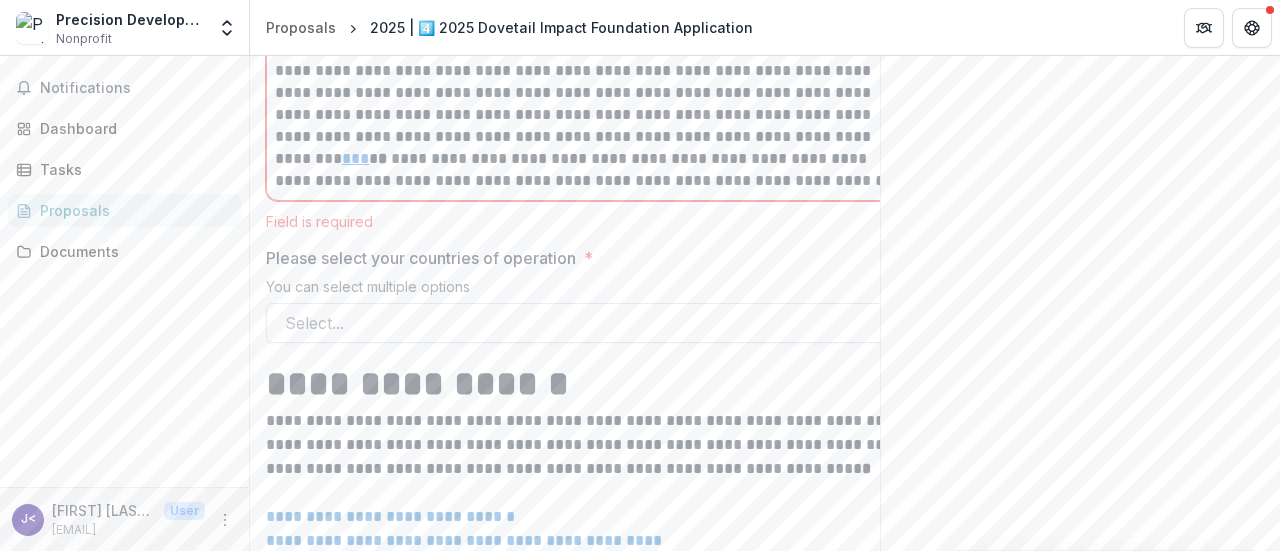 click on "Select..." at bounding box center (586, 323) 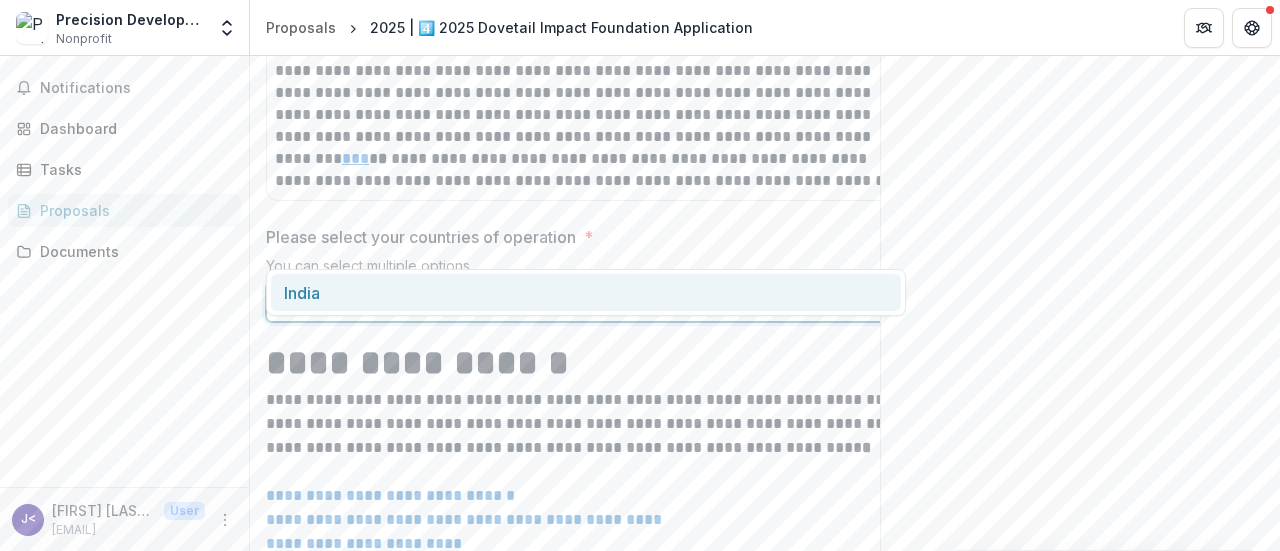 type on "*****" 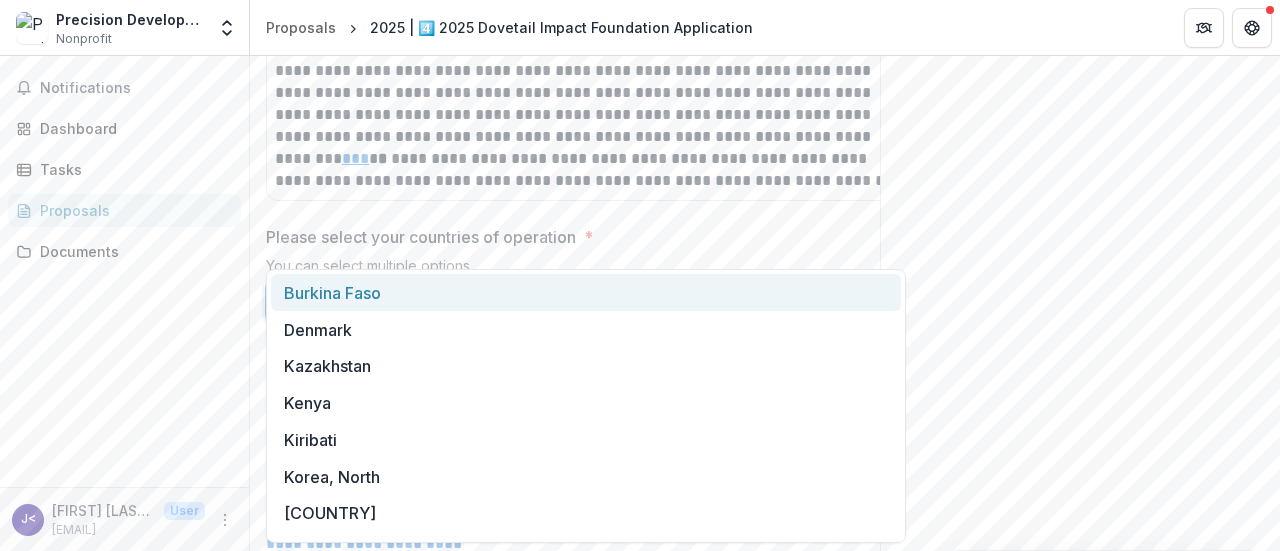 type on "***" 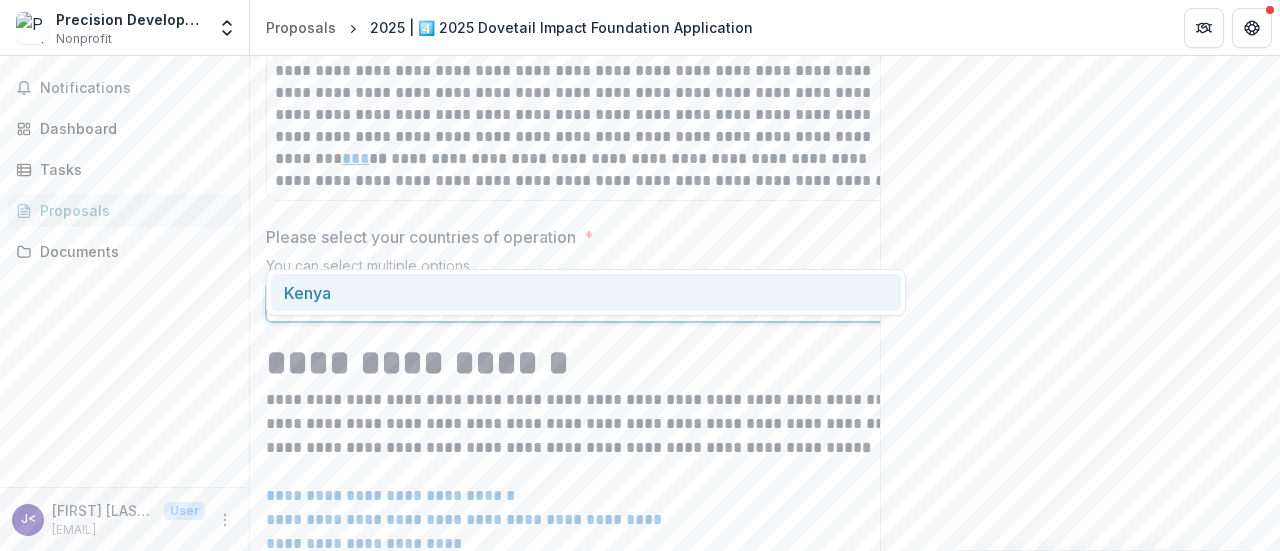 click on "Kenya" at bounding box center (586, 292) 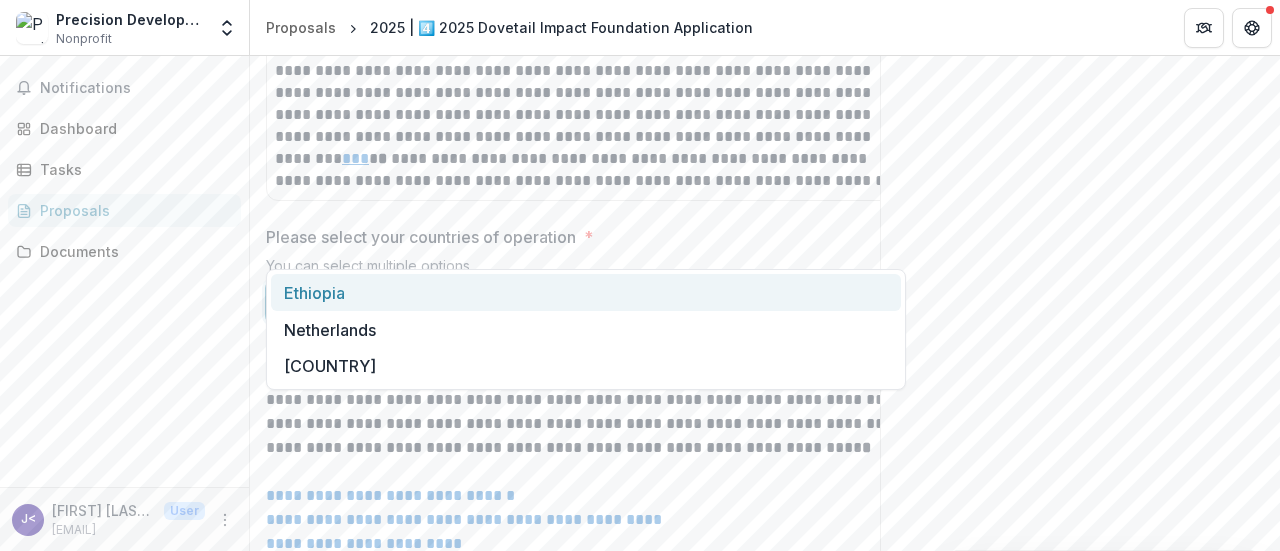 type on "***" 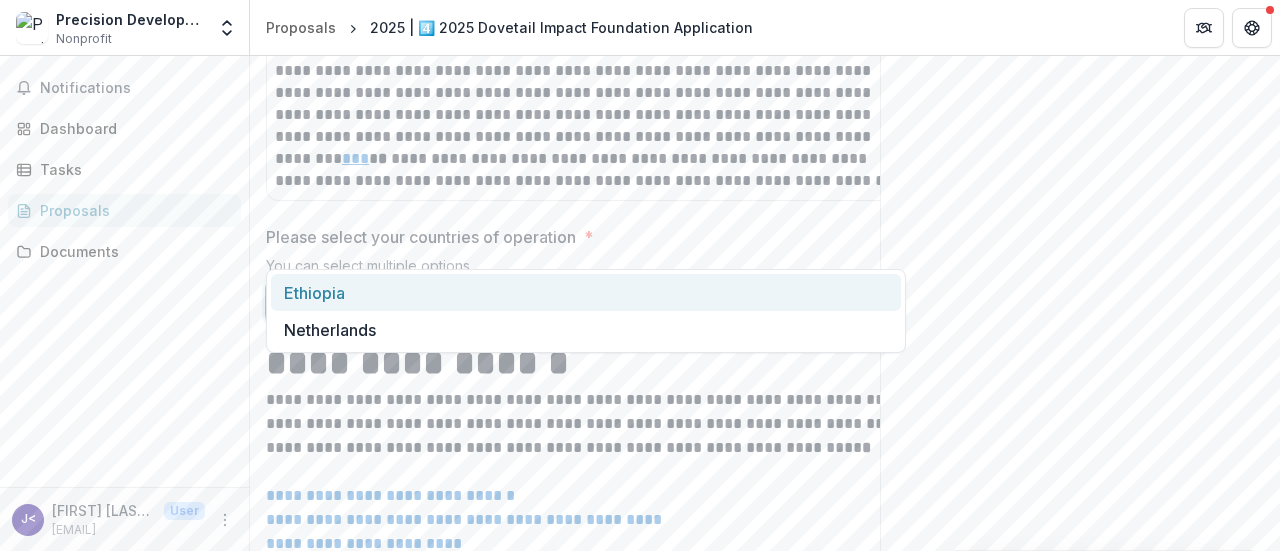 click on "Ethiopia" at bounding box center (586, 292) 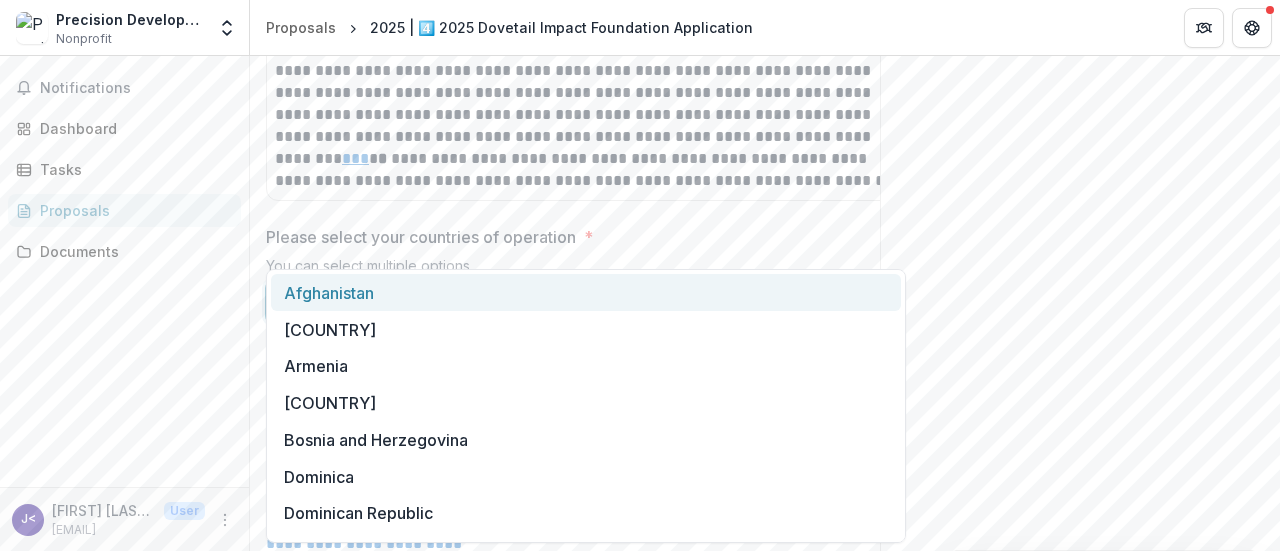type on "***" 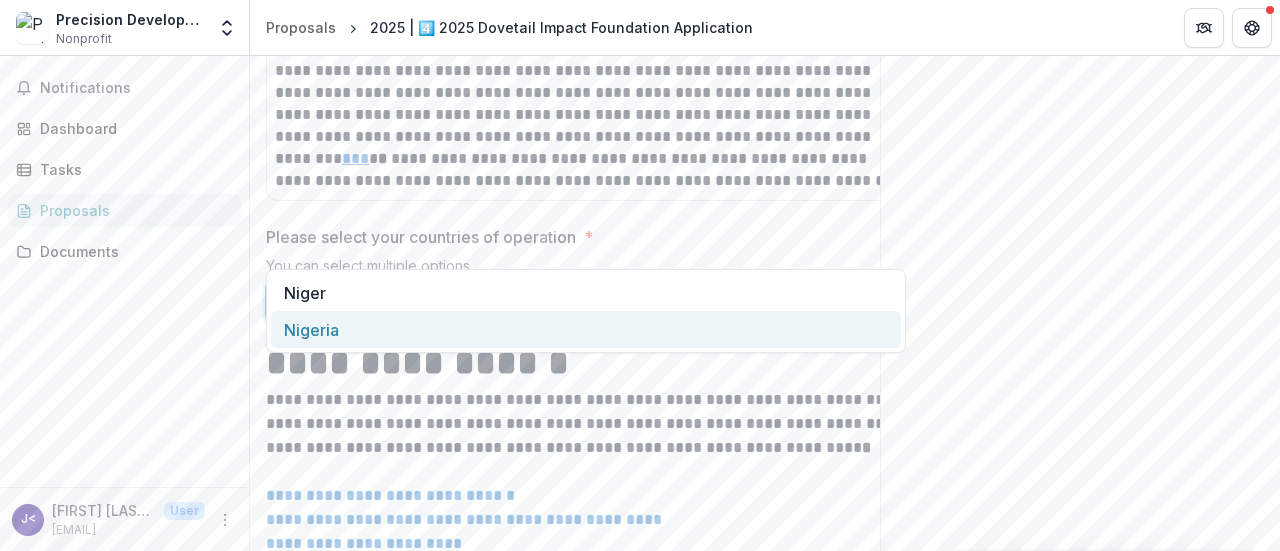 click on "Nigeria" at bounding box center (586, 329) 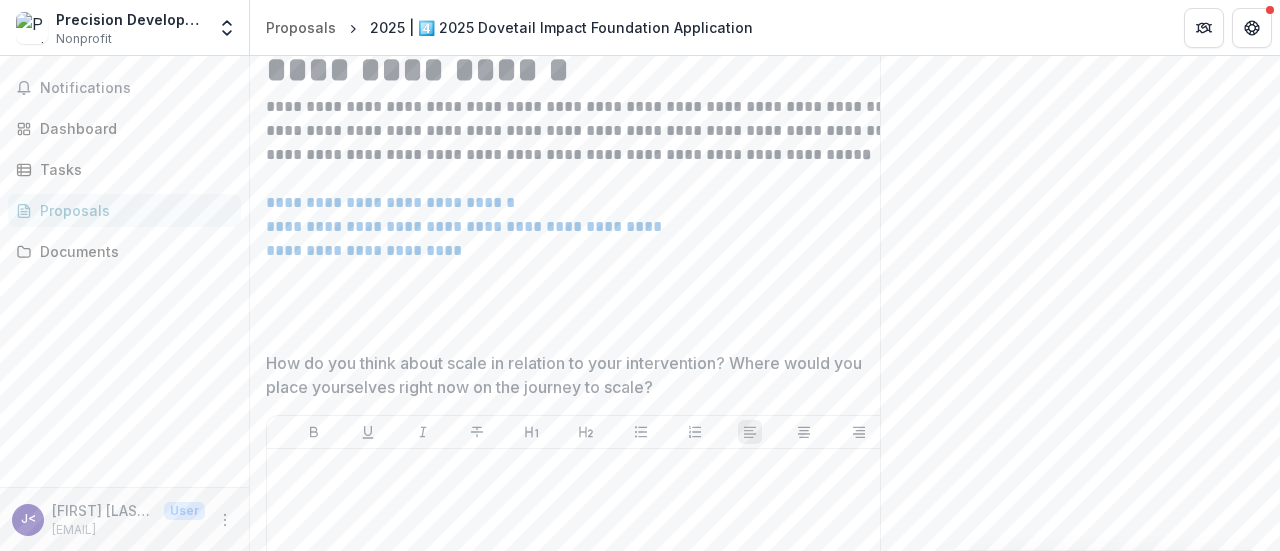 scroll, scrollTop: 4826, scrollLeft: 0, axis: vertical 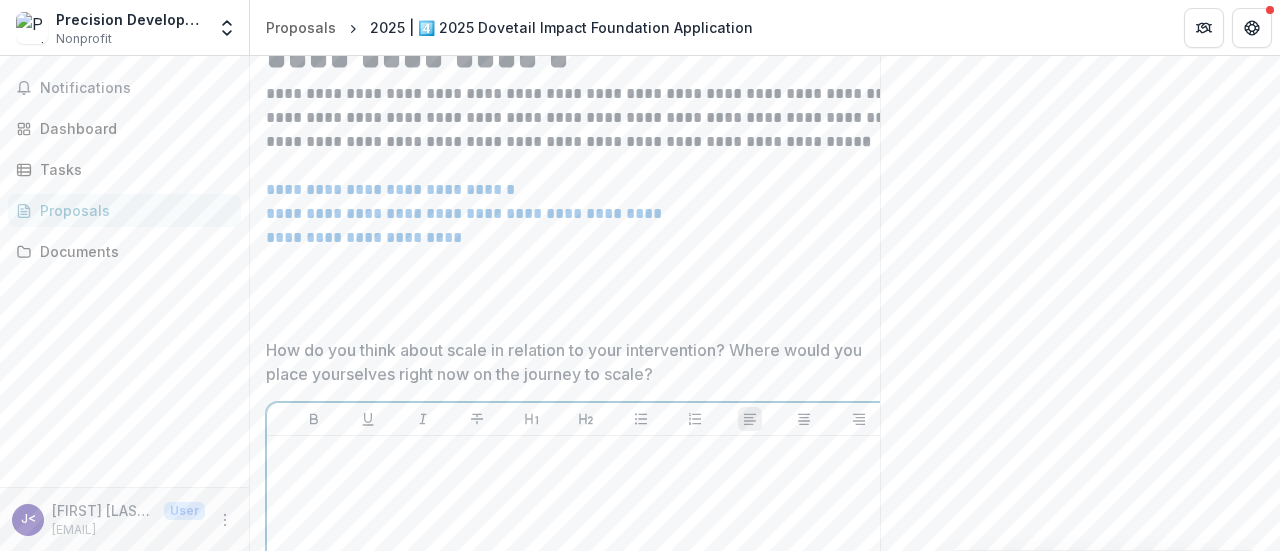 click at bounding box center (586, 594) 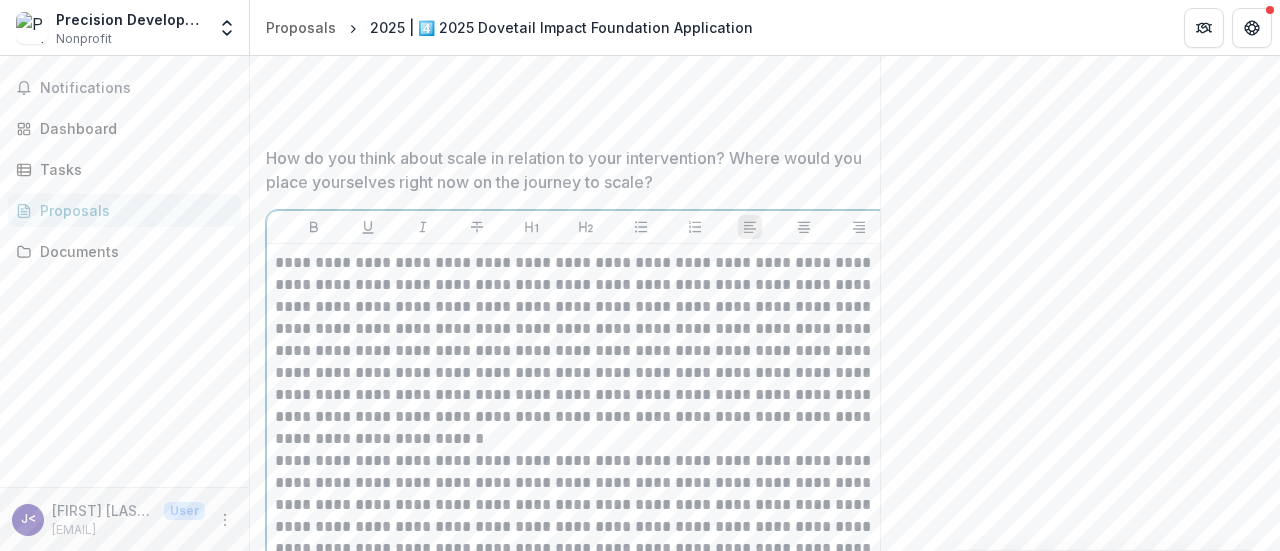scroll, scrollTop: 5018, scrollLeft: 0, axis: vertical 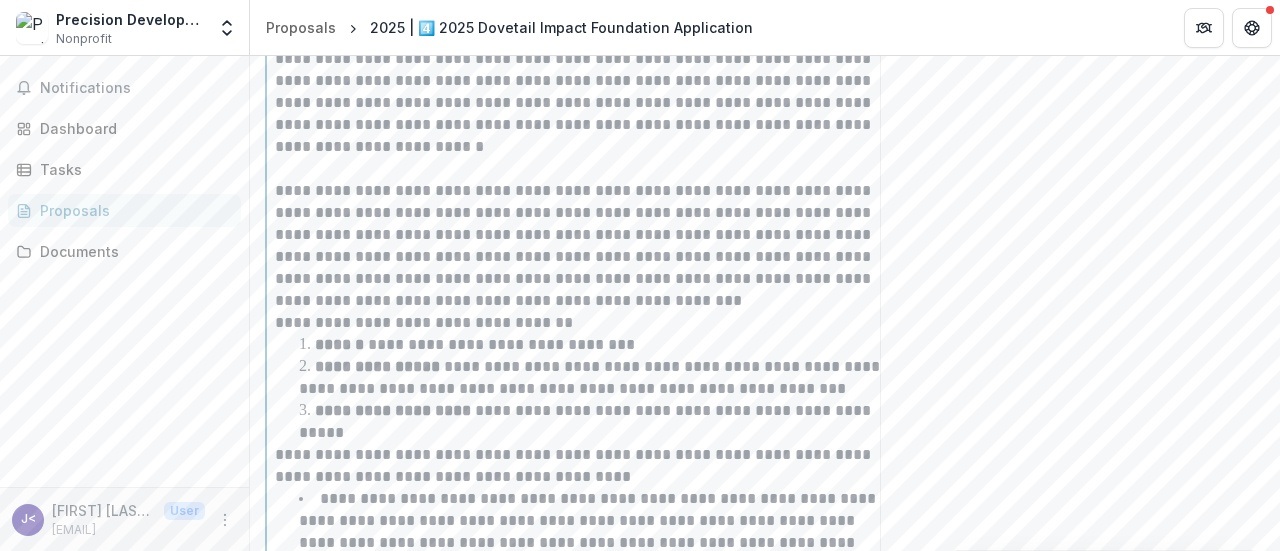 click on "**********" at bounding box center [586, 246] 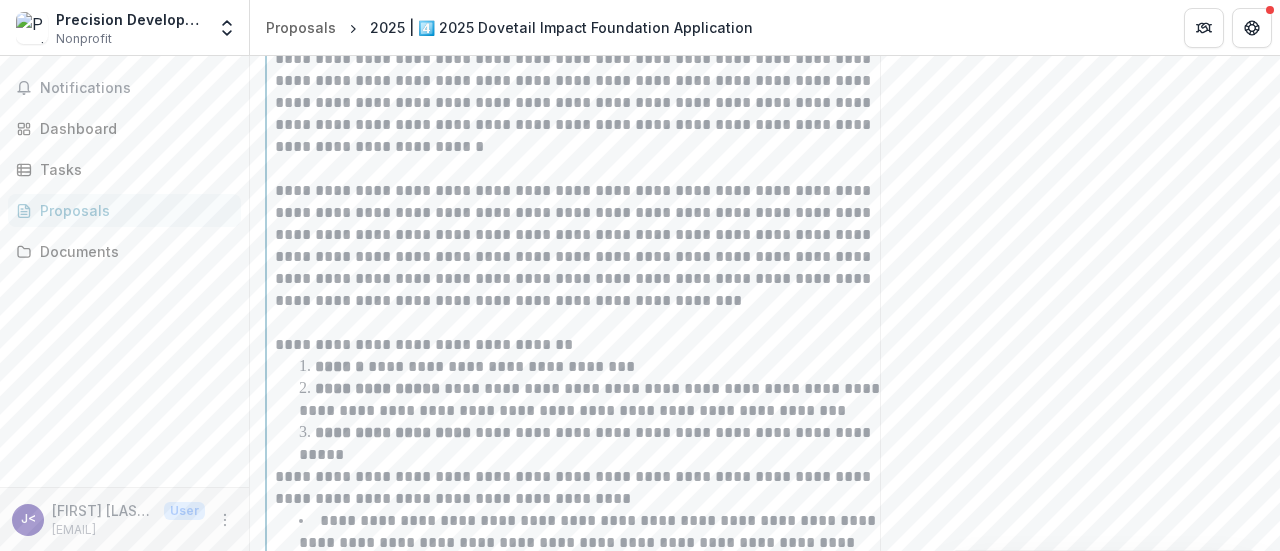 scroll, scrollTop: 5422, scrollLeft: 0, axis: vertical 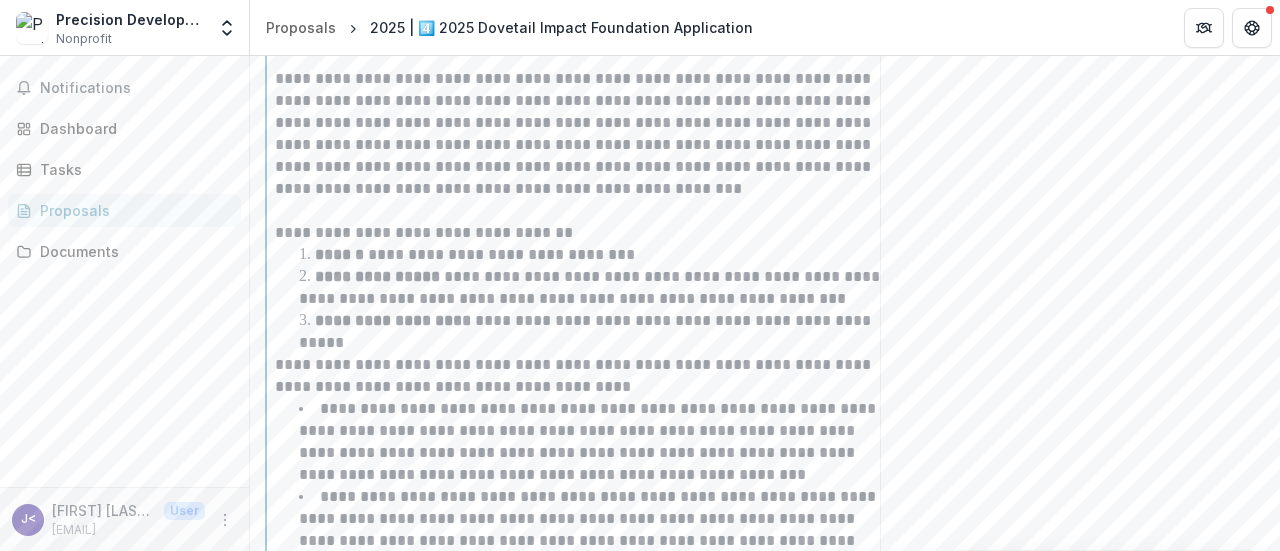 click on "**********" at bounding box center [598, 332] 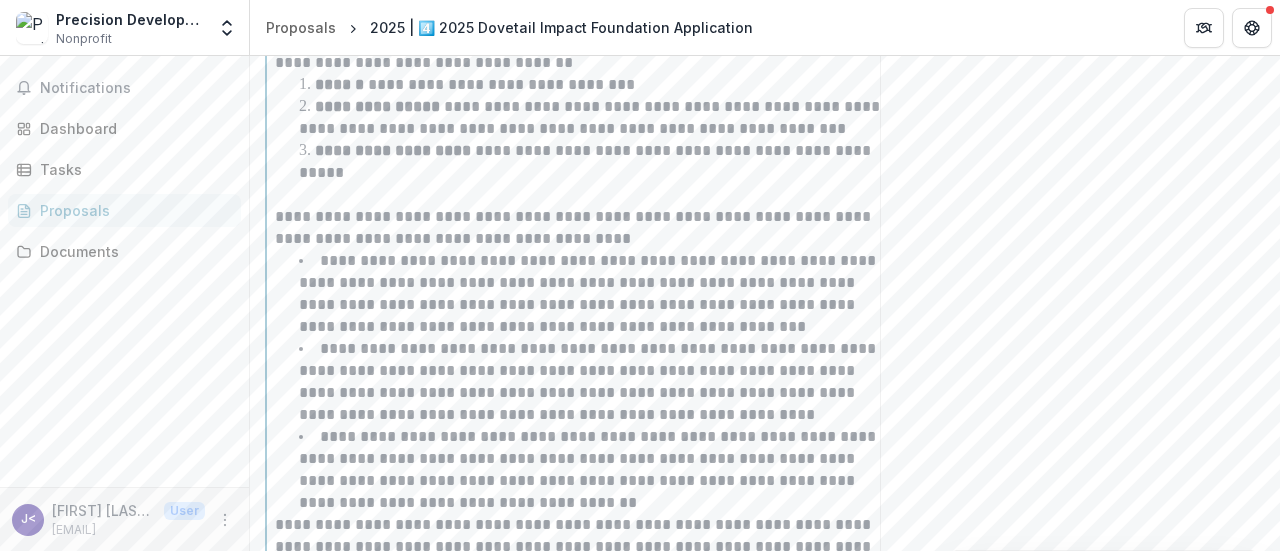 scroll, scrollTop: 5600, scrollLeft: 0, axis: vertical 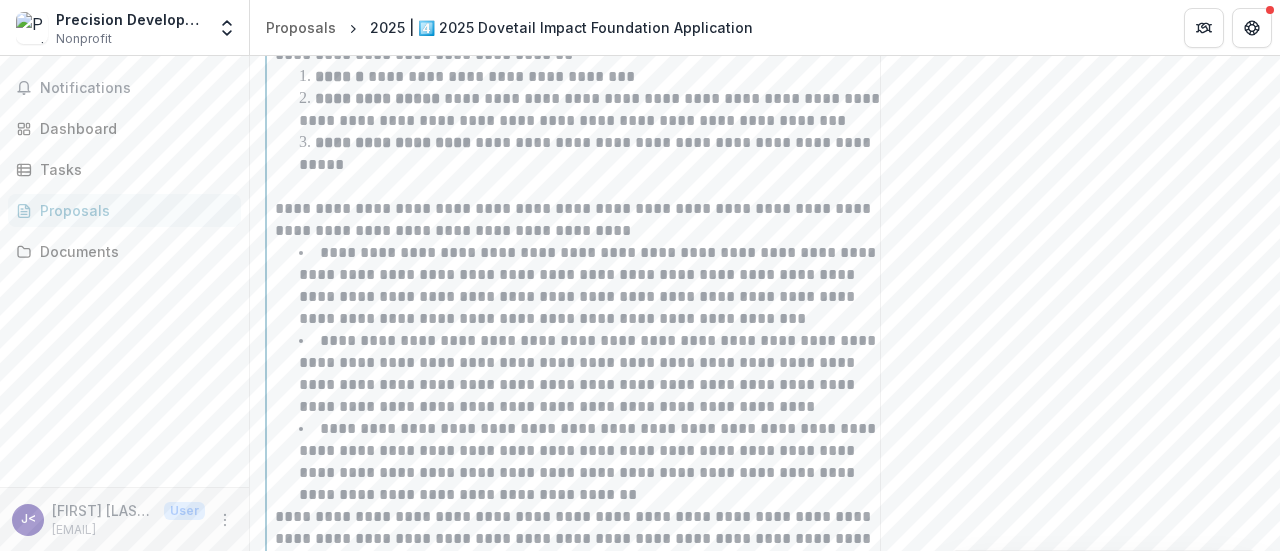 click on "**********" at bounding box center (586, 220) 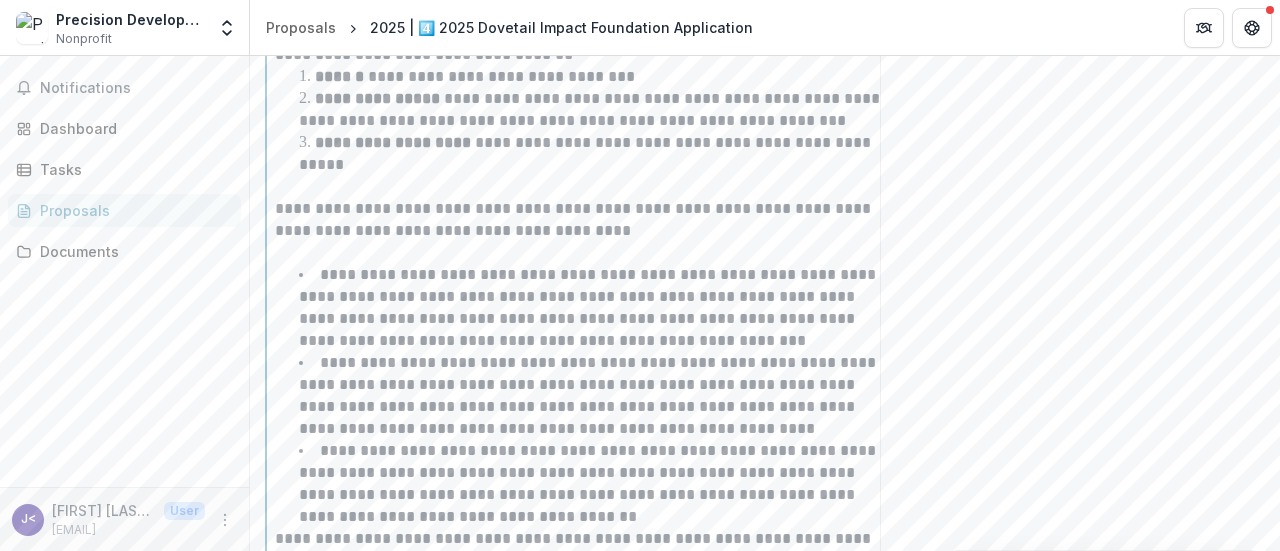 scroll, scrollTop: 5734, scrollLeft: 0, axis: vertical 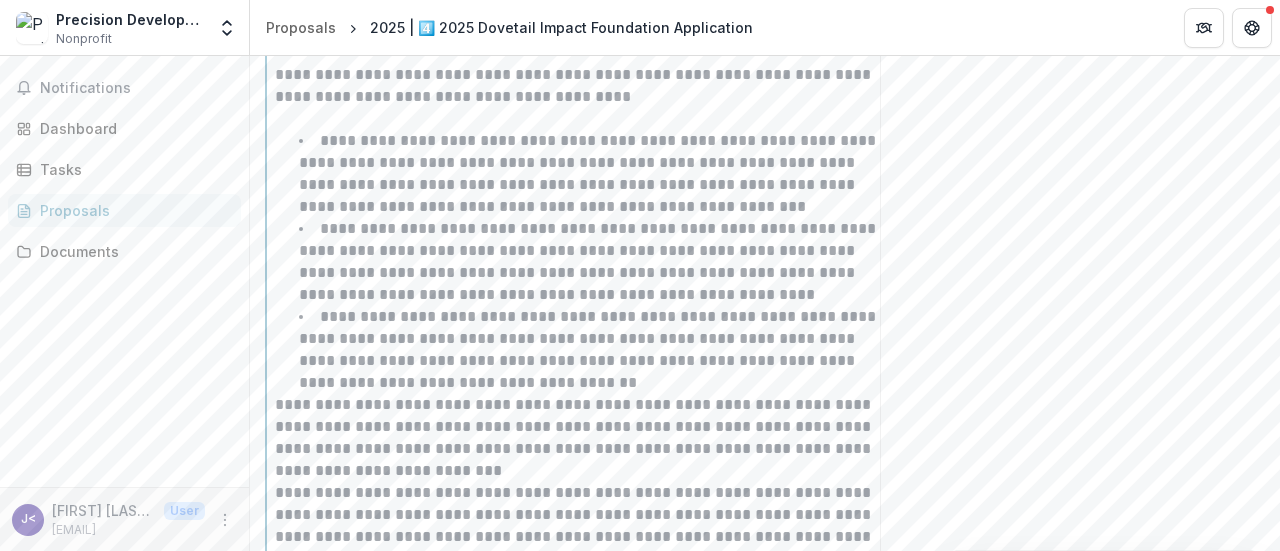 click on "**********" at bounding box center (598, 350) 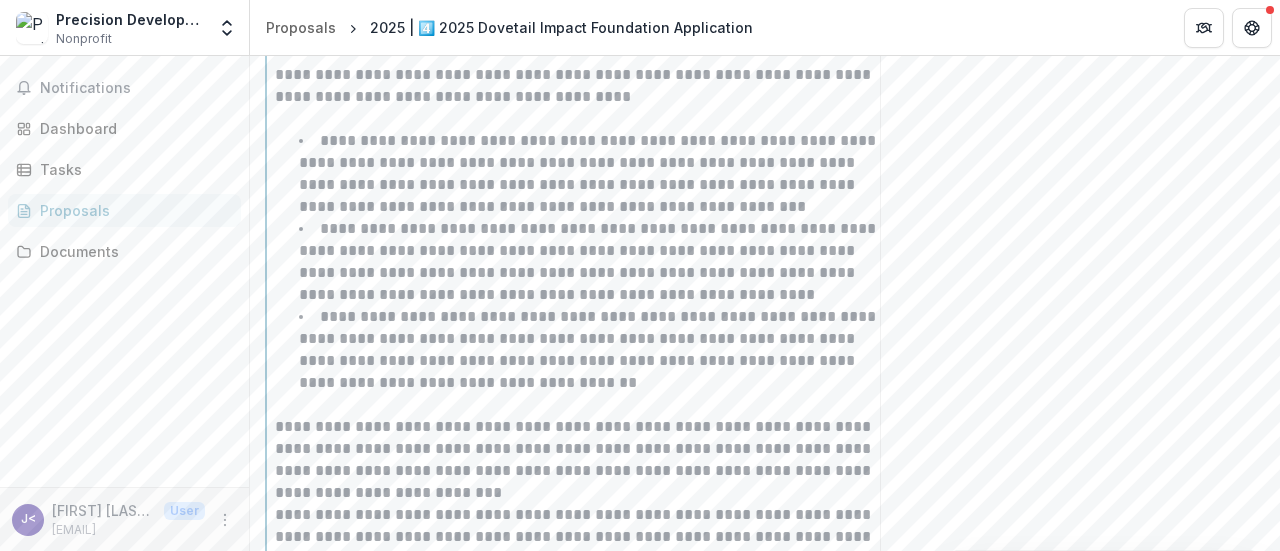 click on "**********" at bounding box center (586, 460) 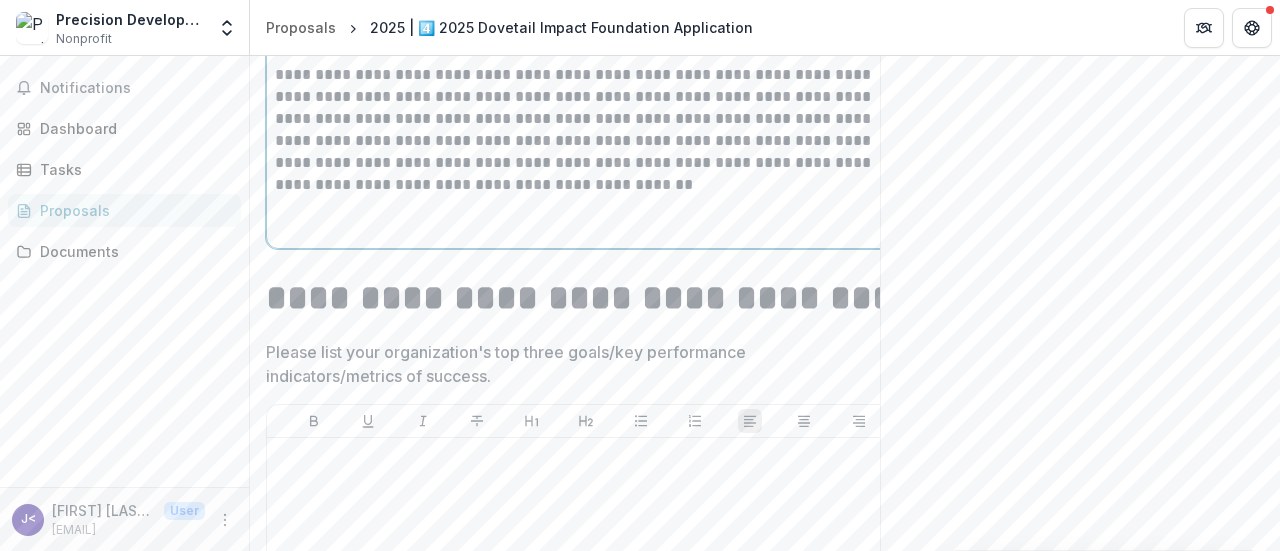scroll, scrollTop: 6198, scrollLeft: 0, axis: vertical 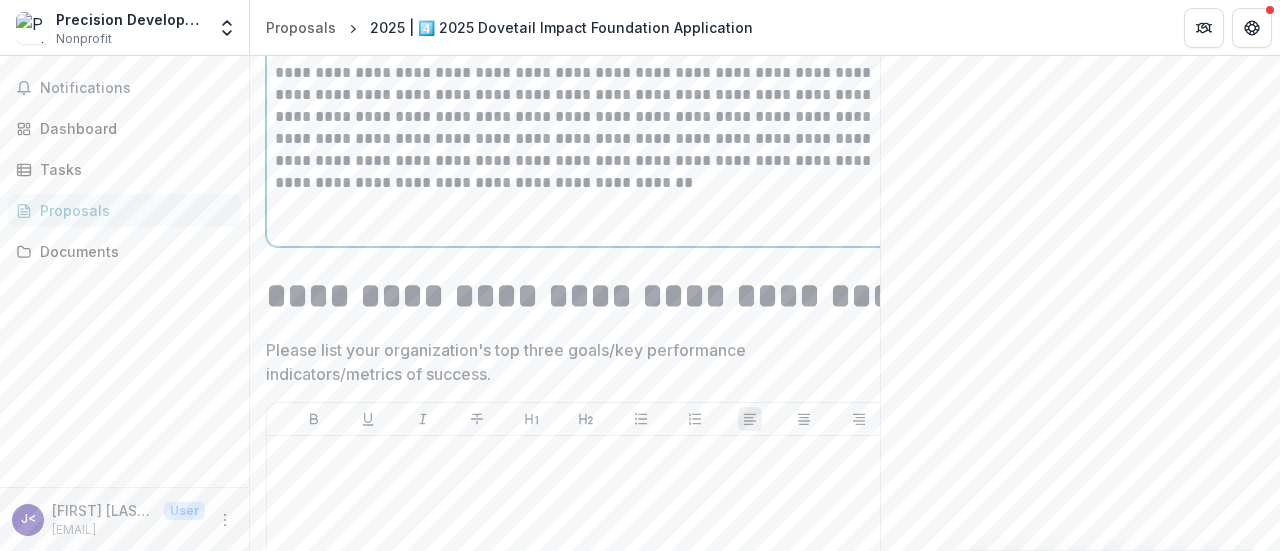 click at bounding box center [586, 216] 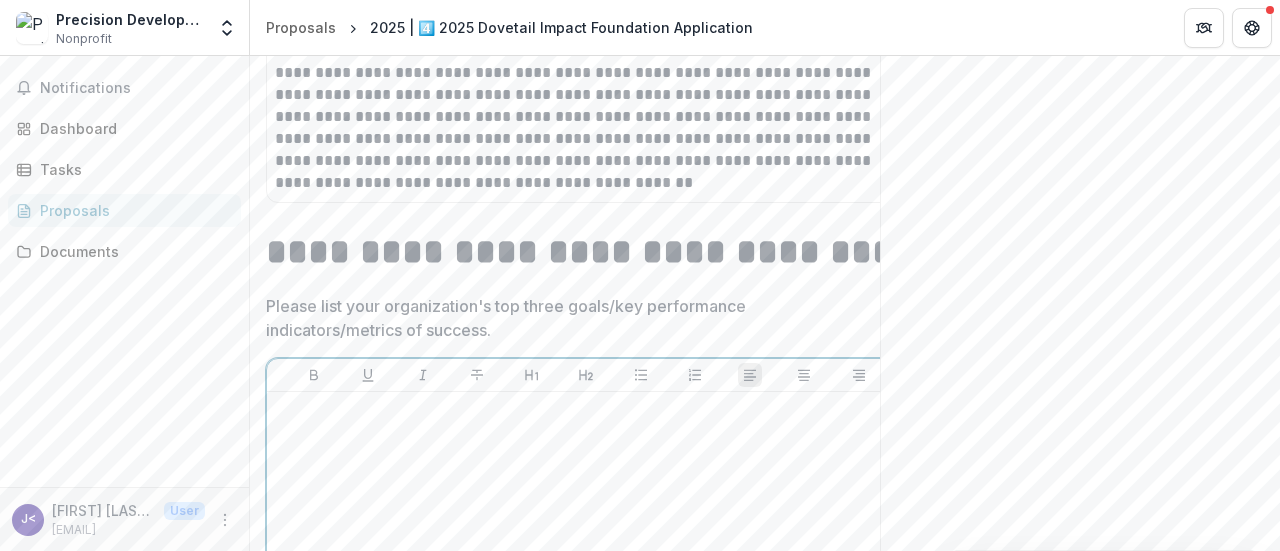 click at bounding box center (586, 550) 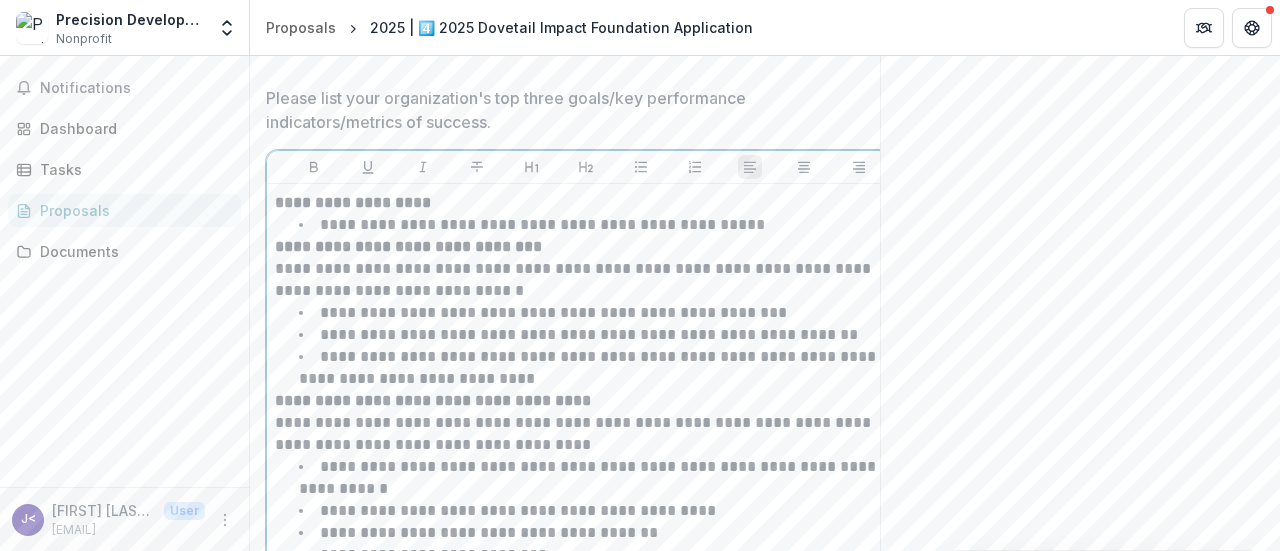 click on "**********" at bounding box center [598, 225] 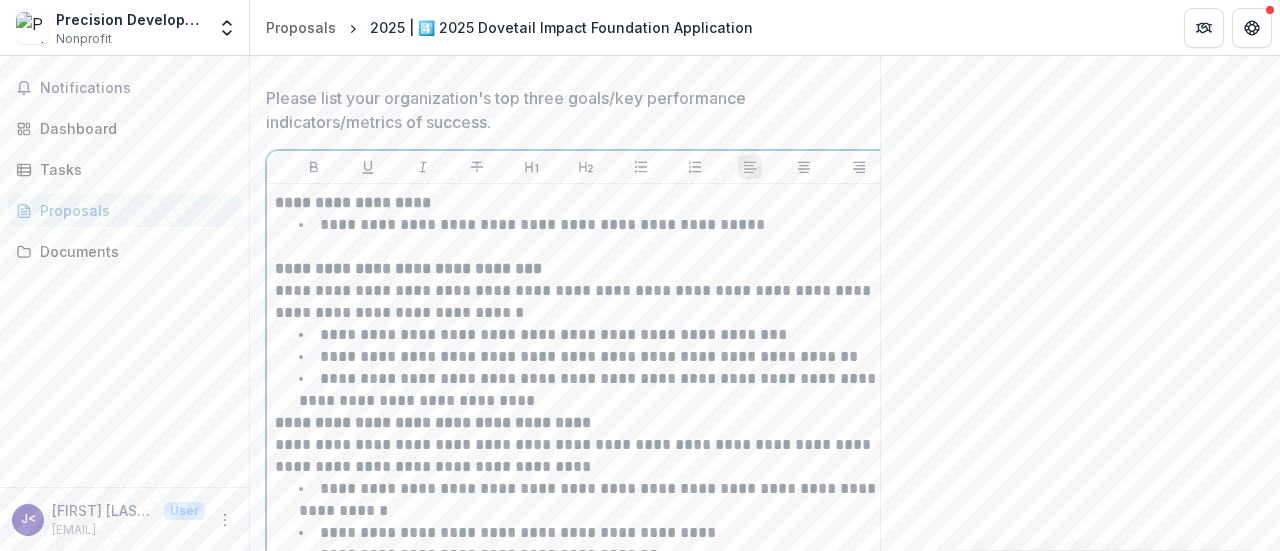click on "**********" at bounding box center (598, 390) 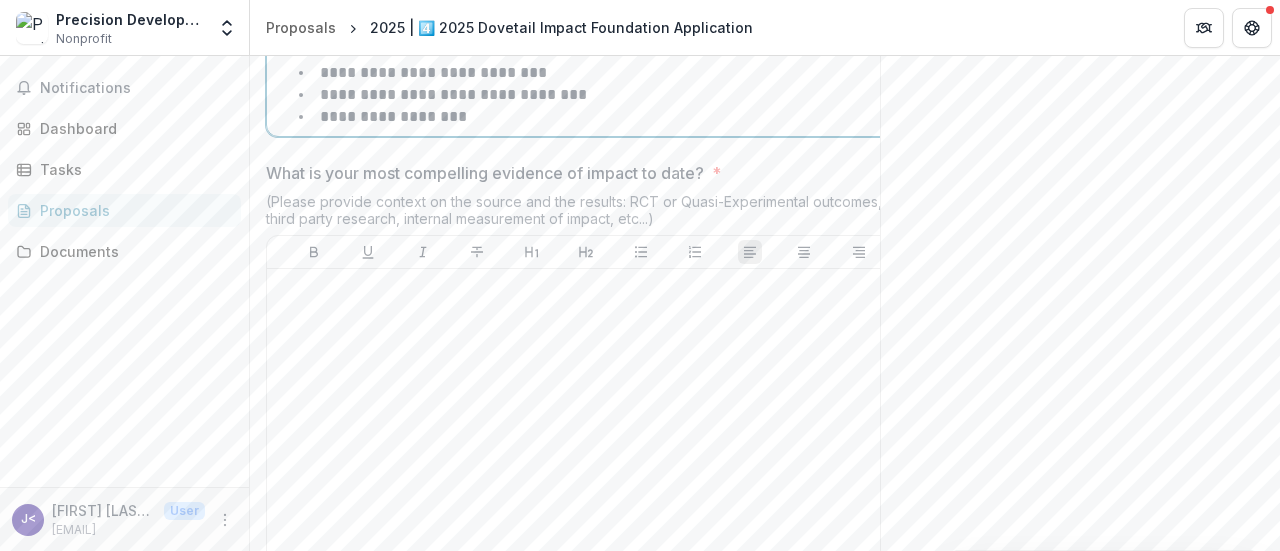 scroll, scrollTop: 6946, scrollLeft: 0, axis: vertical 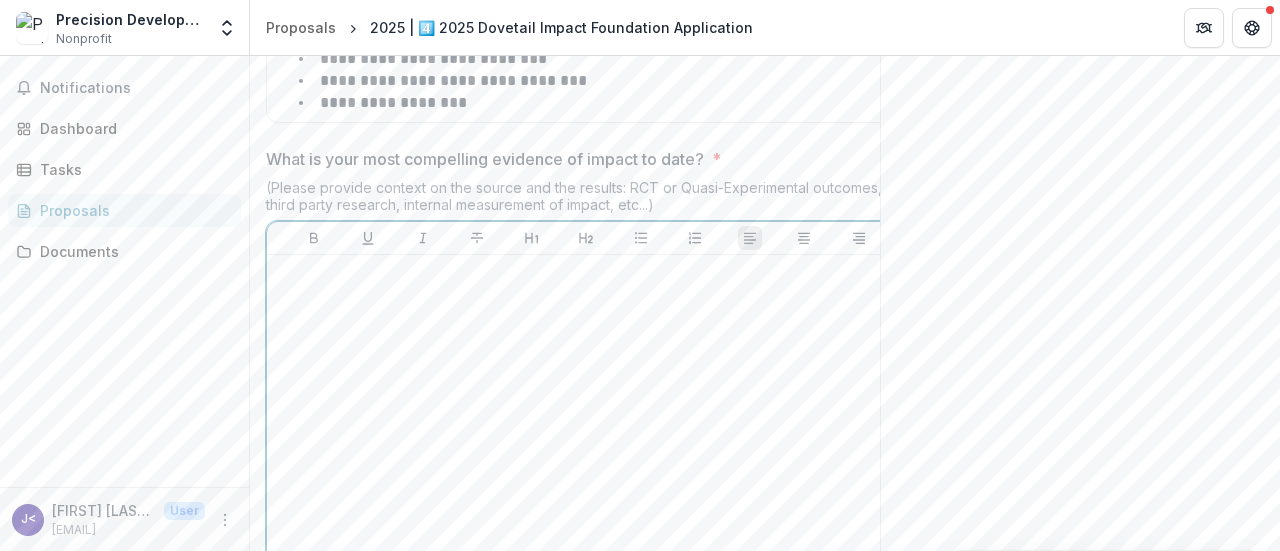 click at bounding box center (586, 413) 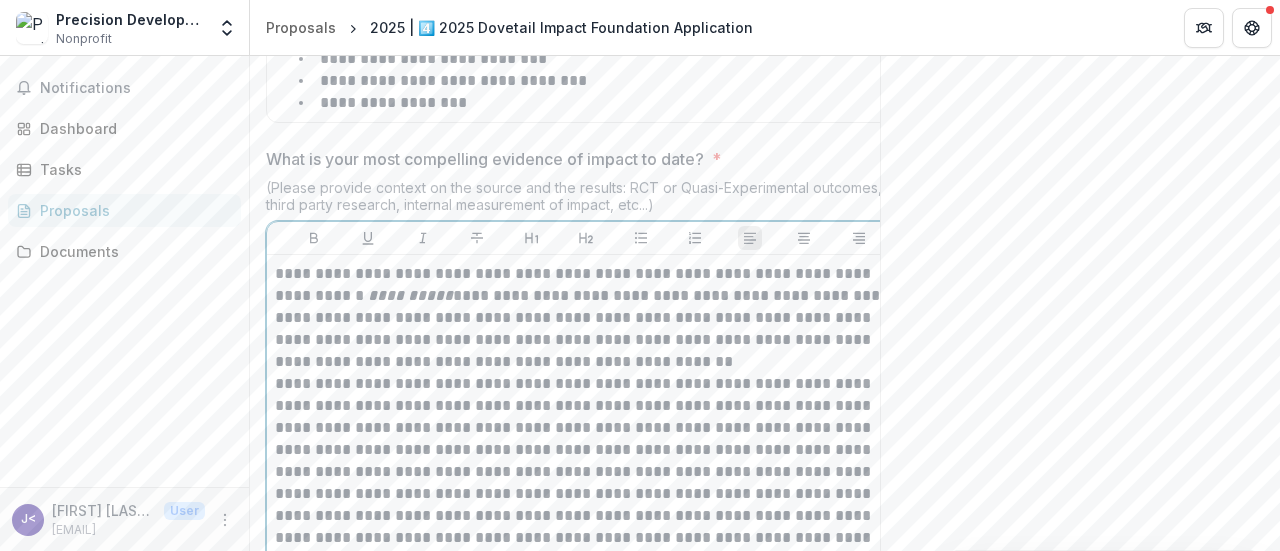 scroll, scrollTop: 7104, scrollLeft: 0, axis: vertical 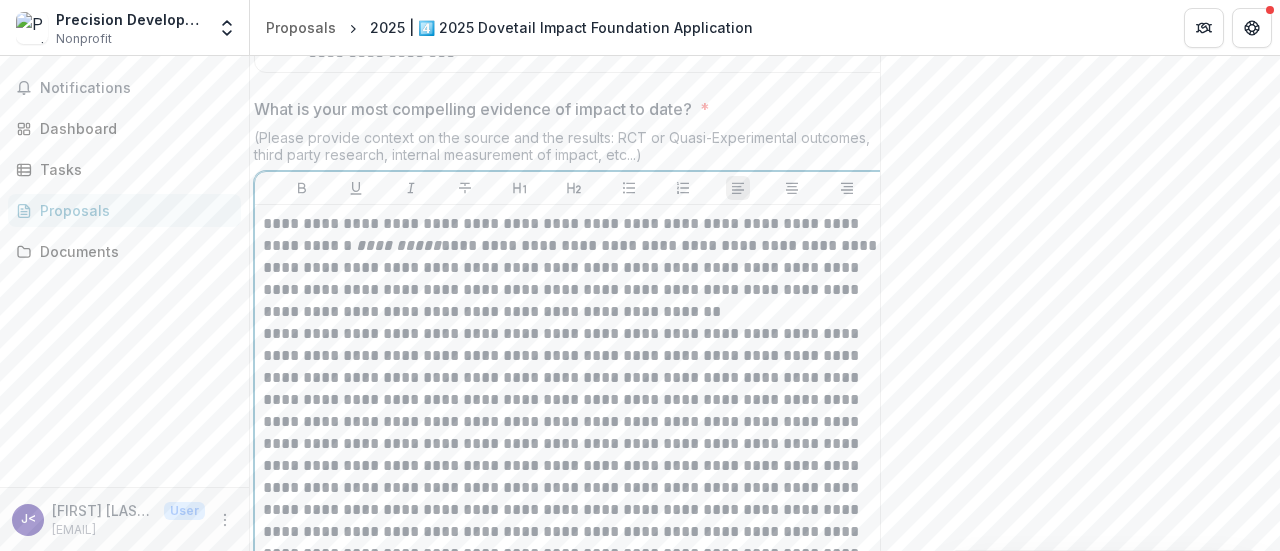 click on "**********" at bounding box center [574, 268] 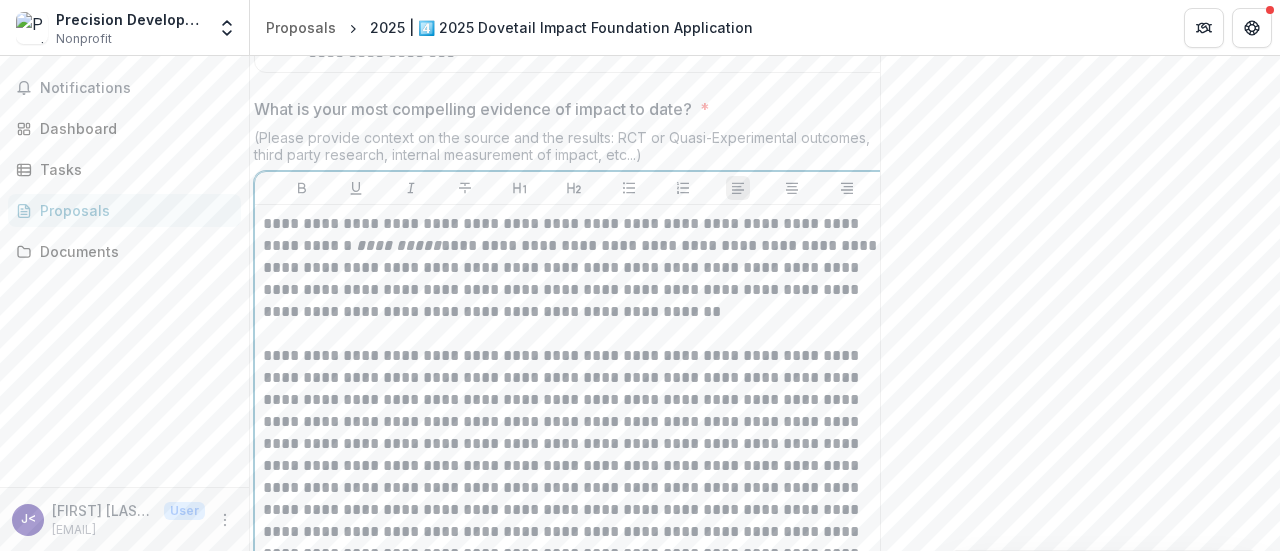 scroll, scrollTop: 7124, scrollLeft: 0, axis: vertical 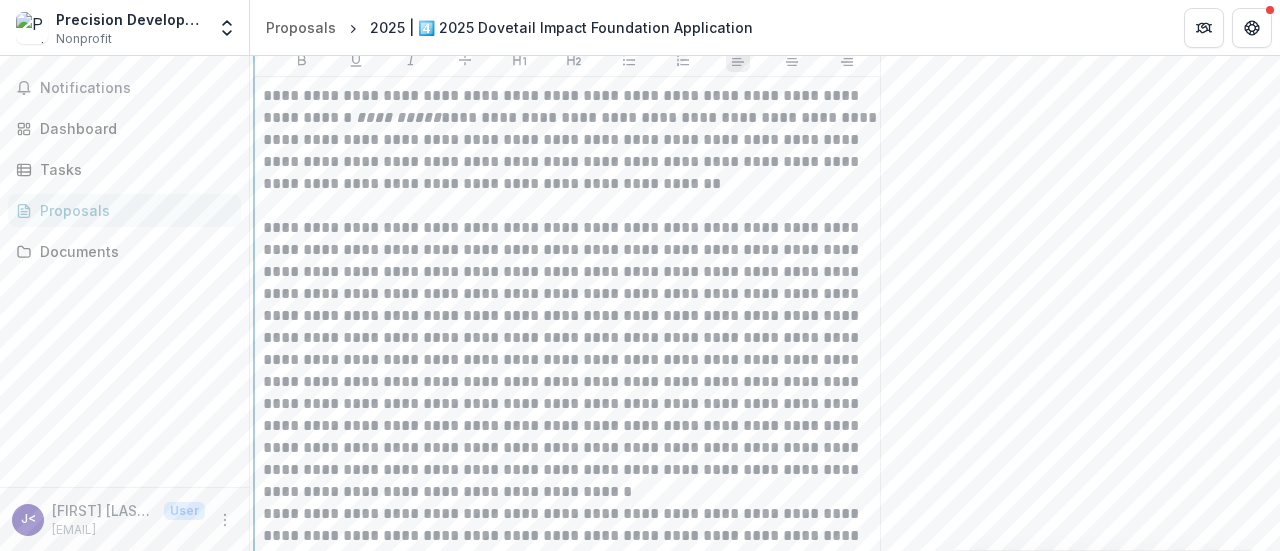 click on "**********" at bounding box center [574, 360] 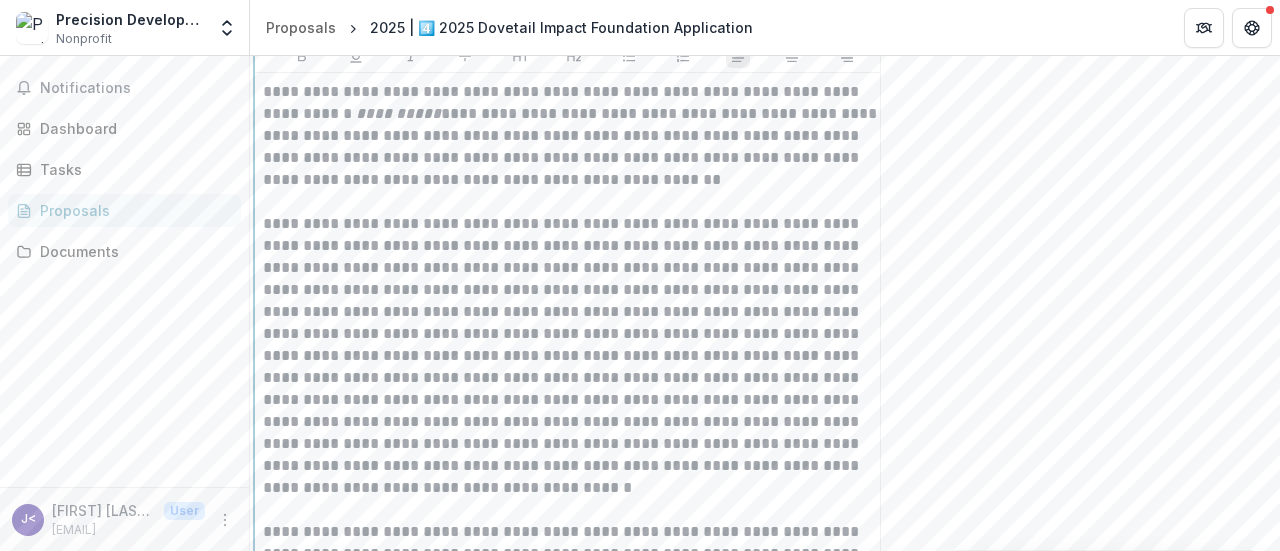 scroll, scrollTop: 7112, scrollLeft: 0, axis: vertical 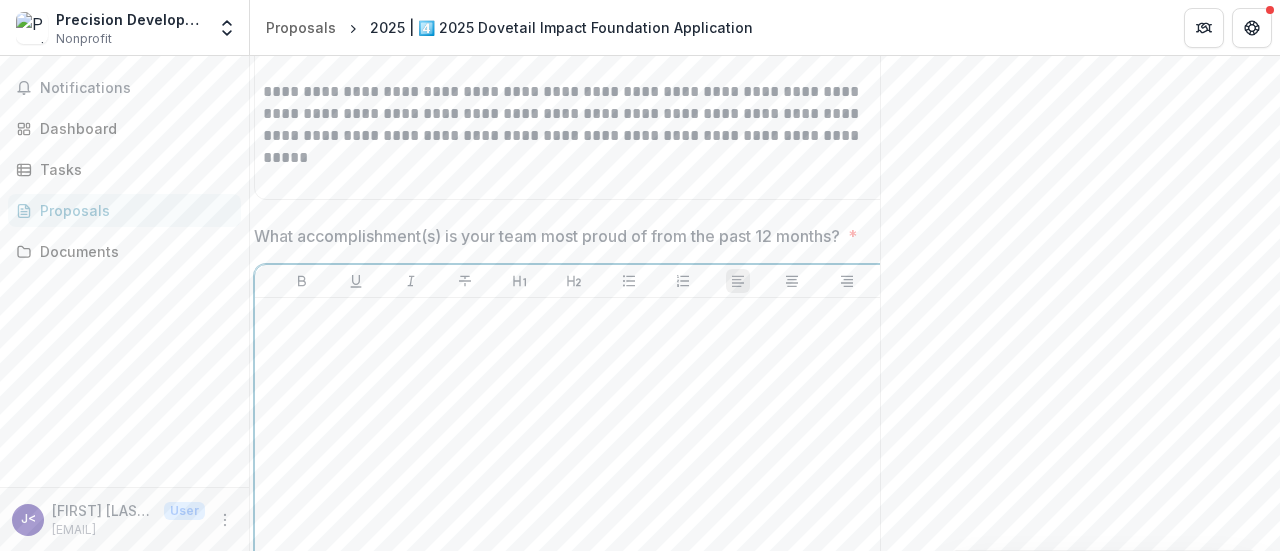 click at bounding box center (574, 456) 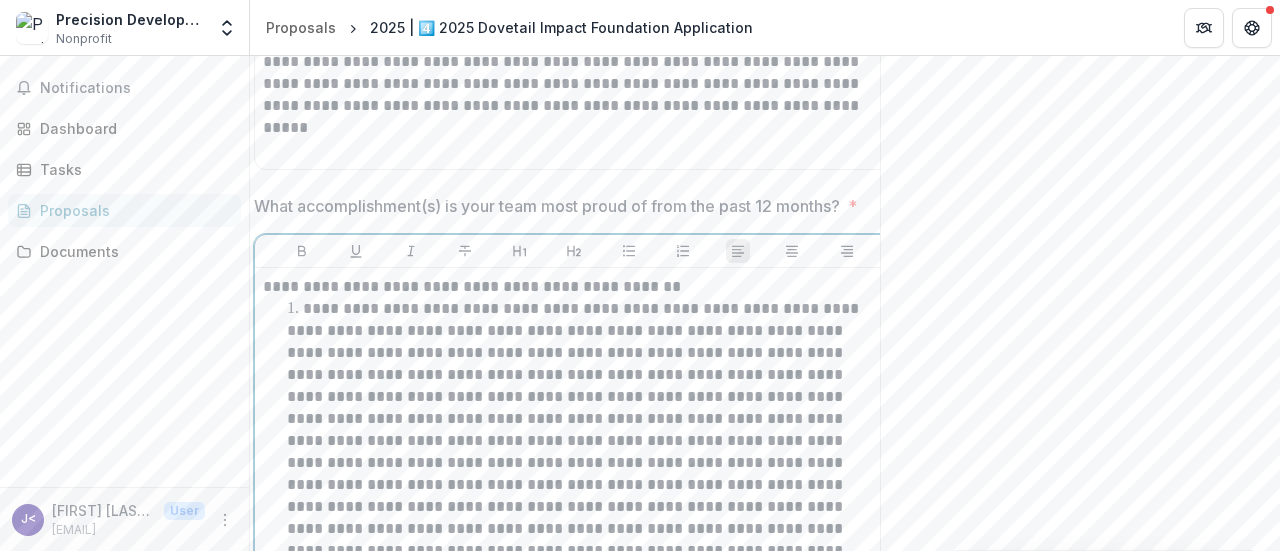scroll, scrollTop: 7594, scrollLeft: 0, axis: vertical 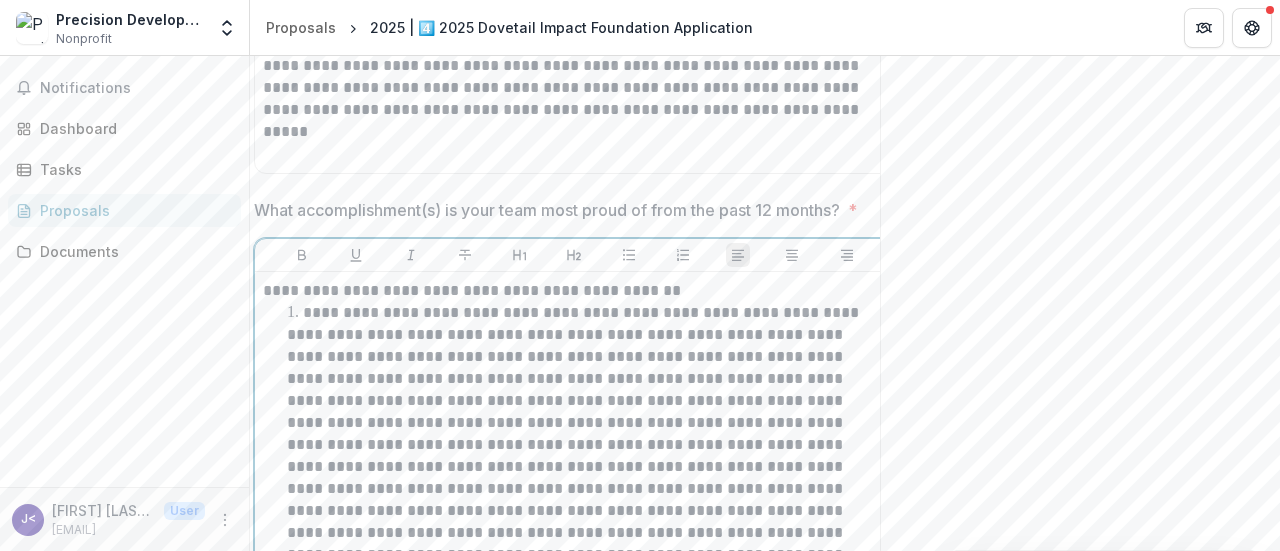 click on "**********" at bounding box center (574, 291) 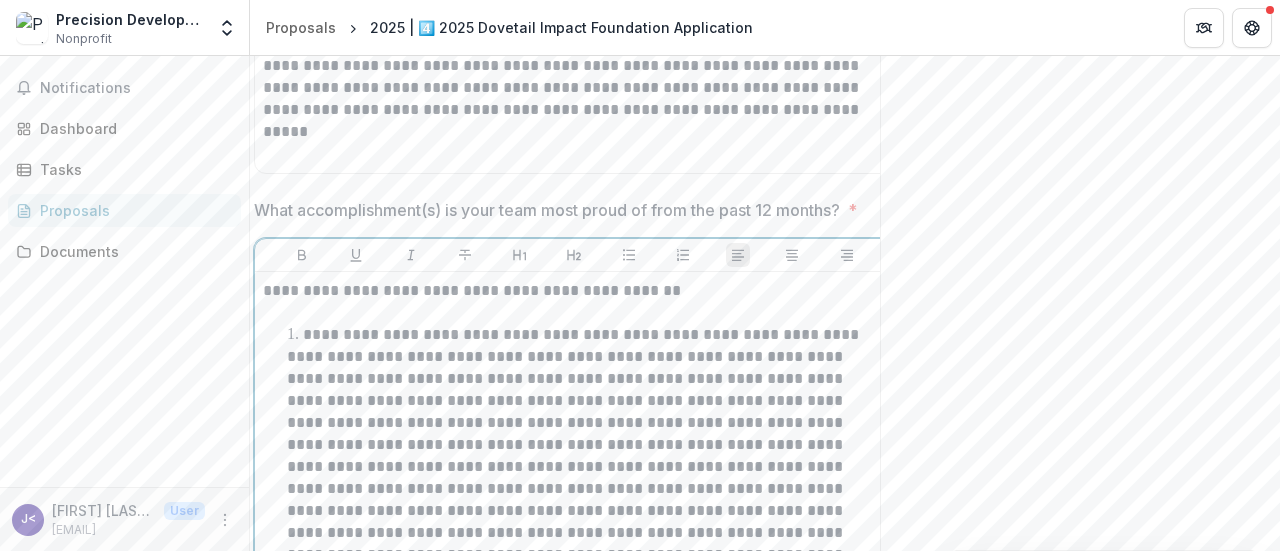 scroll, scrollTop: 7722, scrollLeft: 0, axis: vertical 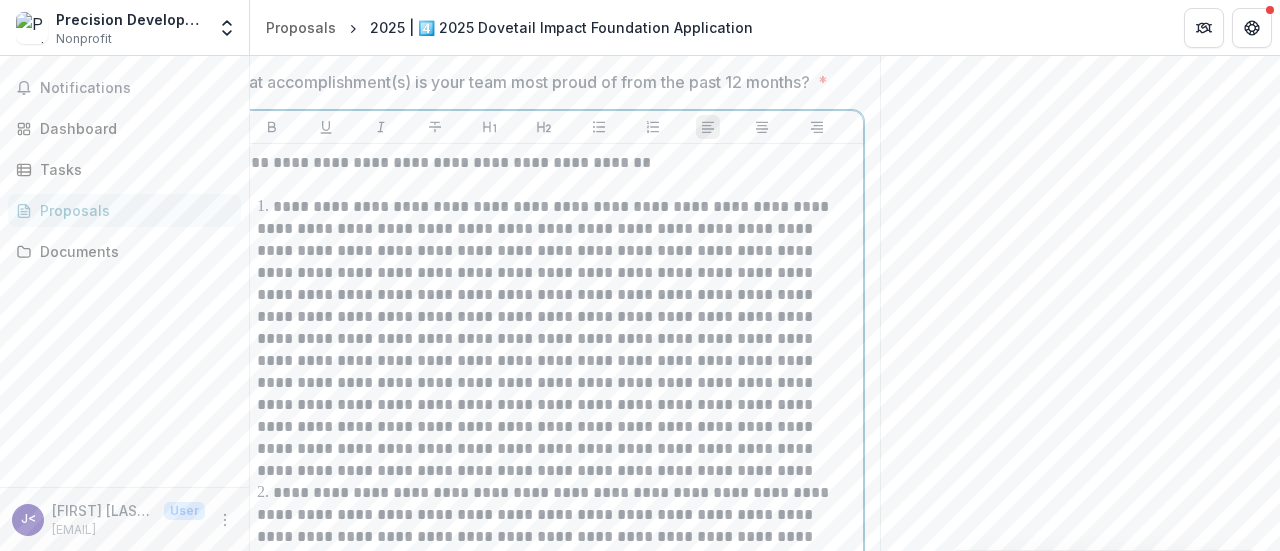 click on "**********" at bounding box center (545, 338) 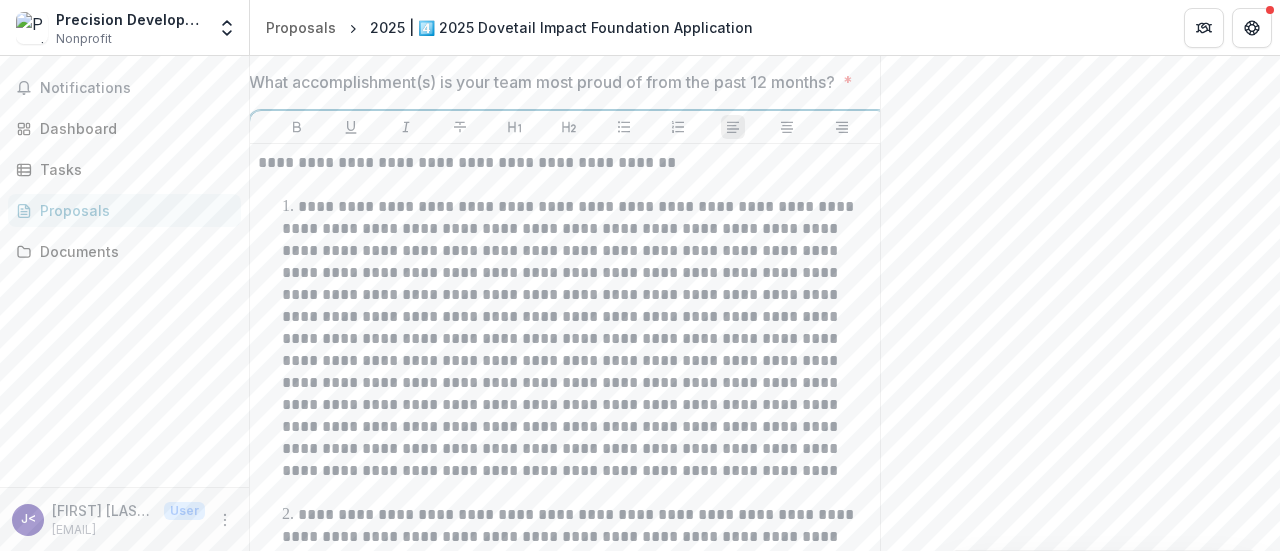 scroll, scrollTop: 0, scrollLeft: 0, axis: both 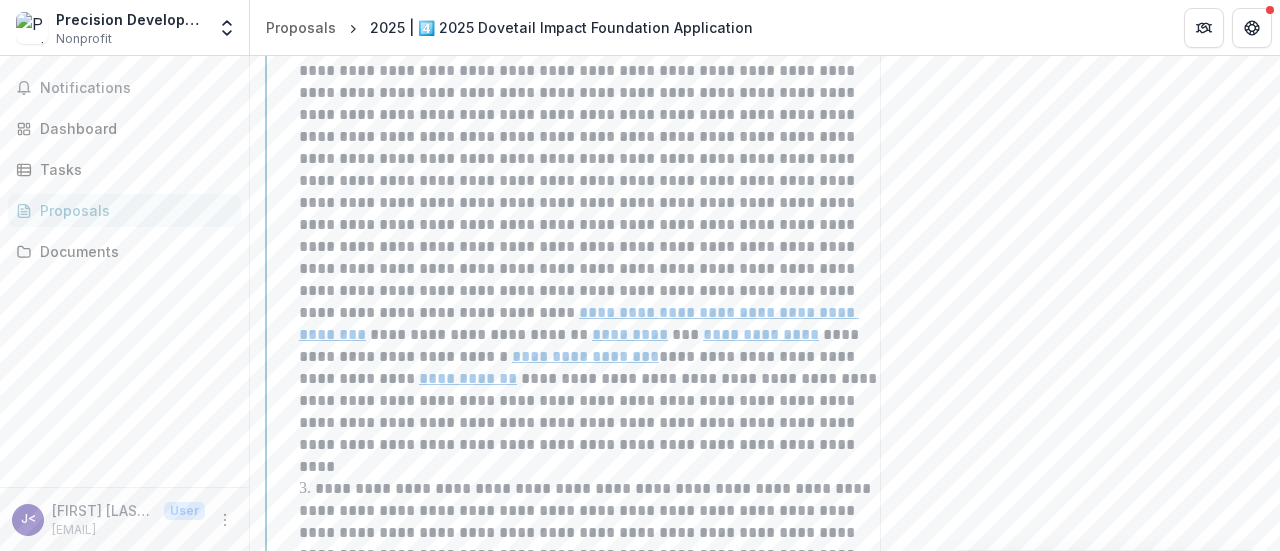 click on "**********" at bounding box center [598, 203] 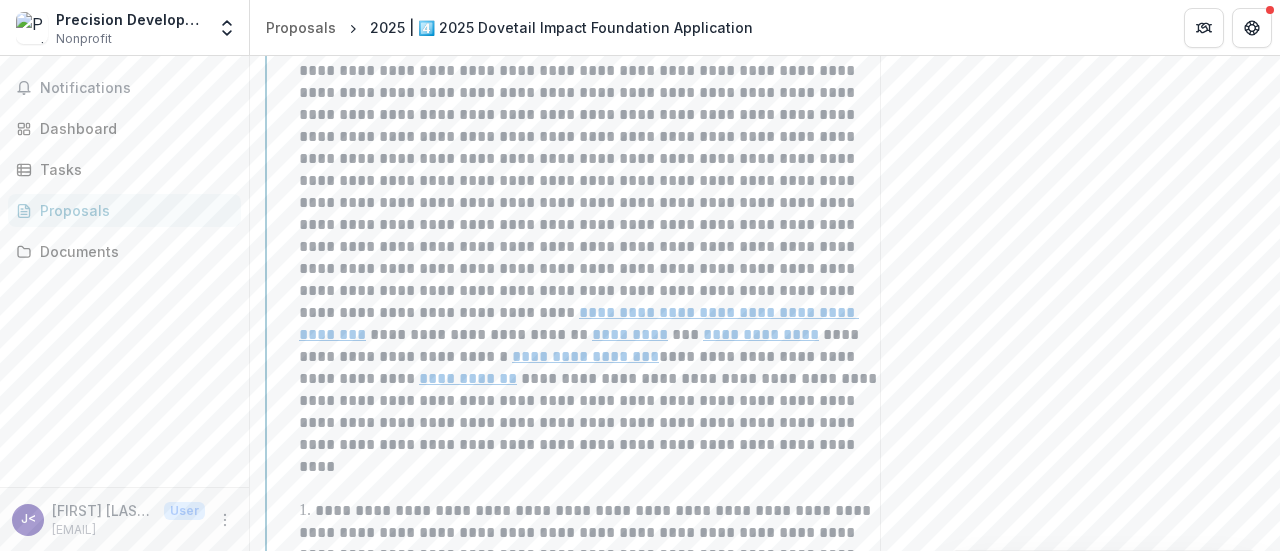 click at bounding box center (598, 687) 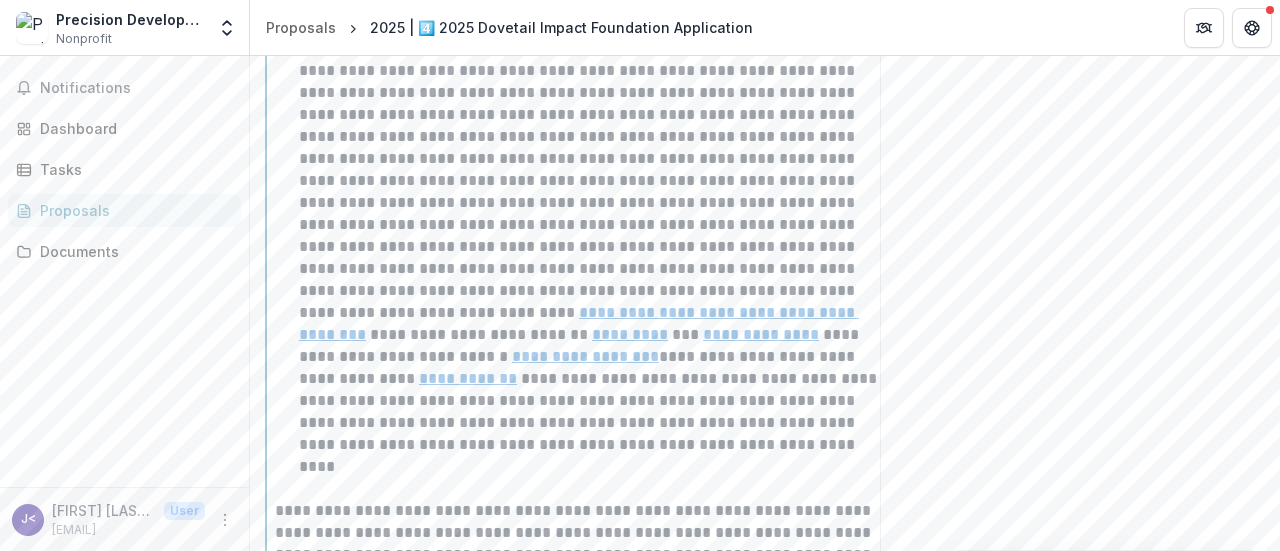 type 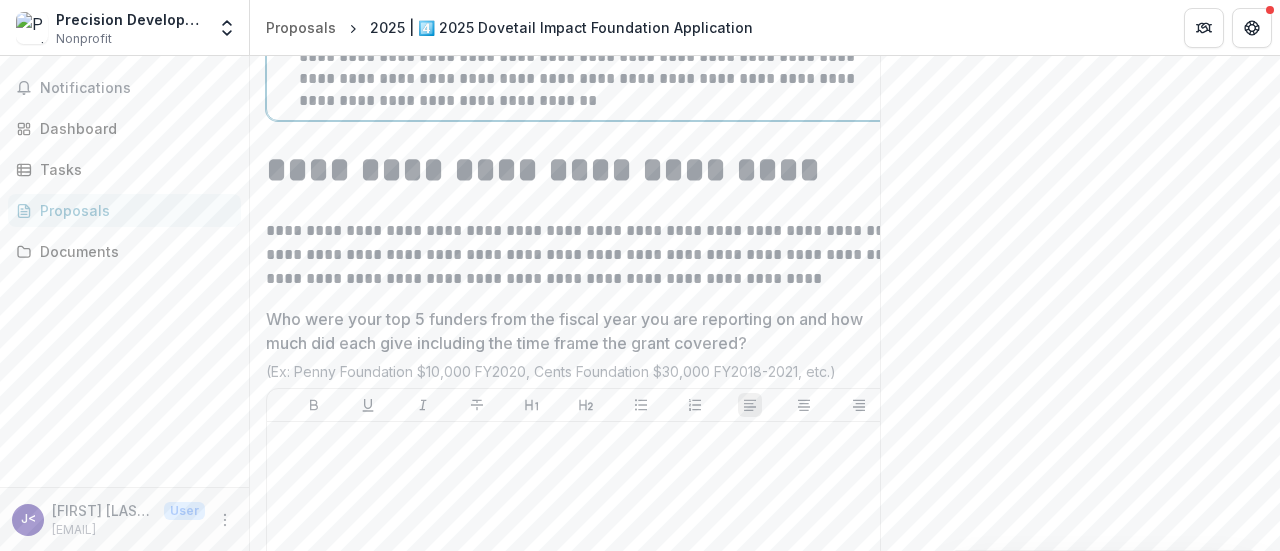 scroll, scrollTop: 9097, scrollLeft: 0, axis: vertical 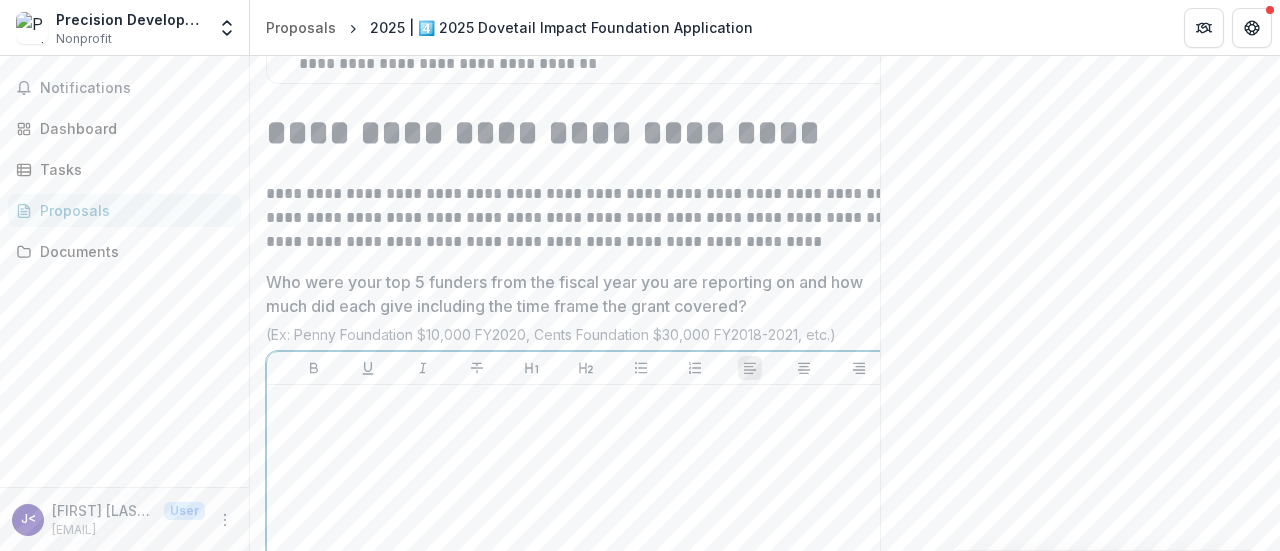 click at bounding box center (586, 543) 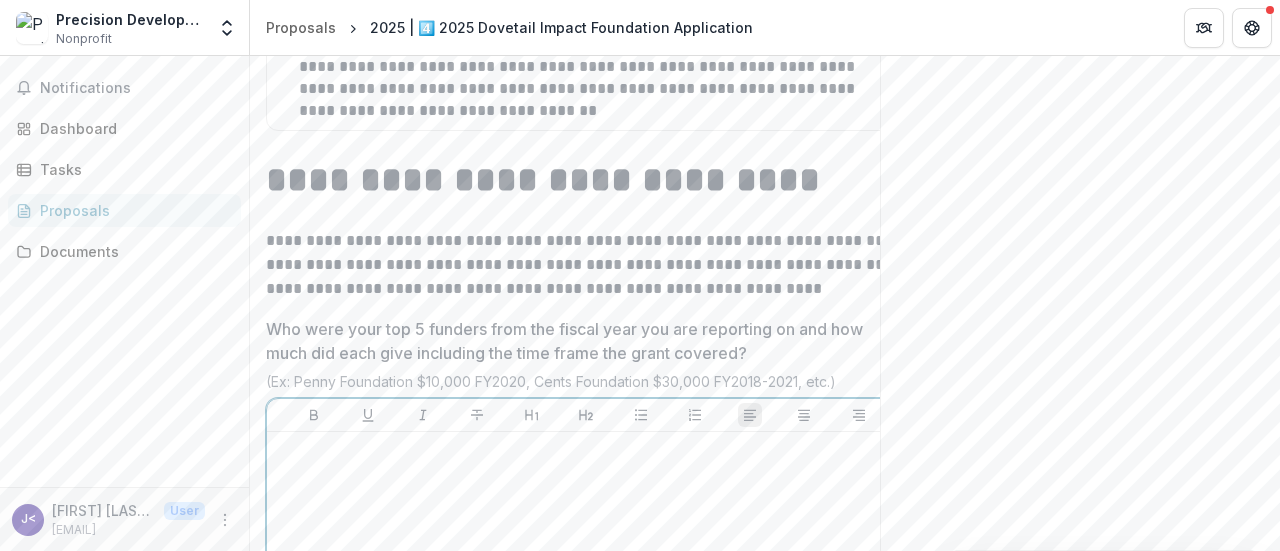 scroll, scrollTop: 9049, scrollLeft: 0, axis: vertical 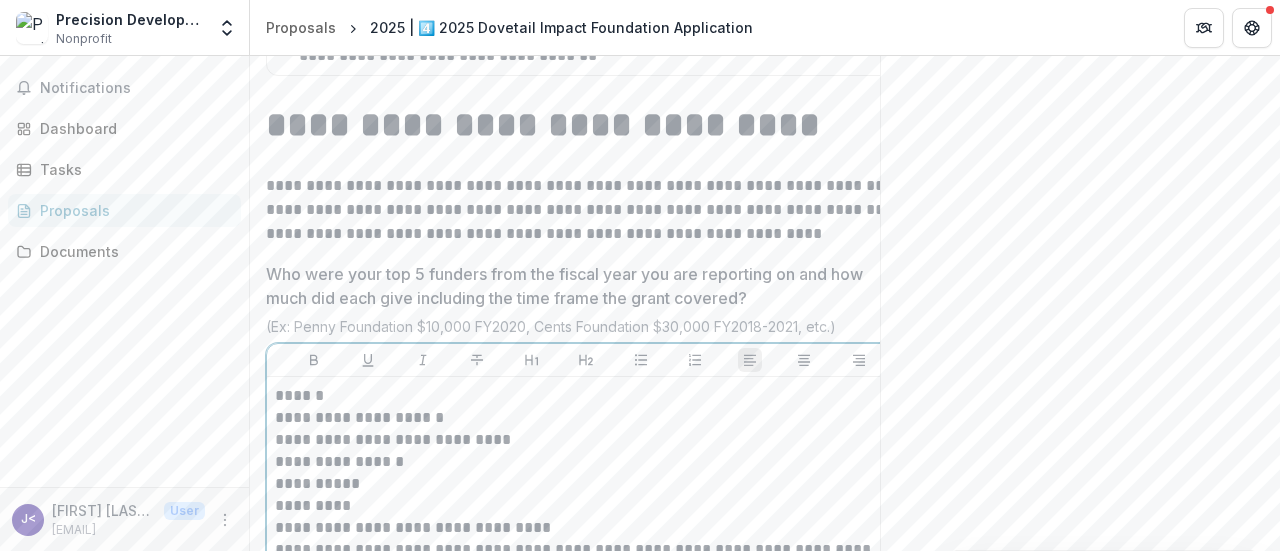 click on "**********" at bounding box center [586, 484] 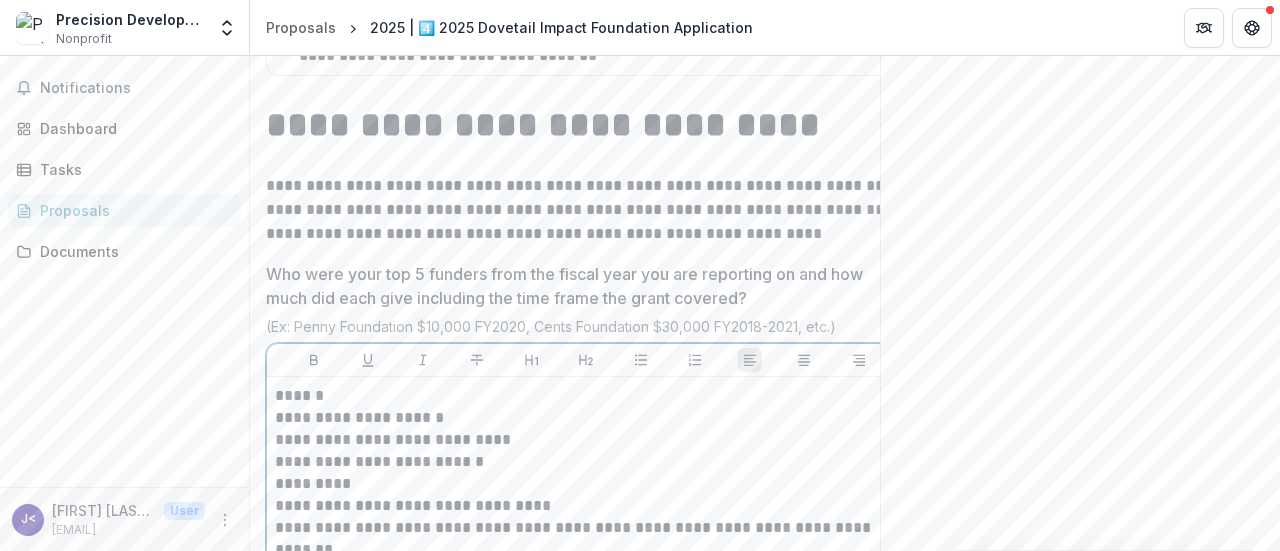 type 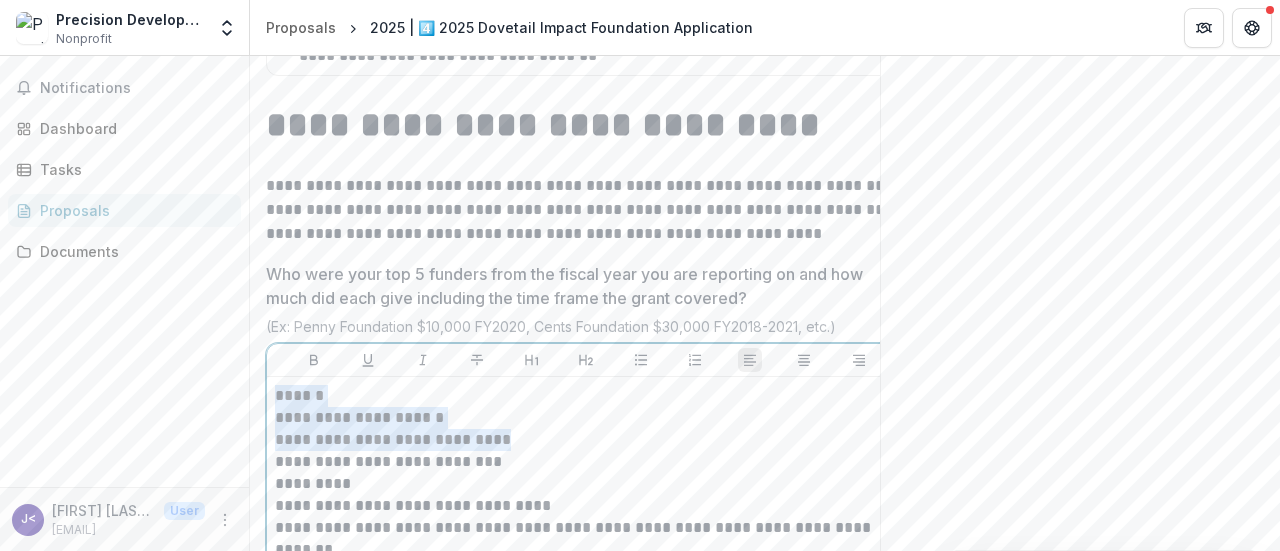 drag, startPoint x: 511, startPoint y: 288, endPoint x: 265, endPoint y: 236, distance: 251.43588 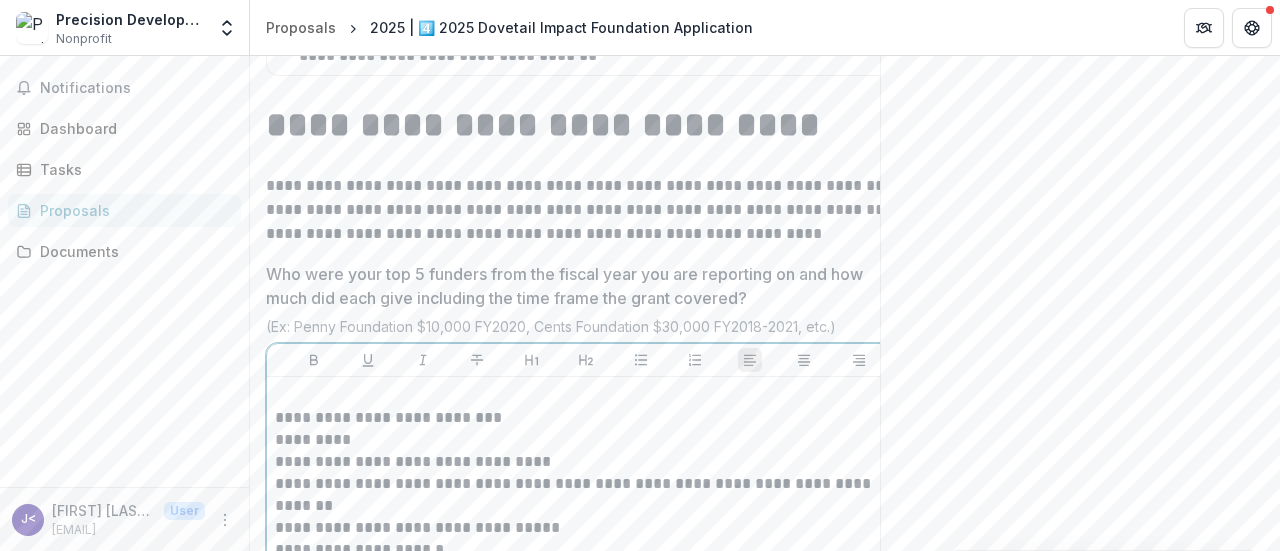 click on "**********" at bounding box center [586, 418] 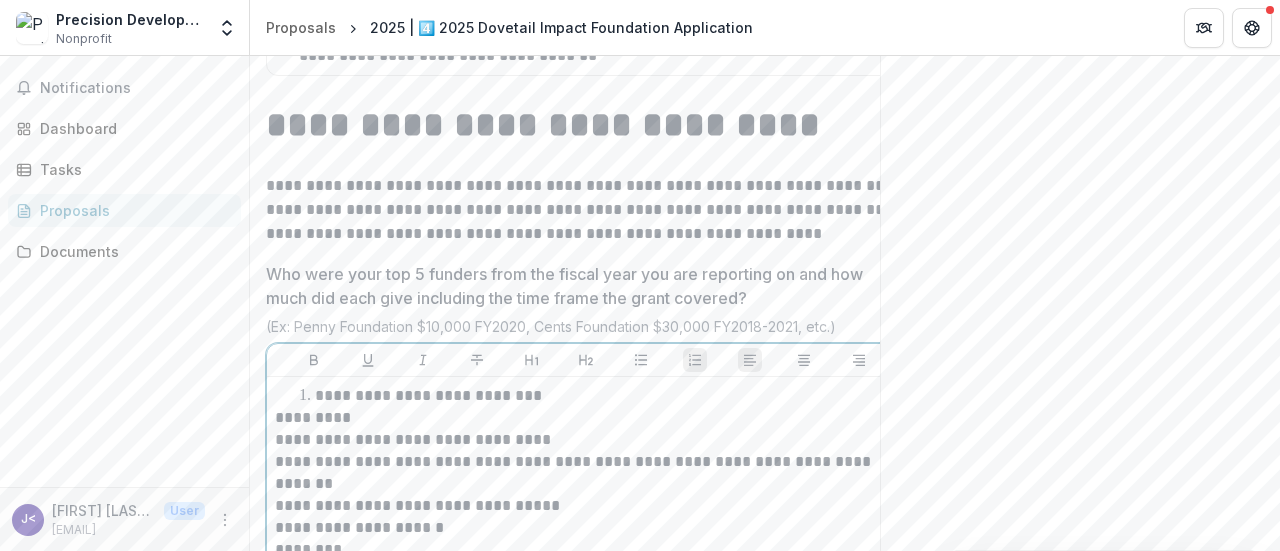 click on "*********" at bounding box center [586, 418] 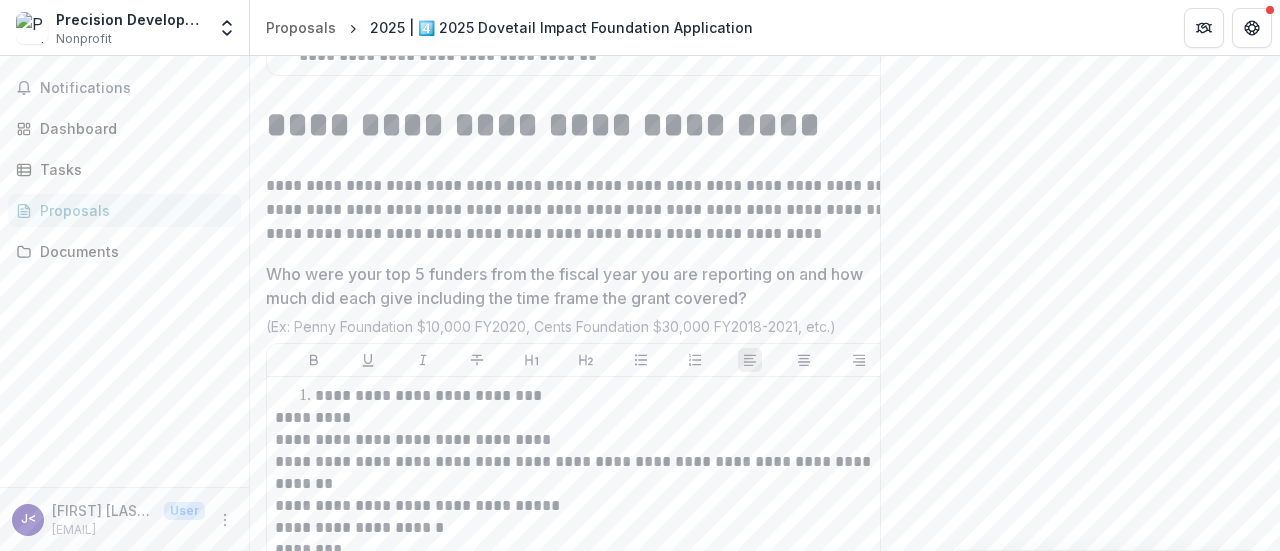 scroll, scrollTop: 0, scrollLeft: 31, axis: horizontal 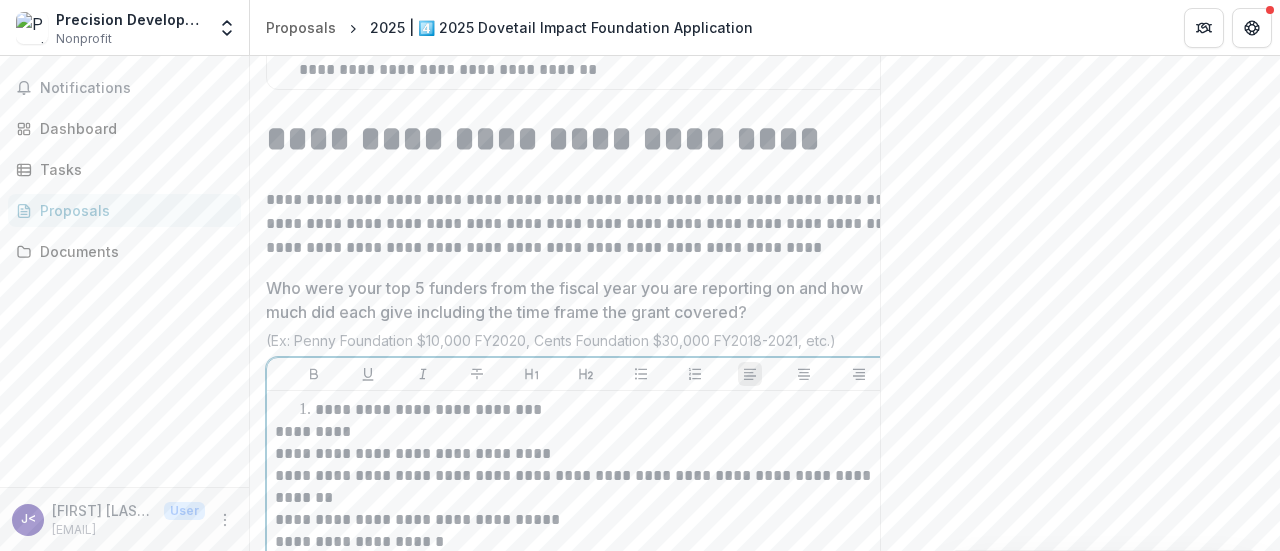 click on "*********" at bounding box center [586, 432] 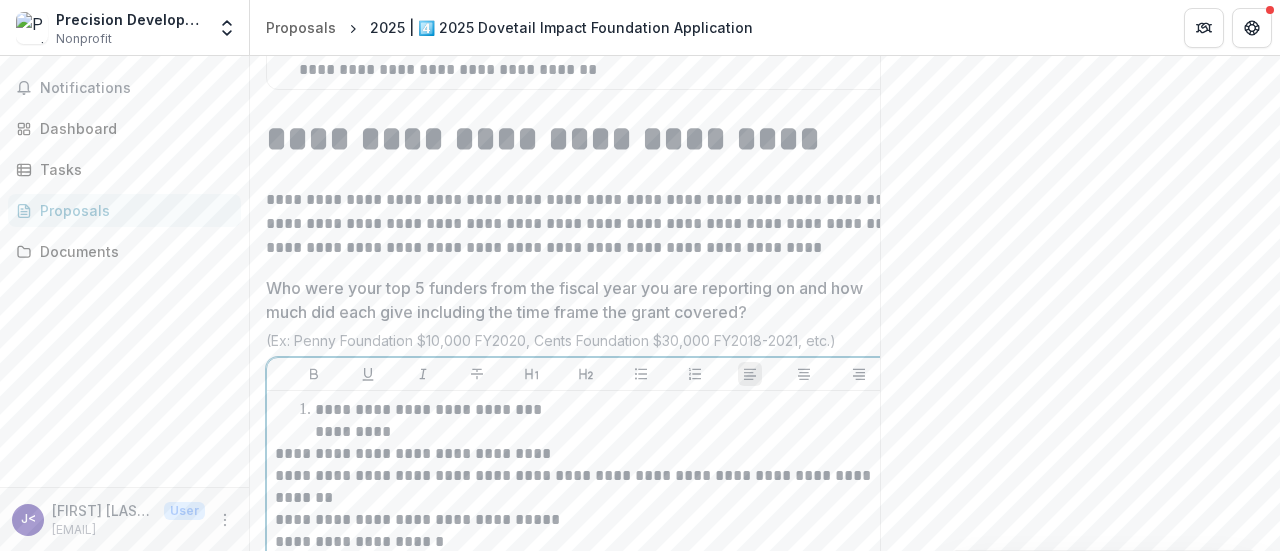 click on "**********" at bounding box center (586, 454) 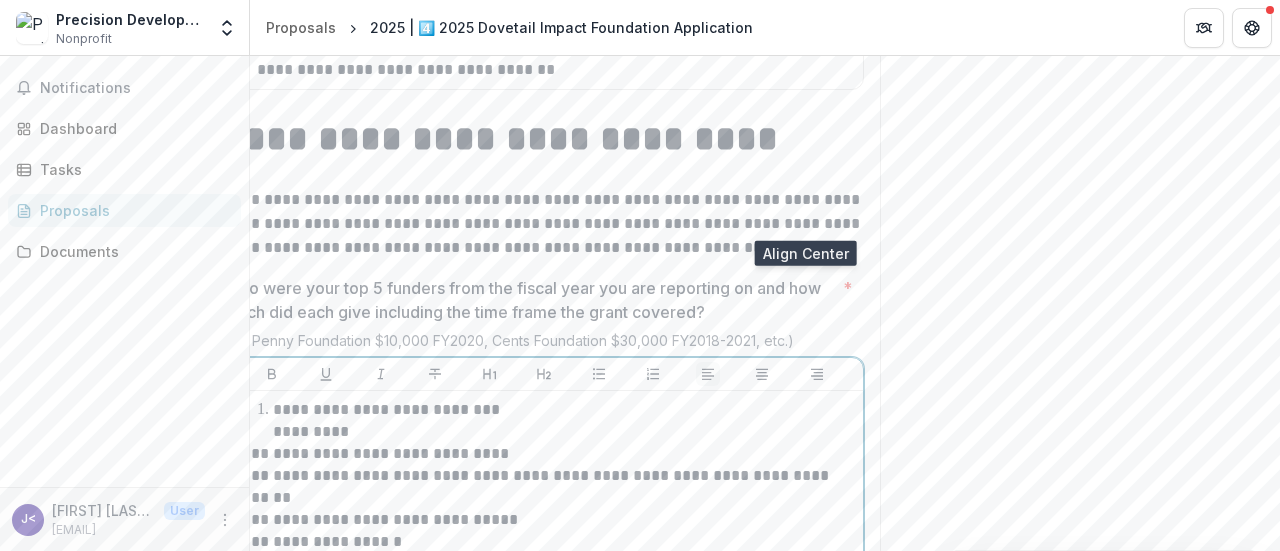 scroll, scrollTop: 0, scrollLeft: 0, axis: both 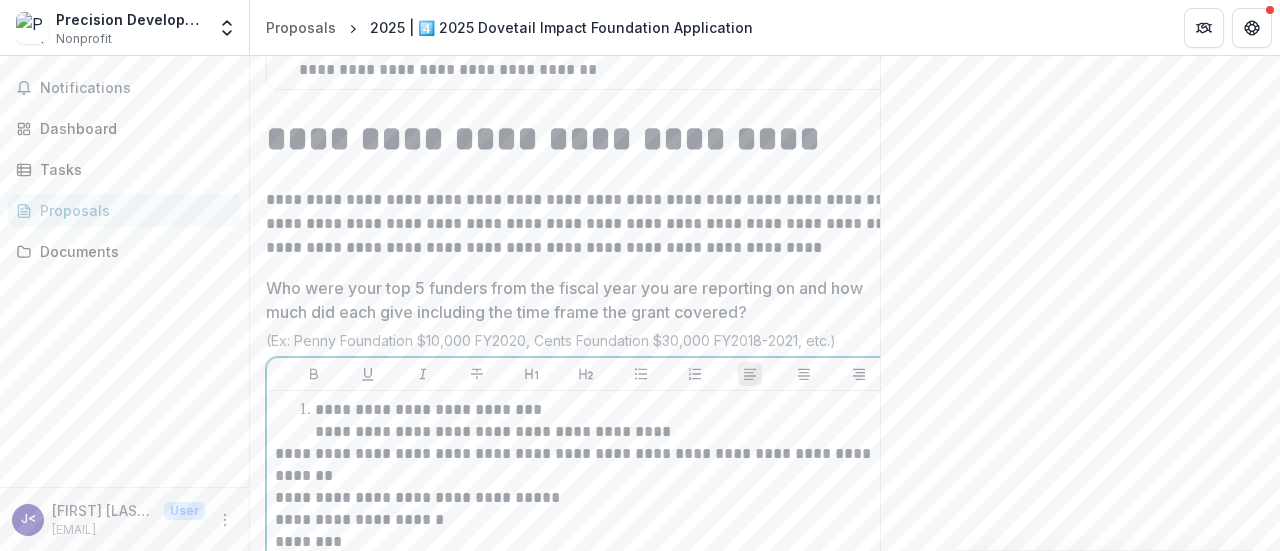 click on "**********" at bounding box center (586, 465) 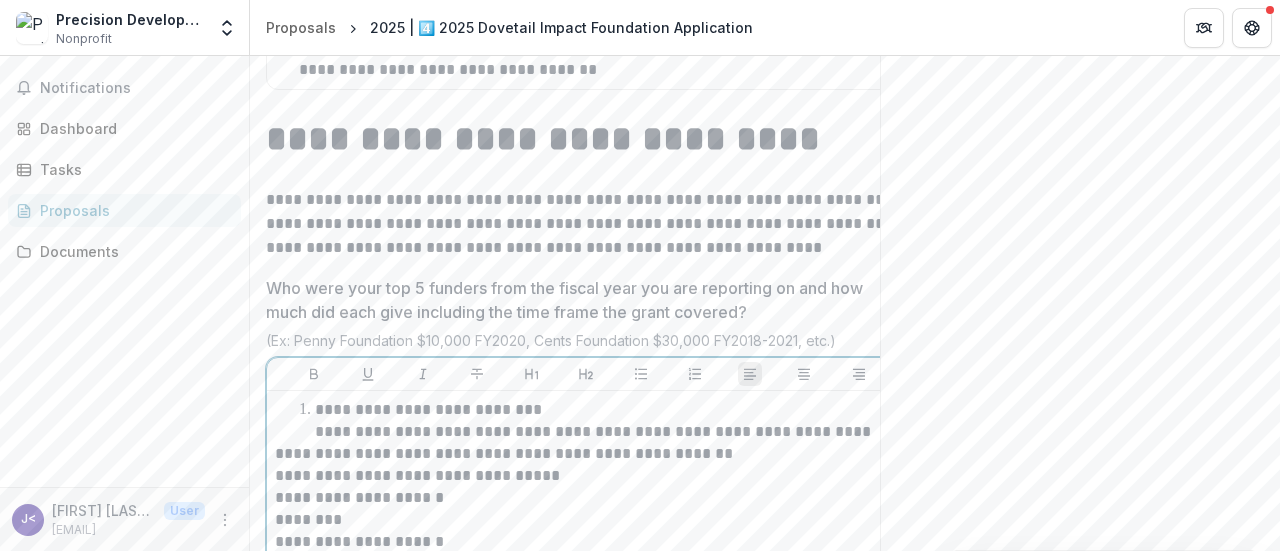 click on "**********" at bounding box center (586, 443) 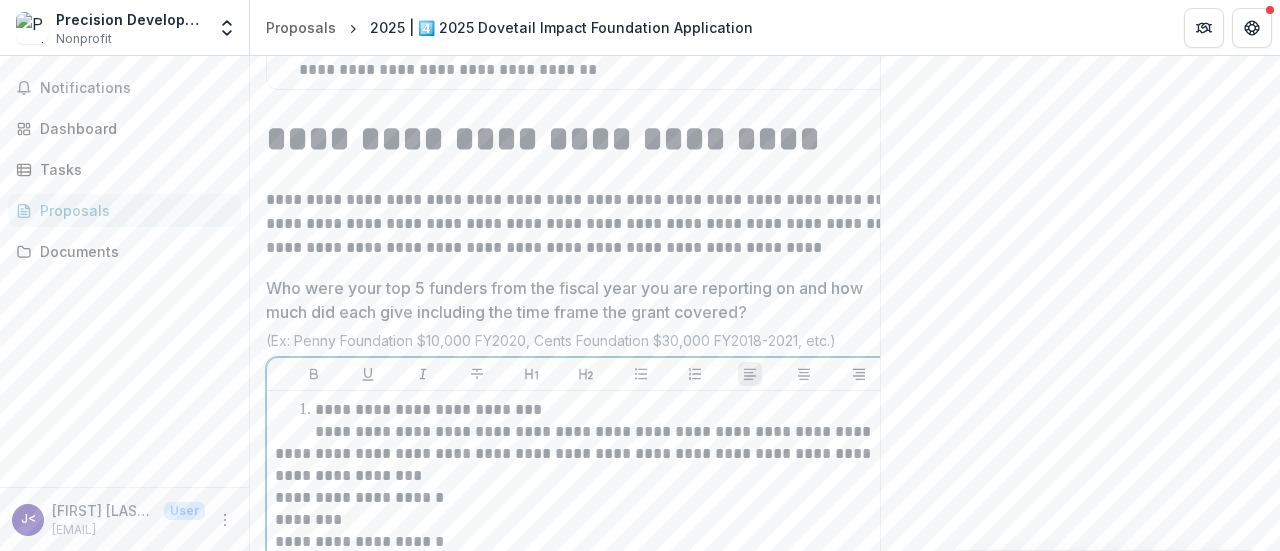 click on "**********" at bounding box center (586, 454) 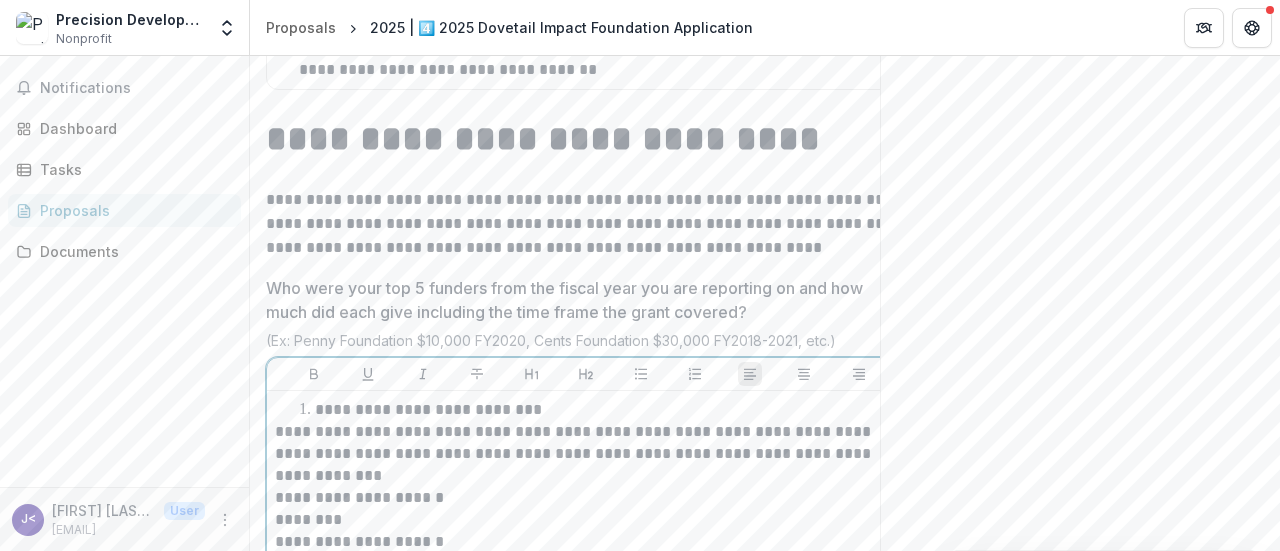 click on "**********" at bounding box center [586, 454] 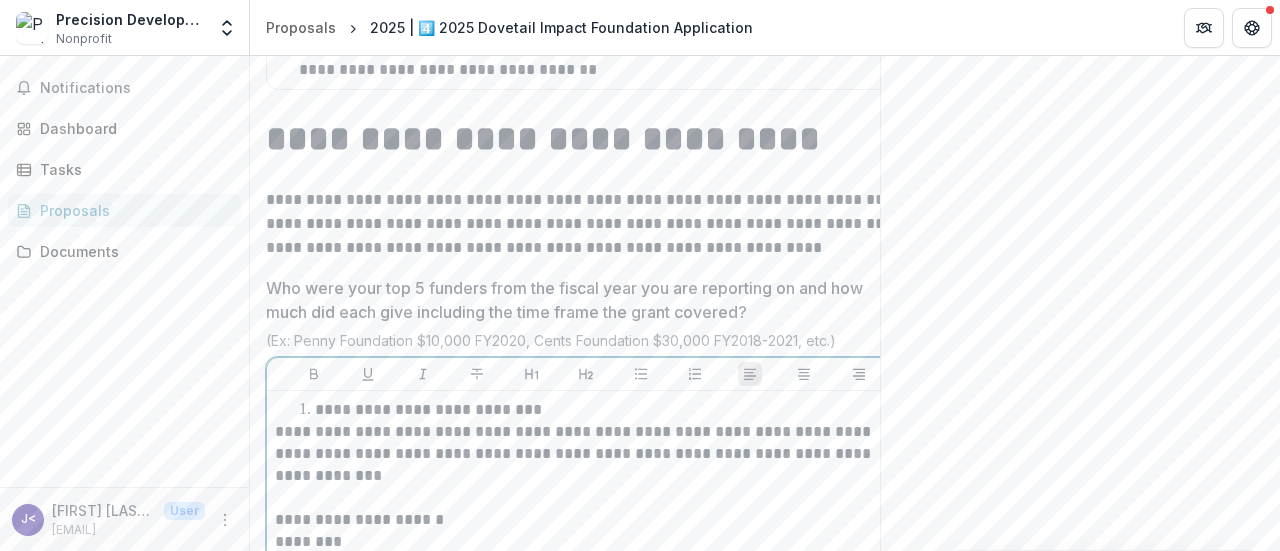 click on "**********" at bounding box center (586, 520) 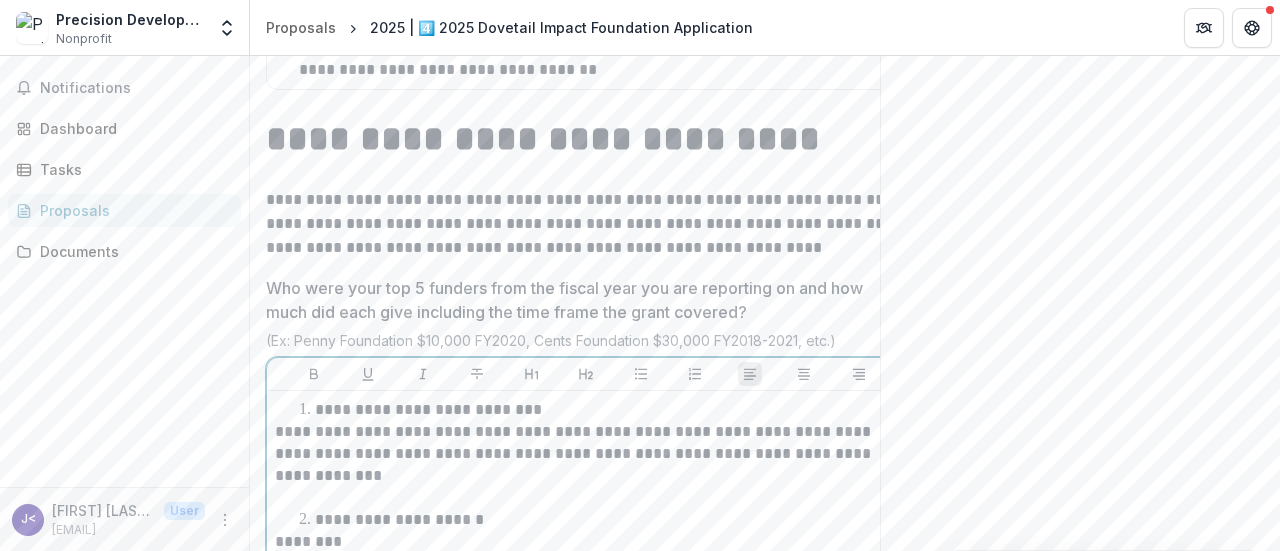 click on "********" at bounding box center (586, 542) 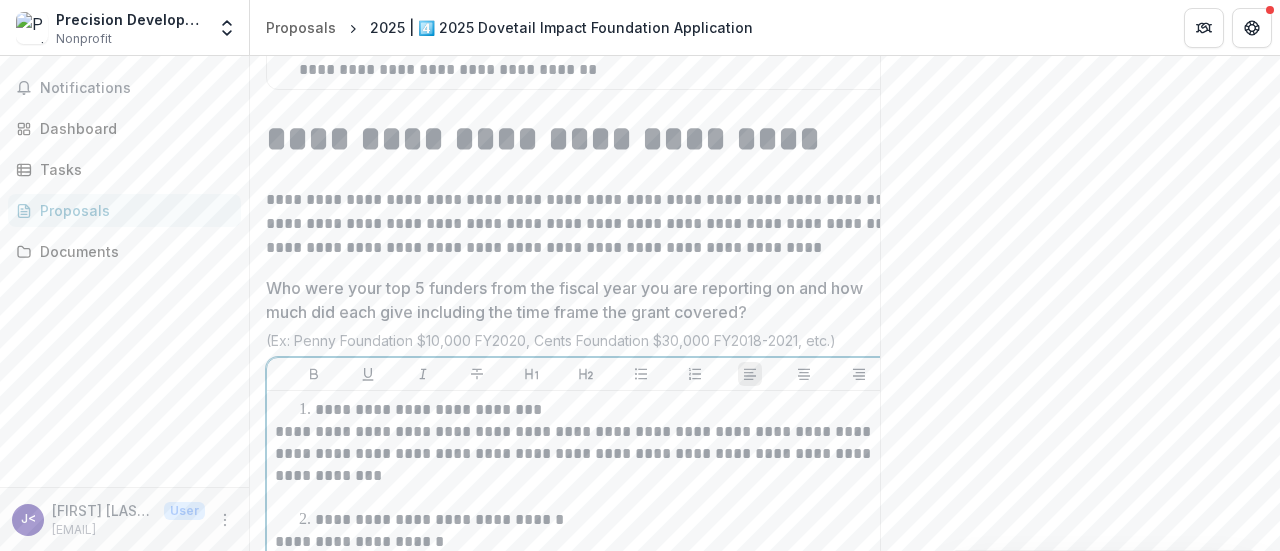 click on "**********" at bounding box center (586, 542) 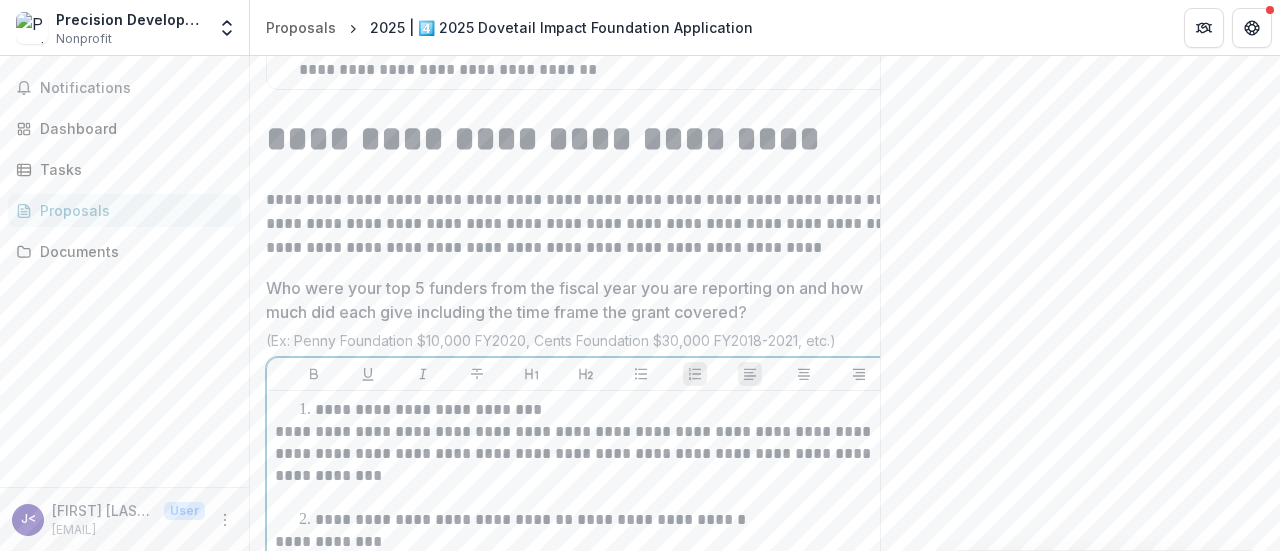 click on "**********" at bounding box center (586, 542) 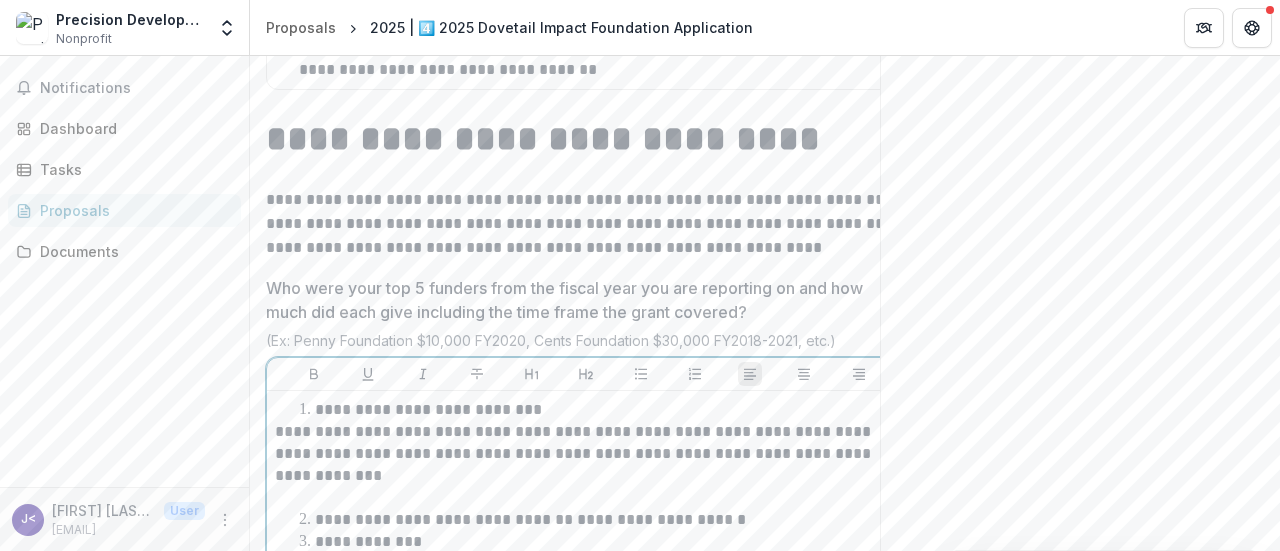 click on "********" at bounding box center [586, 564] 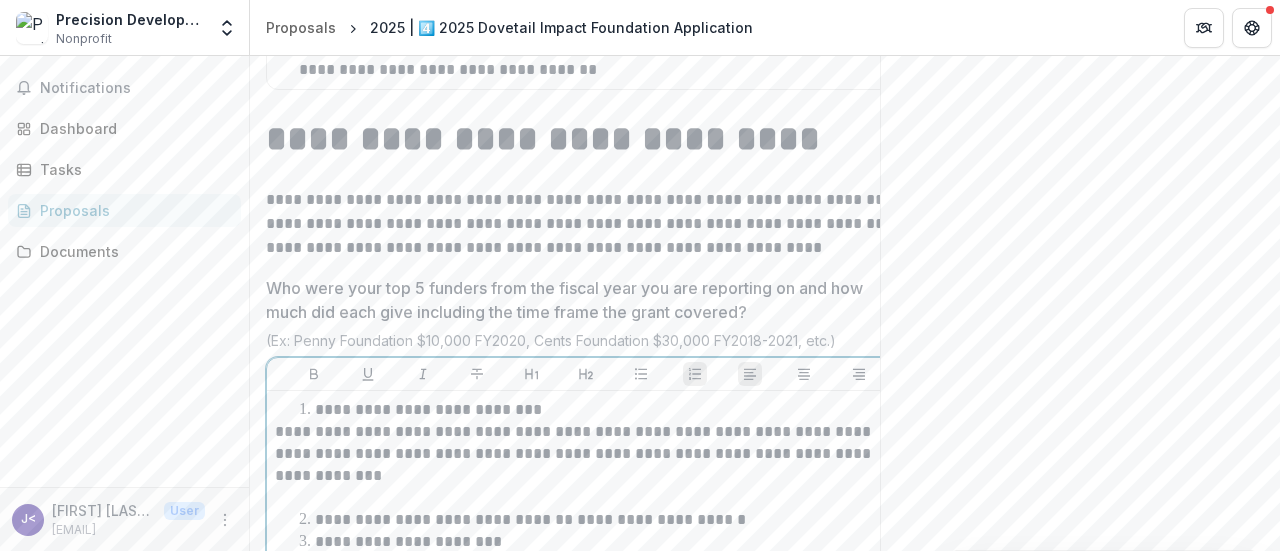 click on "******" at bounding box center [586, 564] 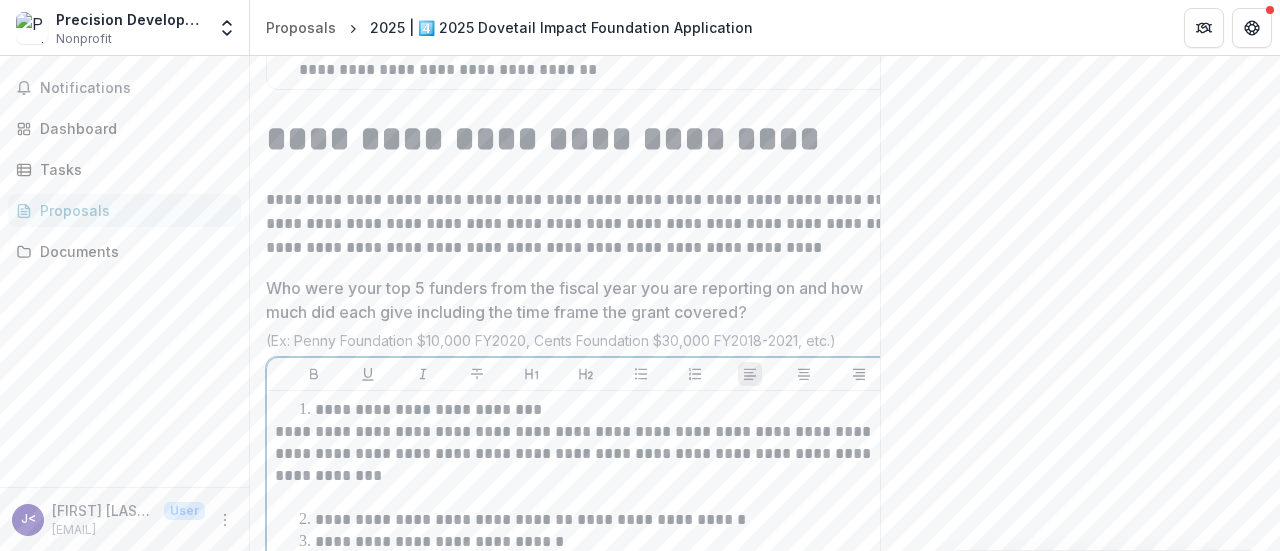 click on "**********" at bounding box center (586, 564) 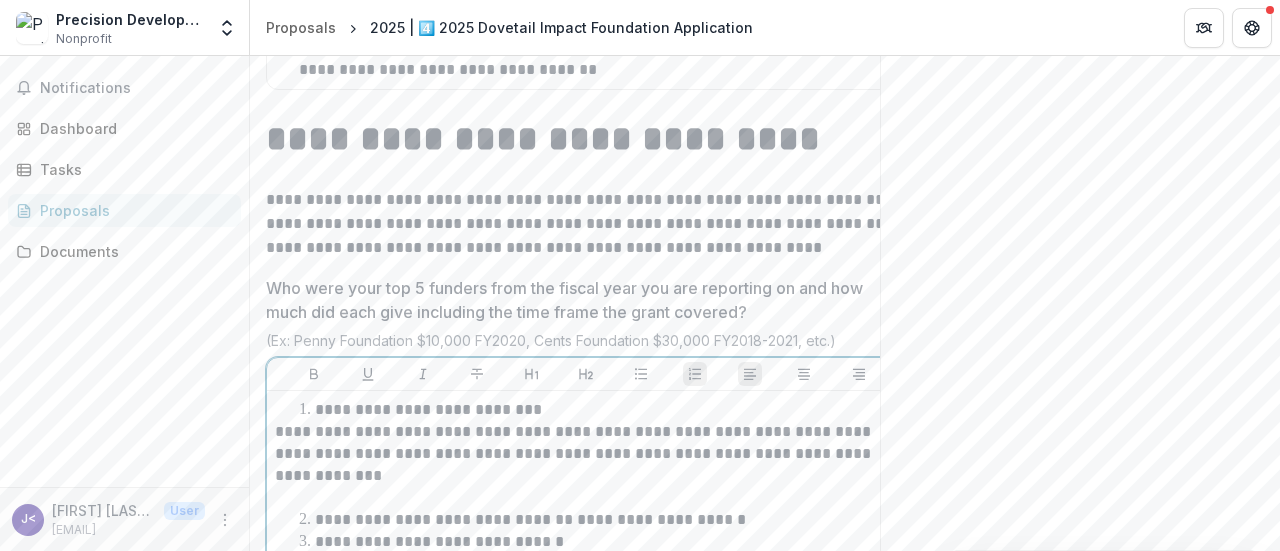 click on "**********" at bounding box center [598, 520] 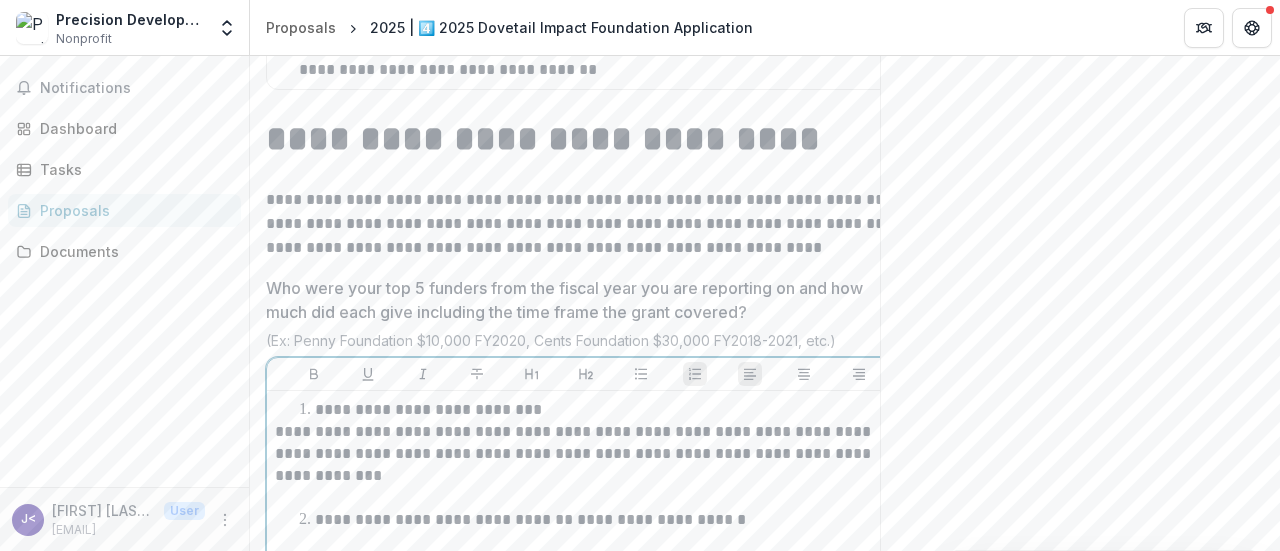 click on "**********" at bounding box center [598, 564] 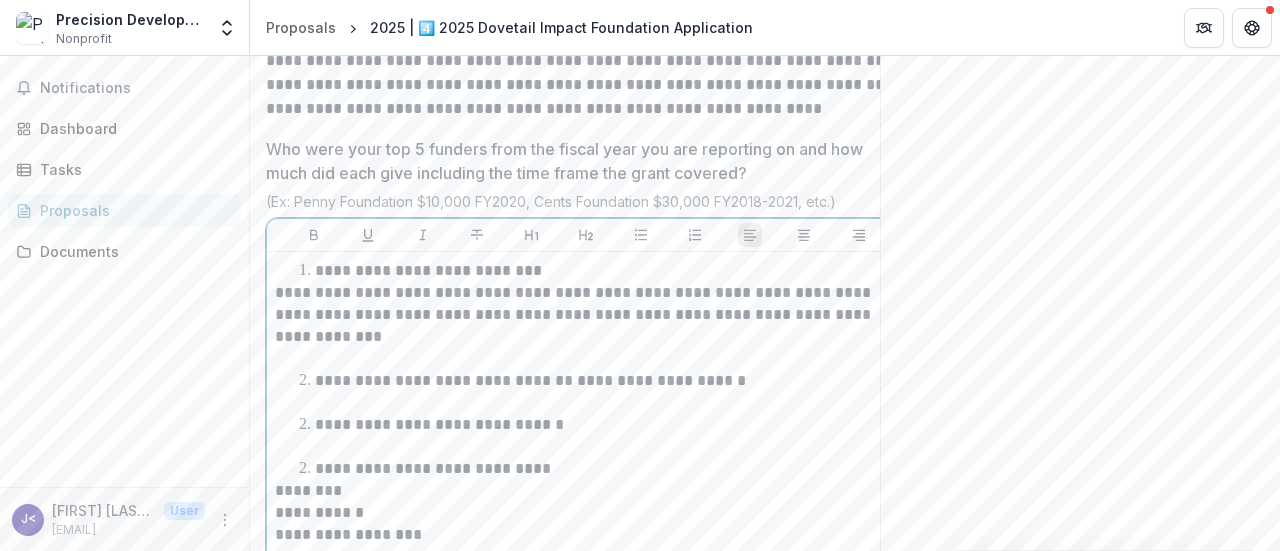 scroll, scrollTop: 9231, scrollLeft: 0, axis: vertical 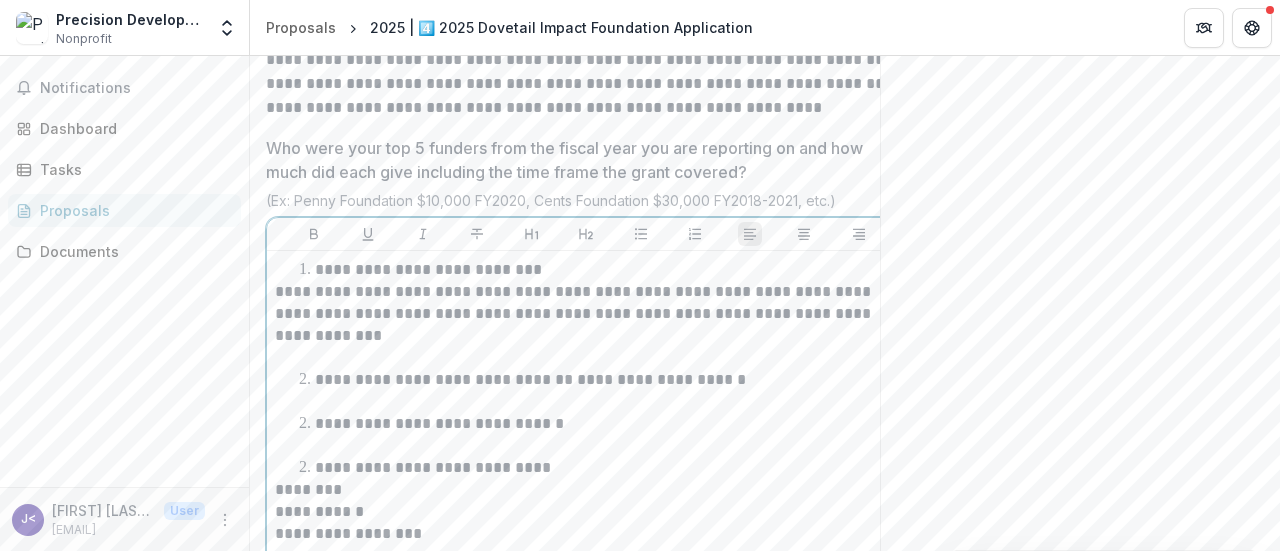 click on "**********" at bounding box center (375, 423) 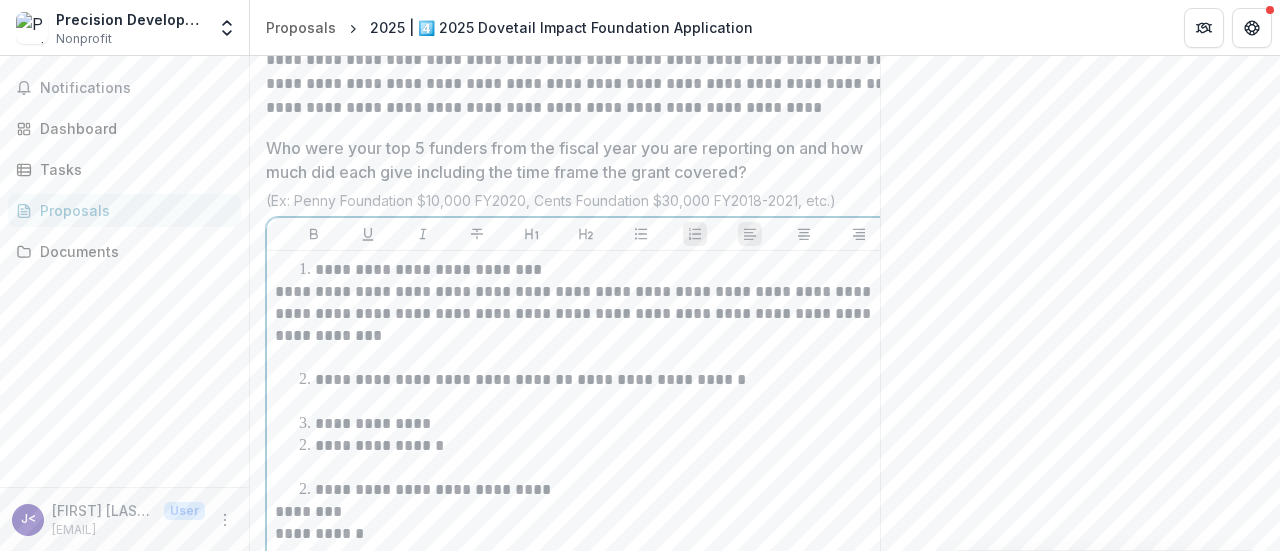 click on "*********" at bounding box center (355, 445) 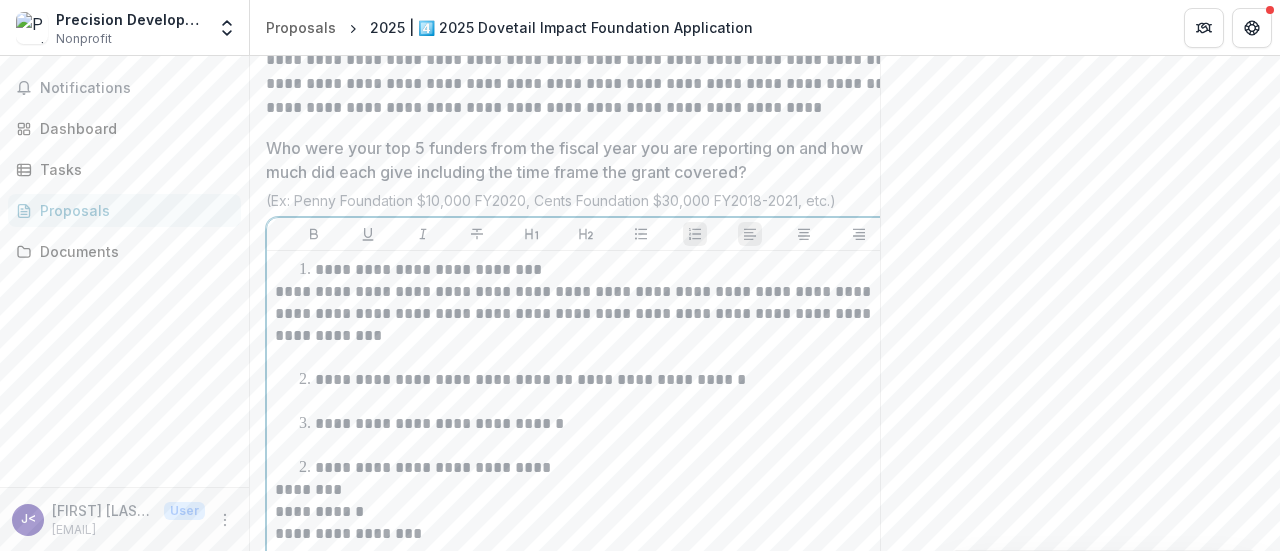click on "**********" at bounding box center (598, 468) 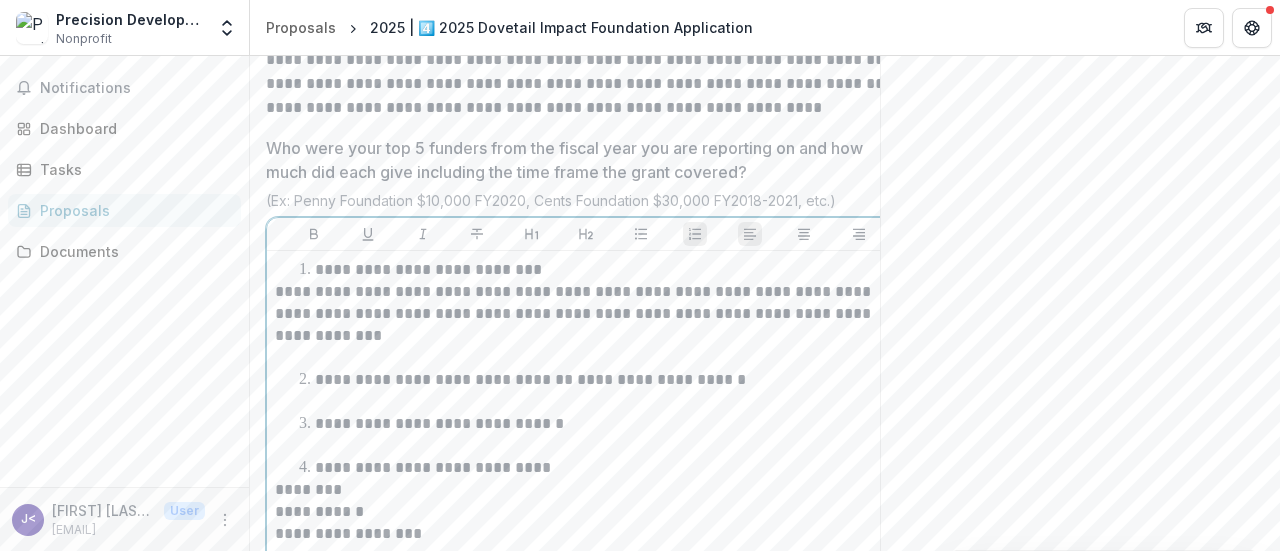click on "********" at bounding box center [586, 490] 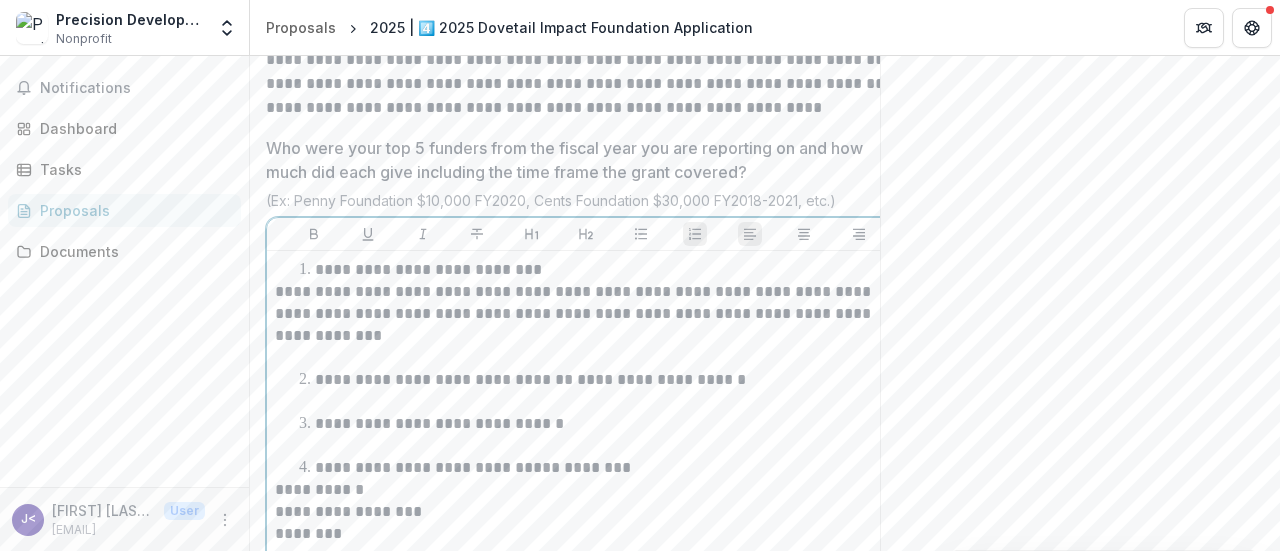 click on "**********" at bounding box center (586, 490) 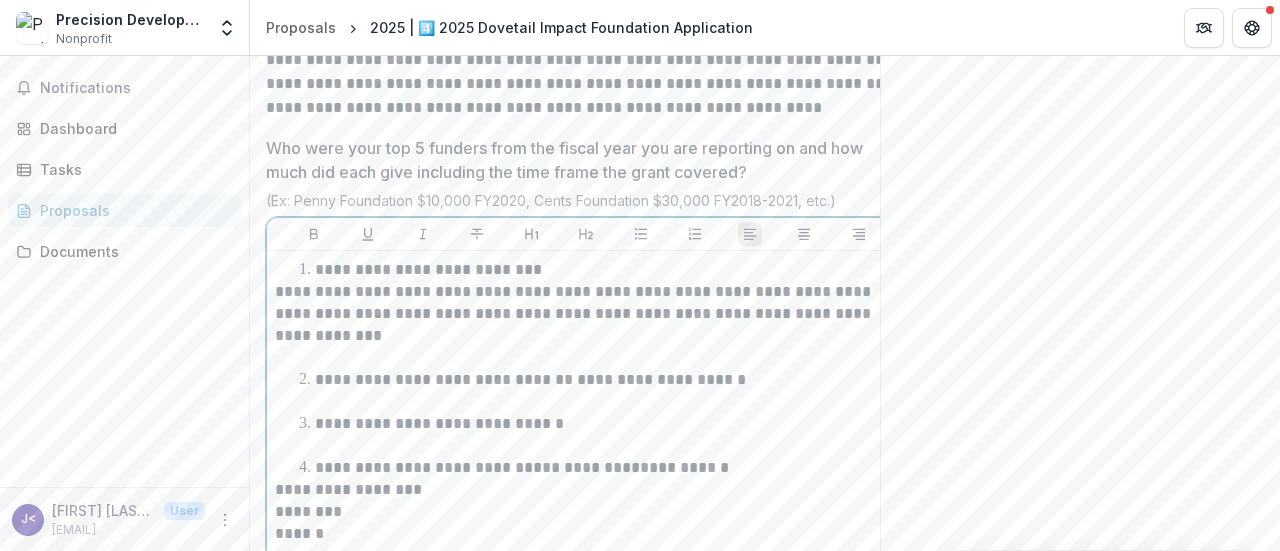 click on "**********" at bounding box center [586, 490] 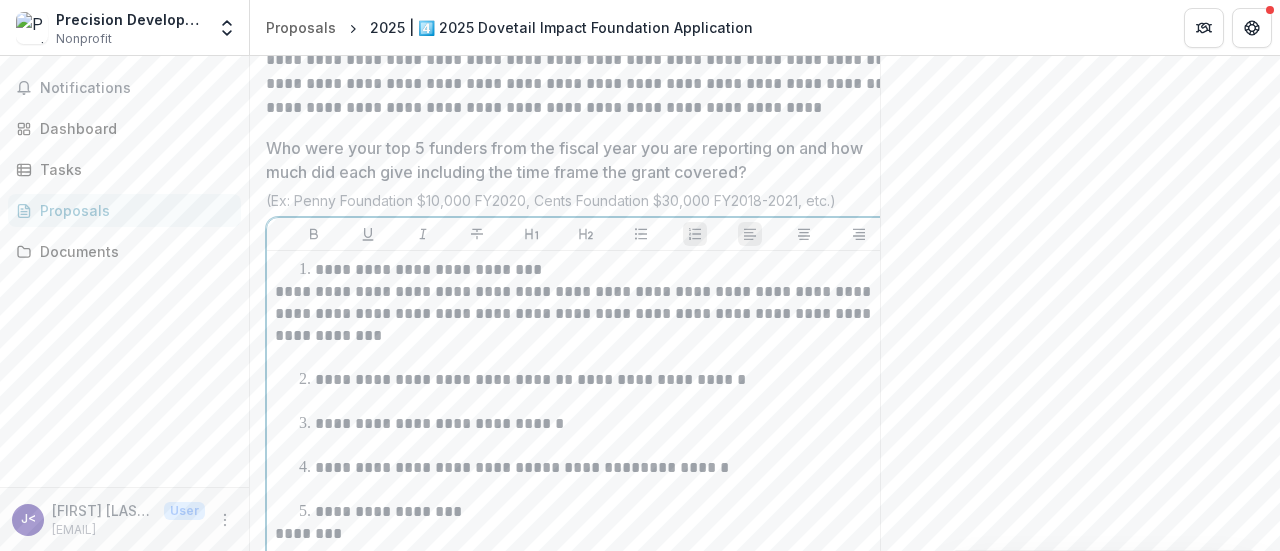 click on "********" at bounding box center (586, 534) 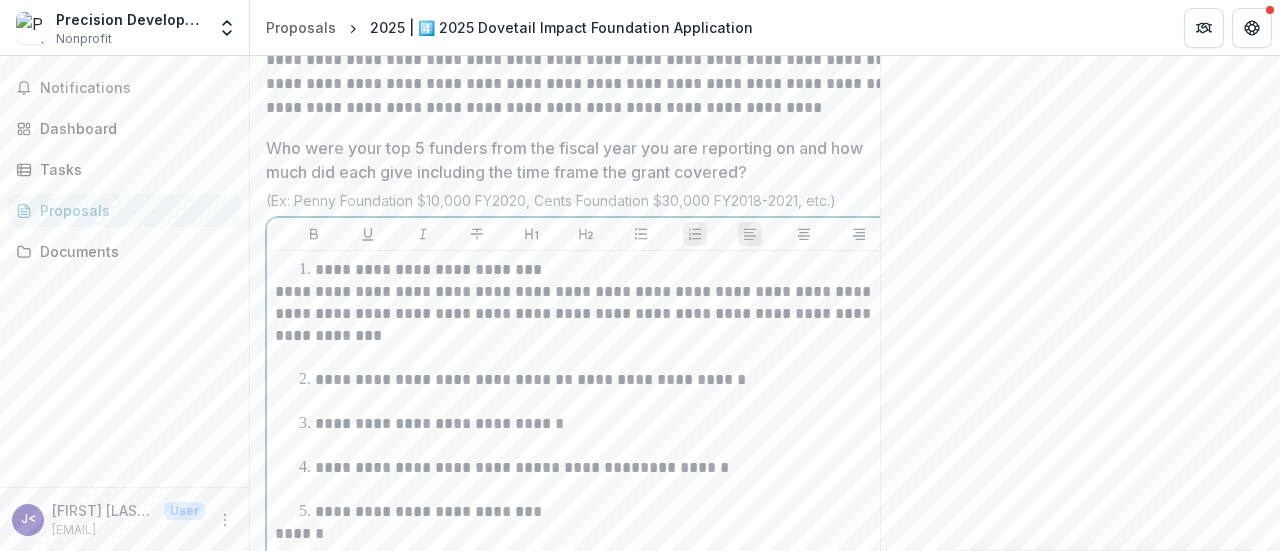 click on "******" at bounding box center (586, 534) 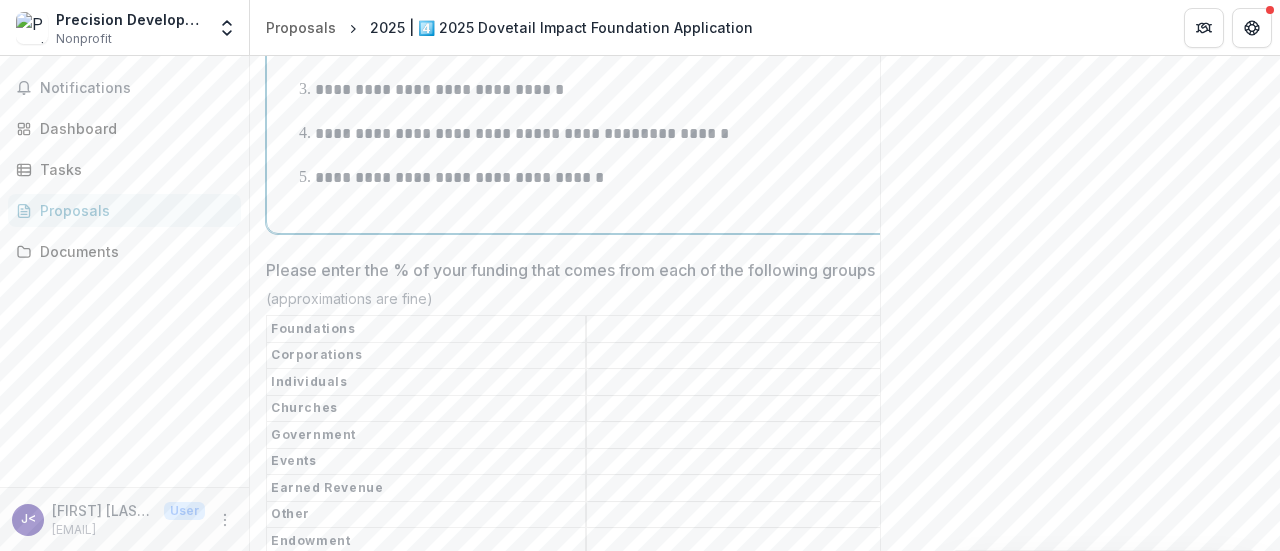 scroll, scrollTop: 9567, scrollLeft: 0, axis: vertical 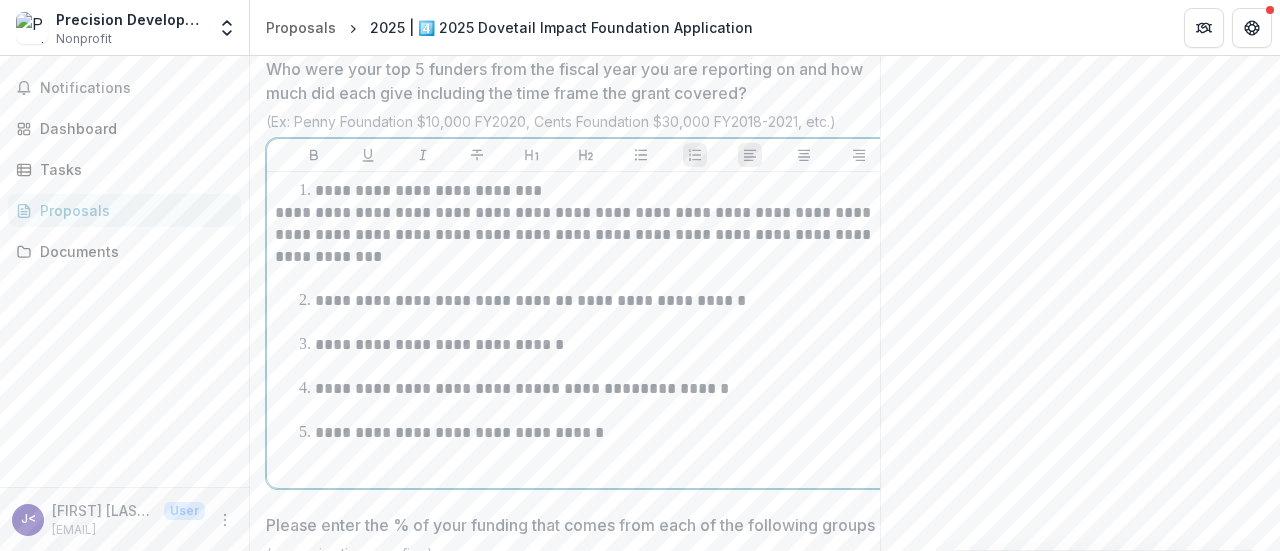 click on "**********" at bounding box center [598, 433] 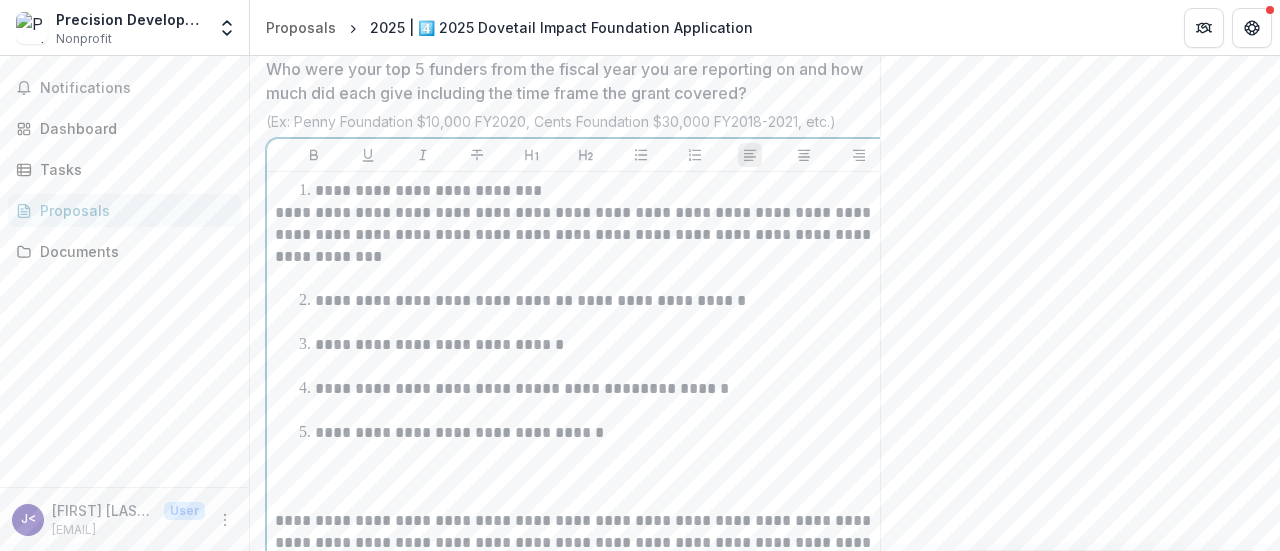 click on "**********" at bounding box center [586, 543] 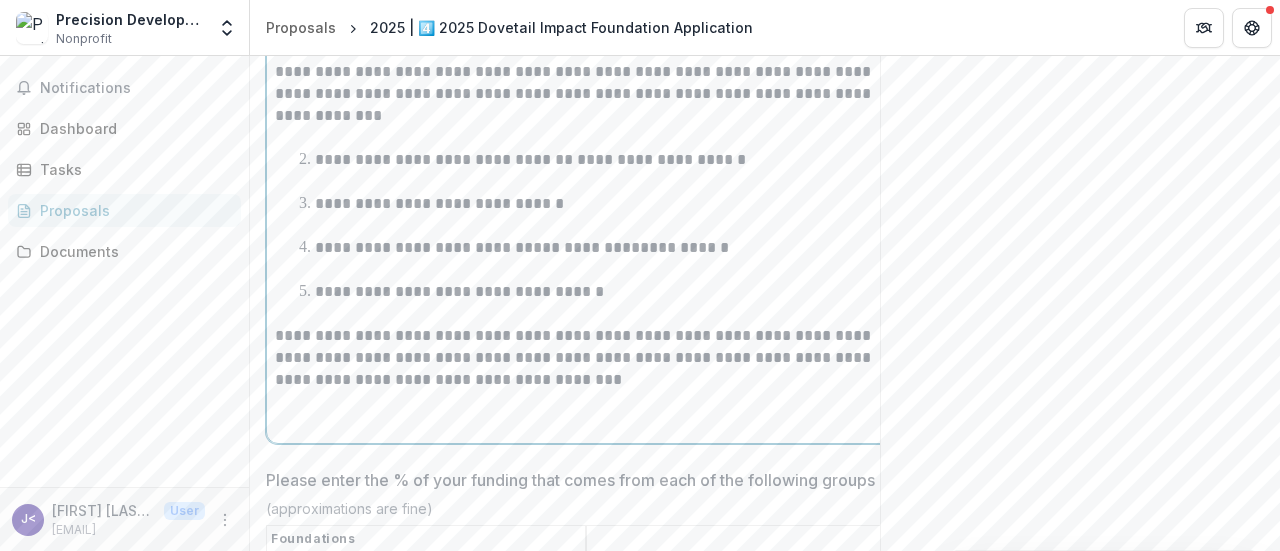 scroll, scrollTop: 9470, scrollLeft: 0, axis: vertical 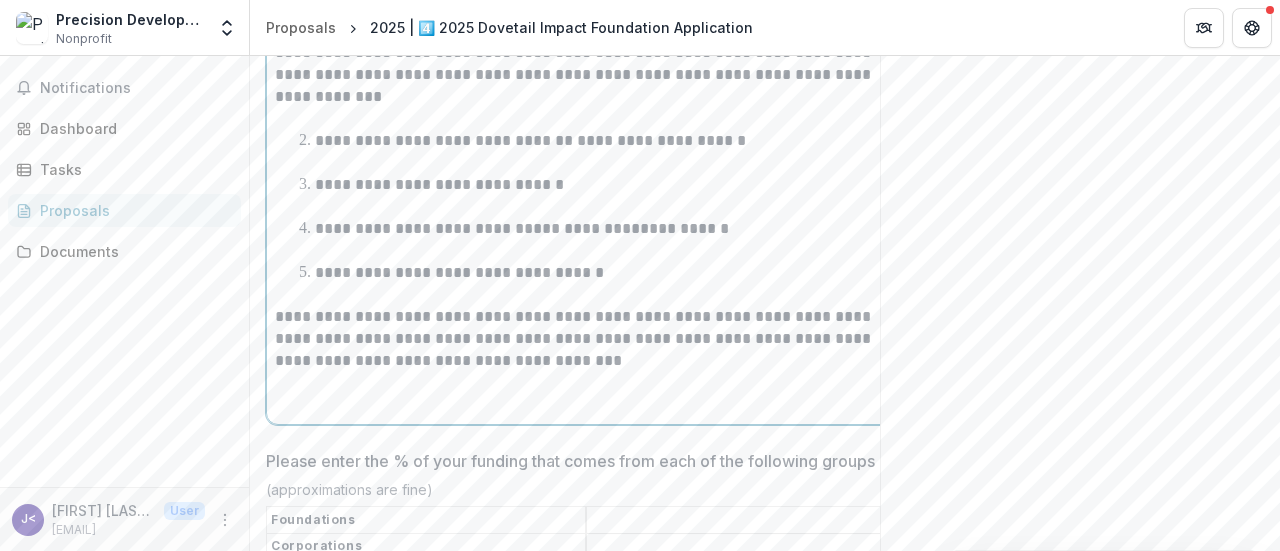 click at bounding box center (586, 394) 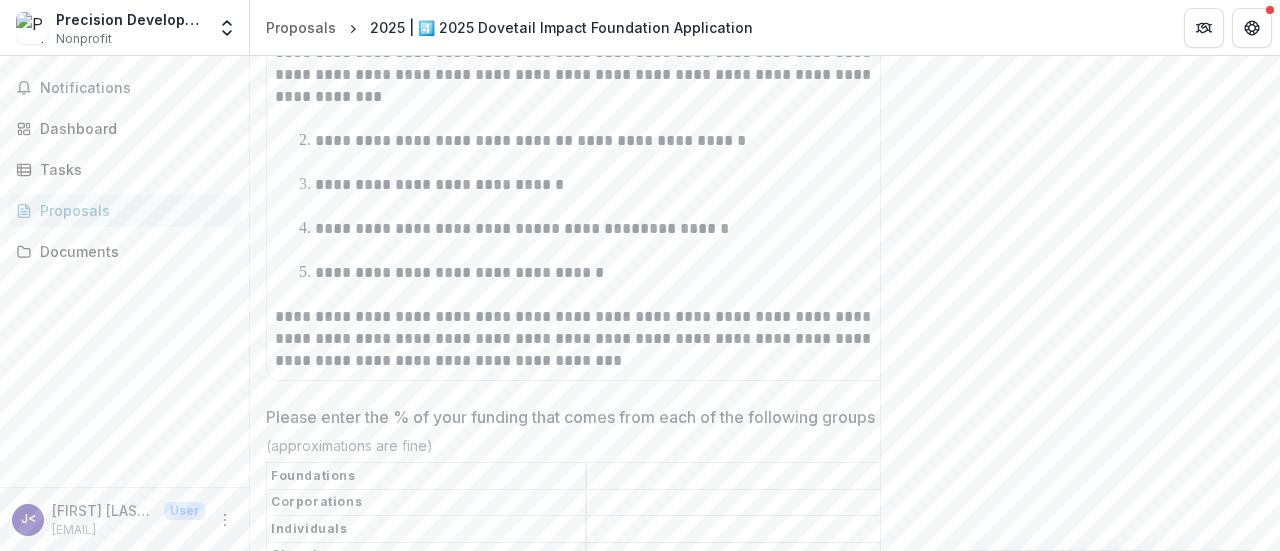 click on "Please enter the % of your funding that comes from each of the following groups *" at bounding box center [746, 477] 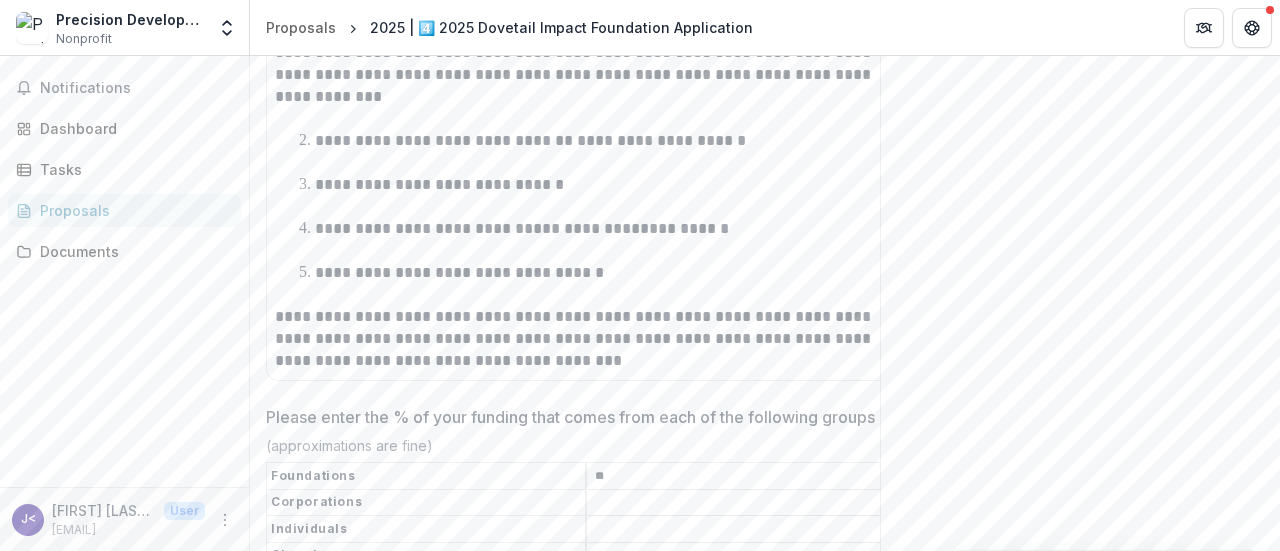 type on "**" 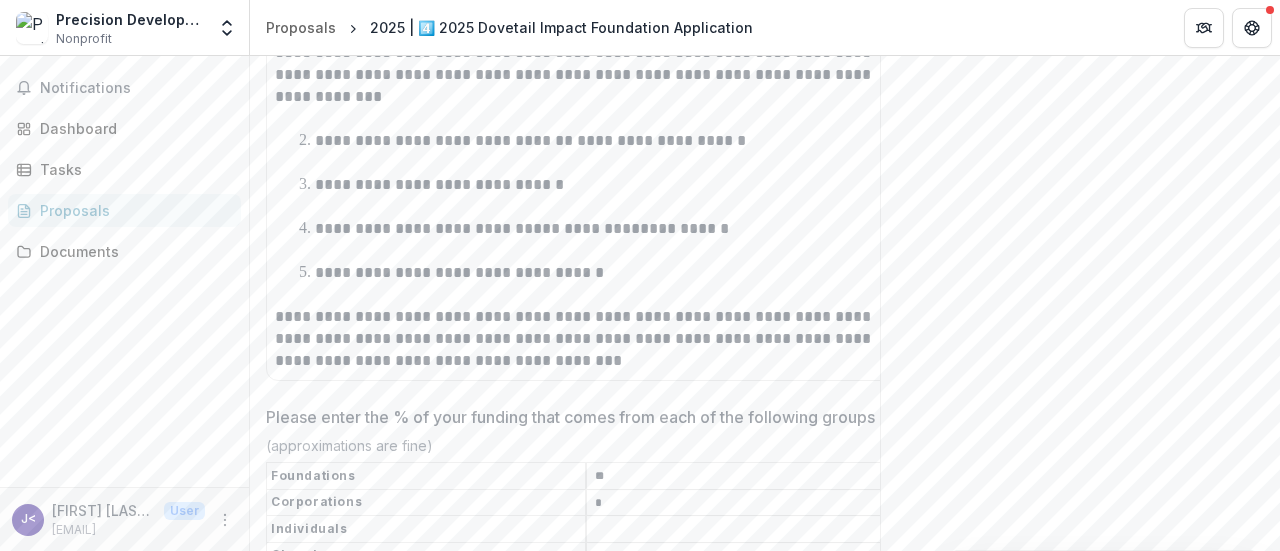 type on "*" 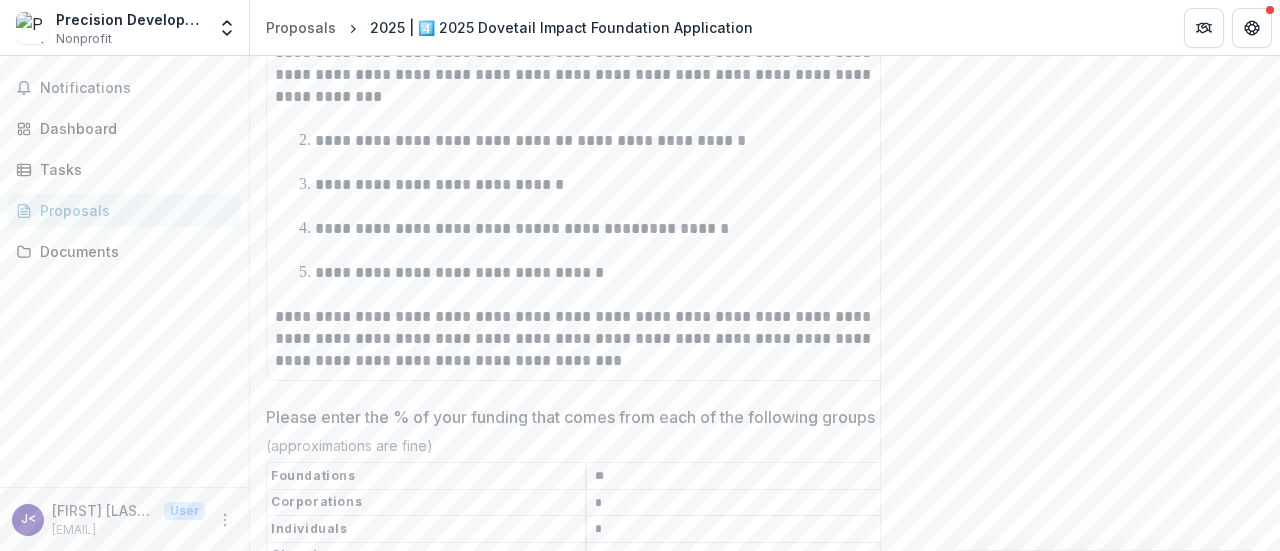 type on "*" 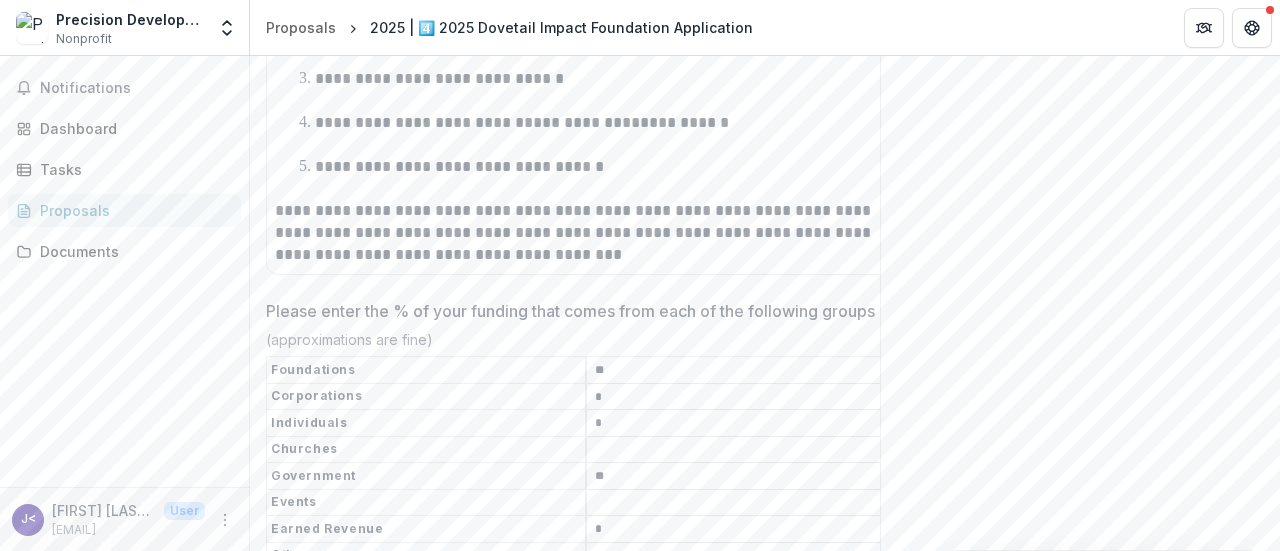 scroll, scrollTop: 9596, scrollLeft: 0, axis: vertical 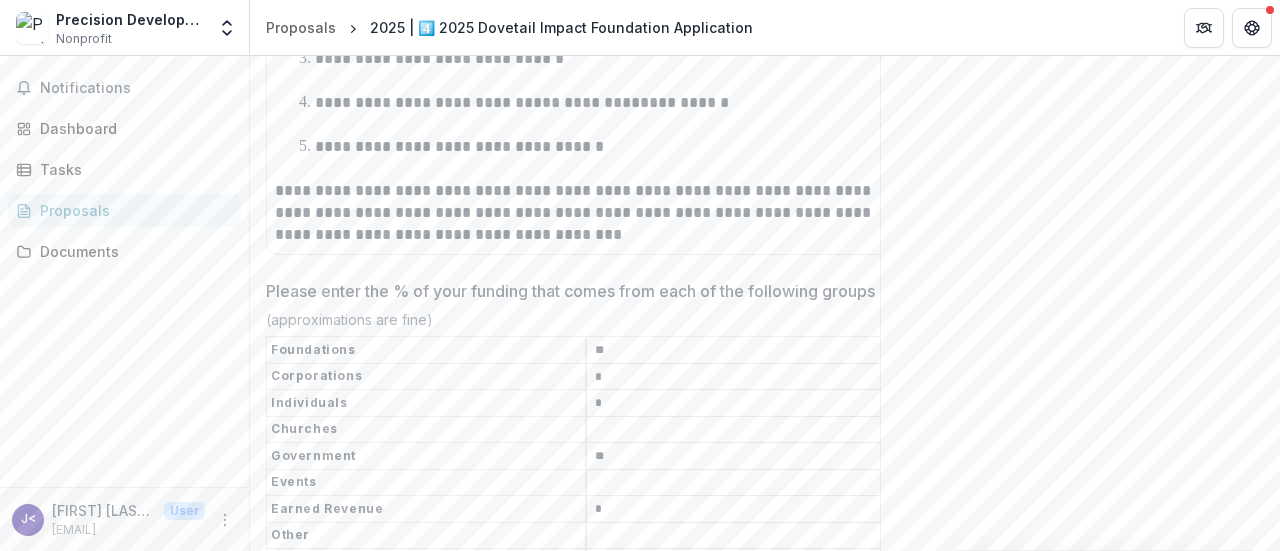 click on "Please enter the % of your funding that comes from each of the following groups *" at bounding box center (746, 536) 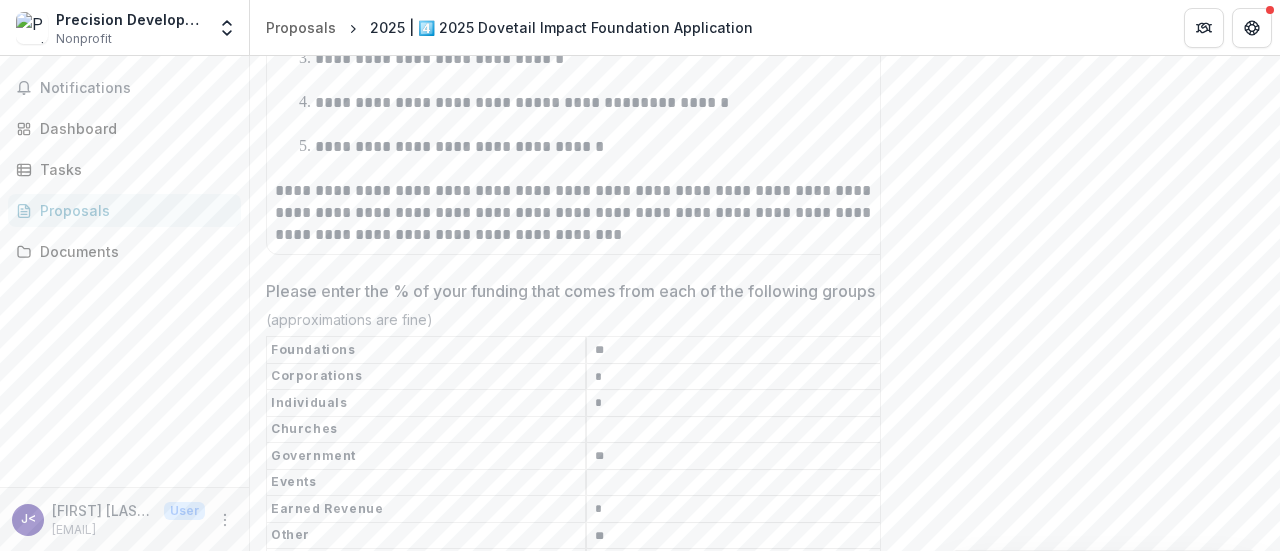 type on "**" 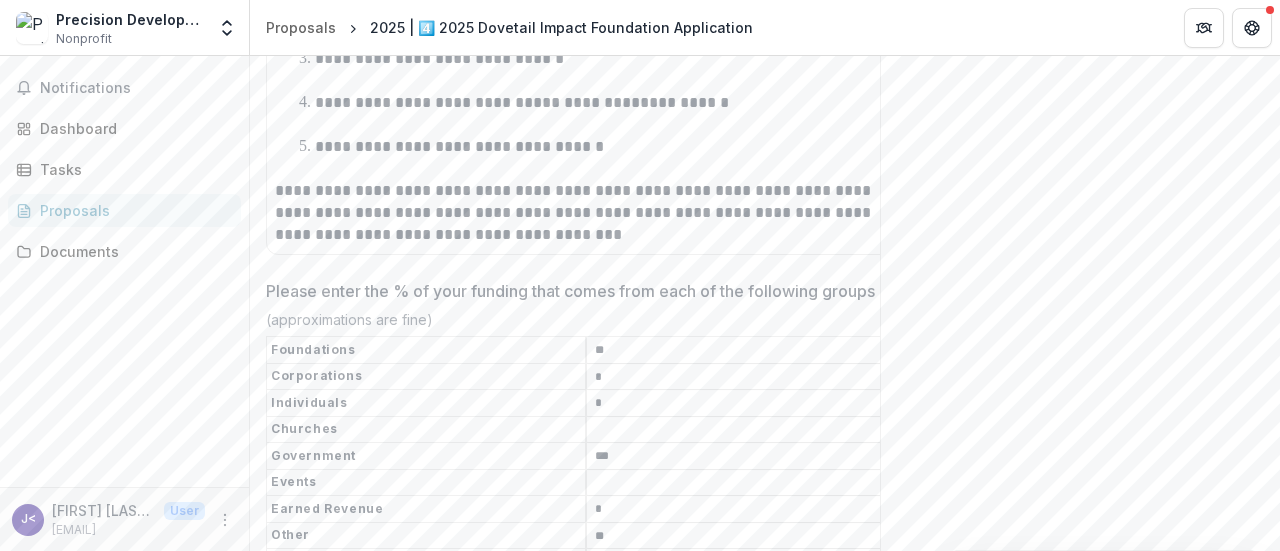 type on "**" 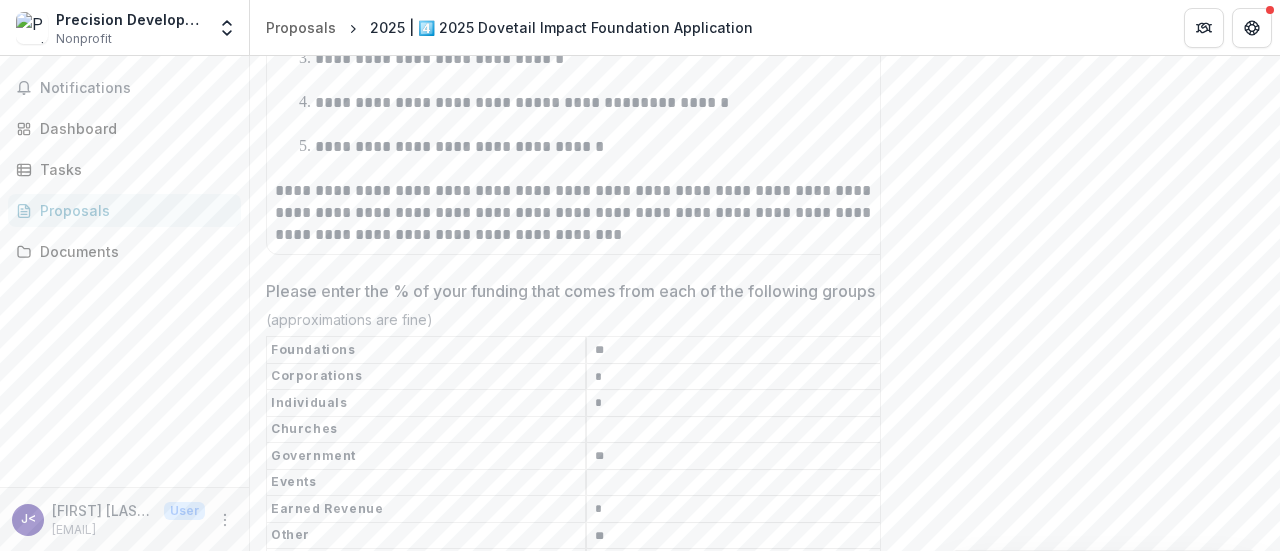 click on "**" at bounding box center [586, 652] 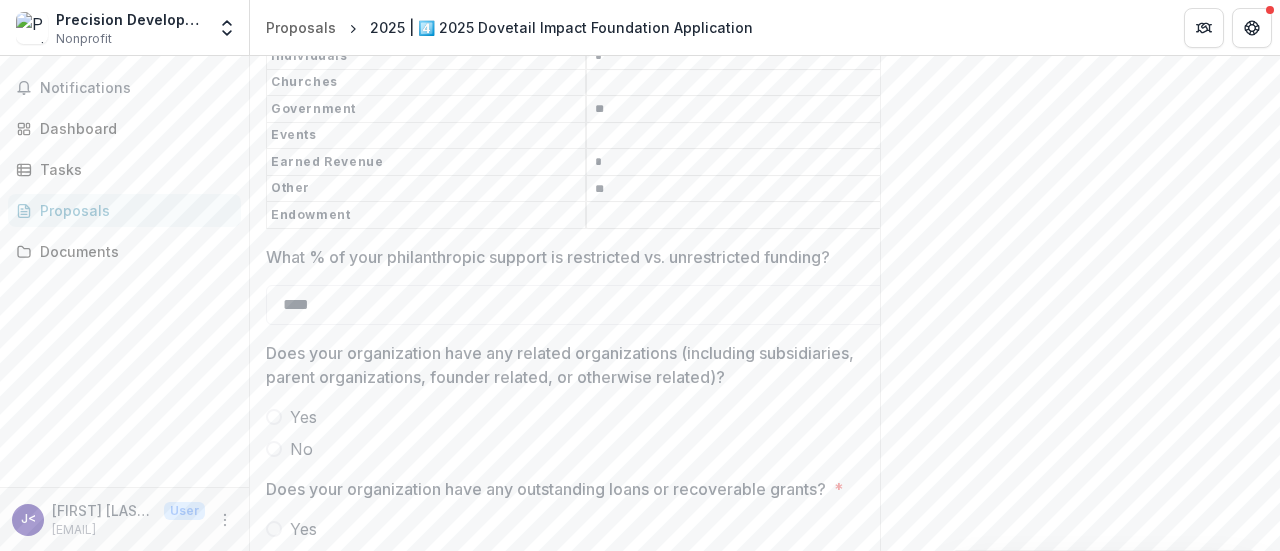 scroll, scrollTop: 9944, scrollLeft: 0, axis: vertical 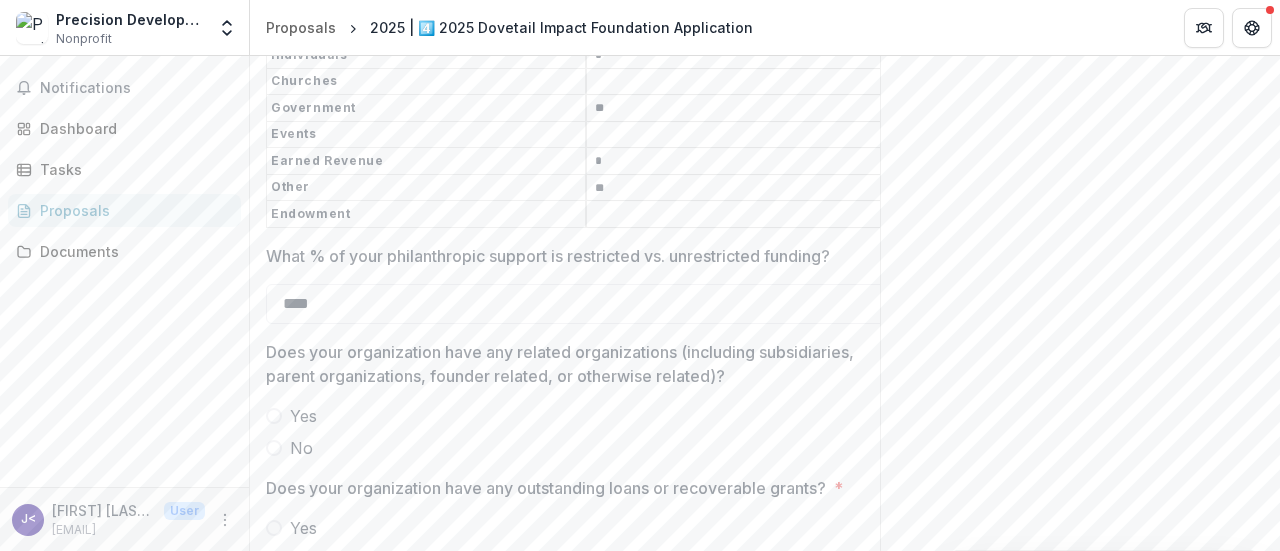 type on "**" 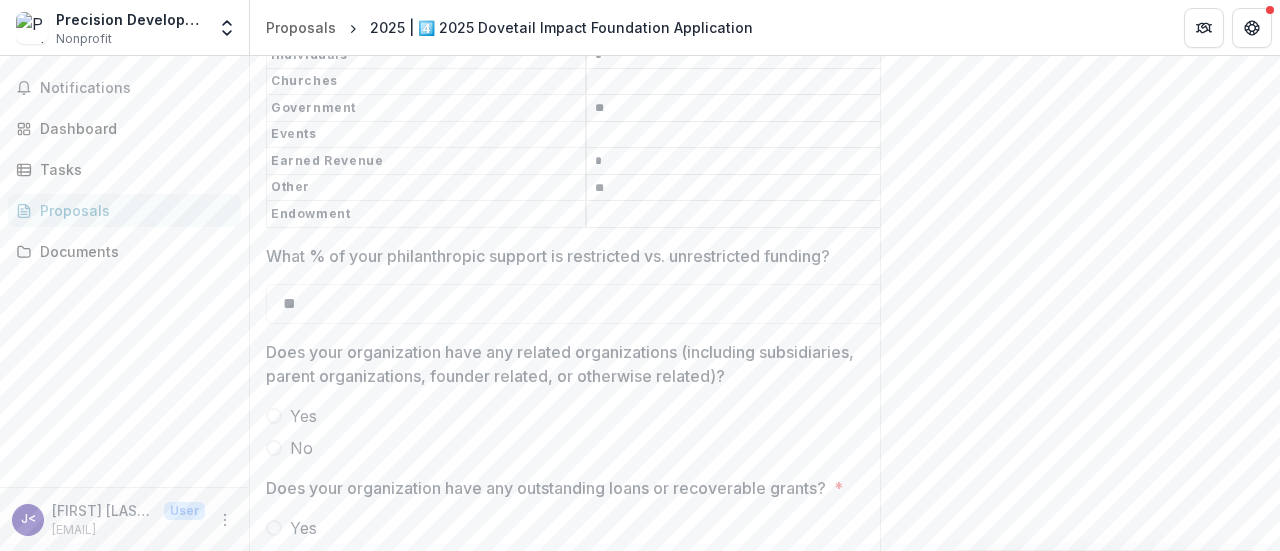 click on "No" at bounding box center (301, 448) 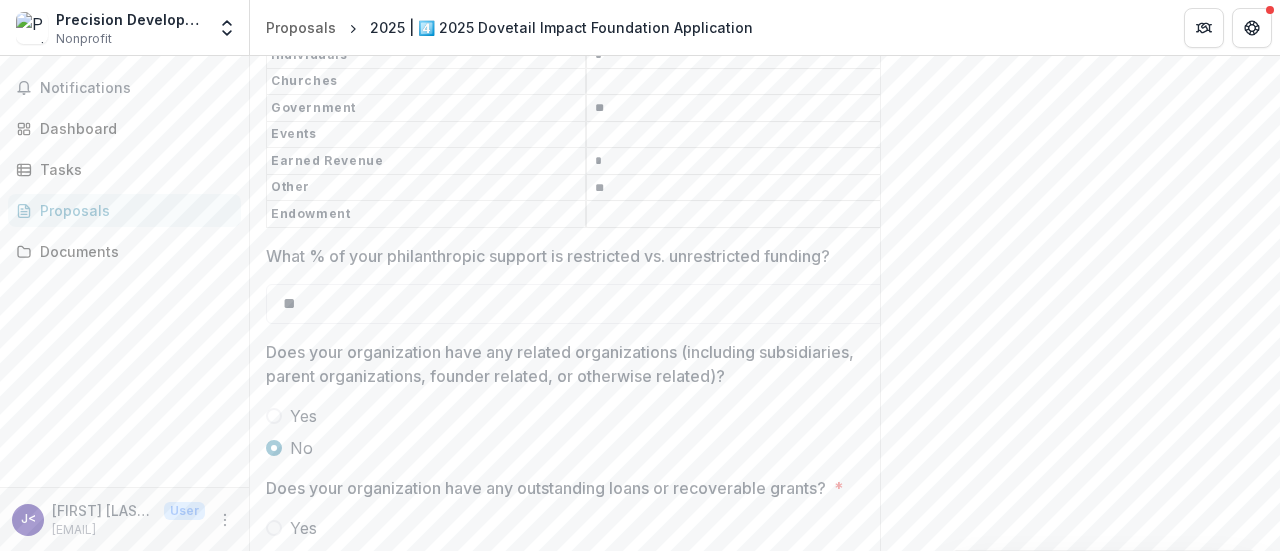 click on "No" at bounding box center [301, 560] 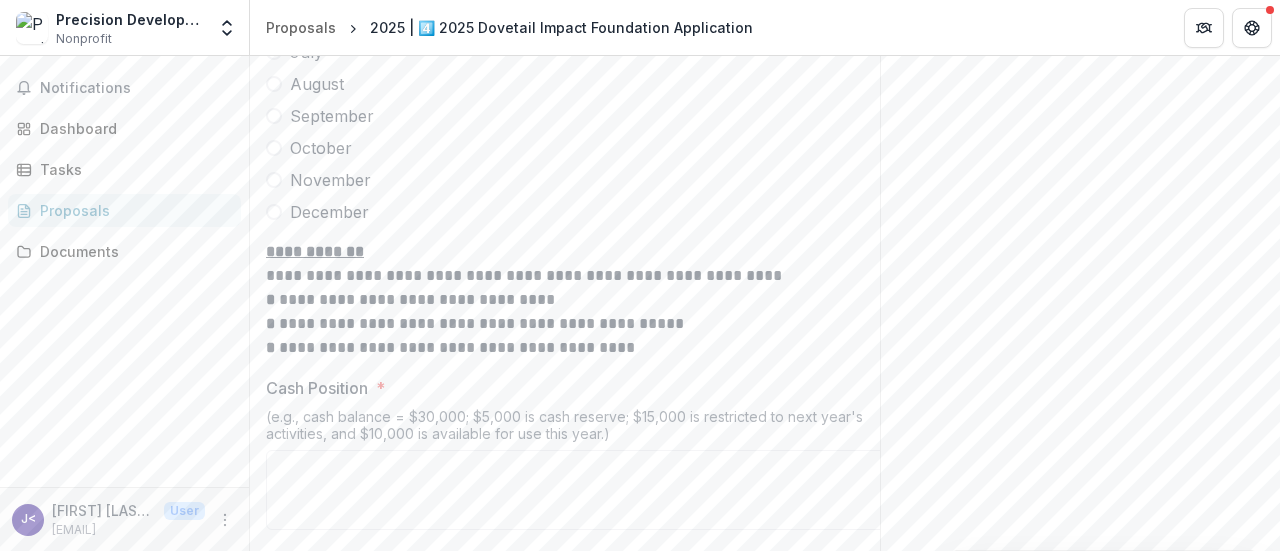 scroll, scrollTop: 10725, scrollLeft: 0, axis: vertical 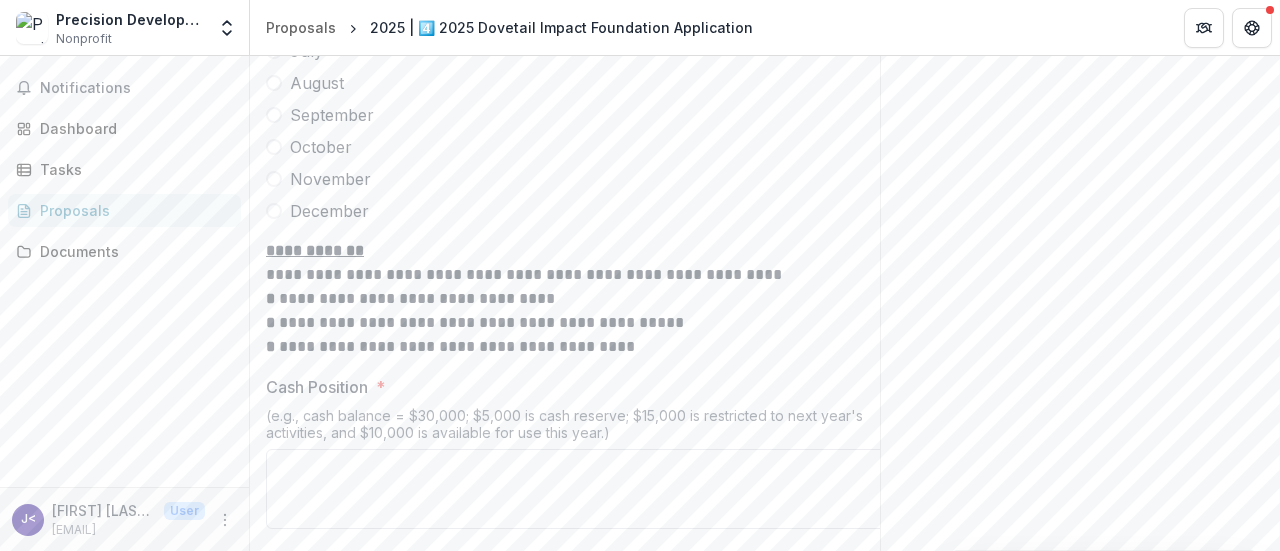click on "Cash Position *" at bounding box center [586, 489] 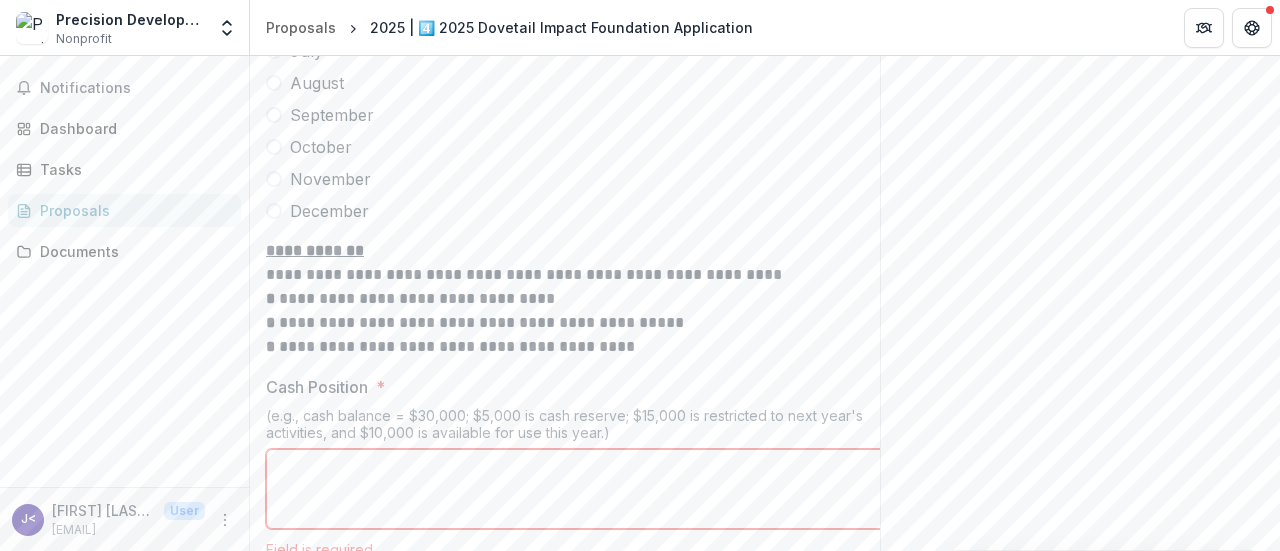 paste on "**********" 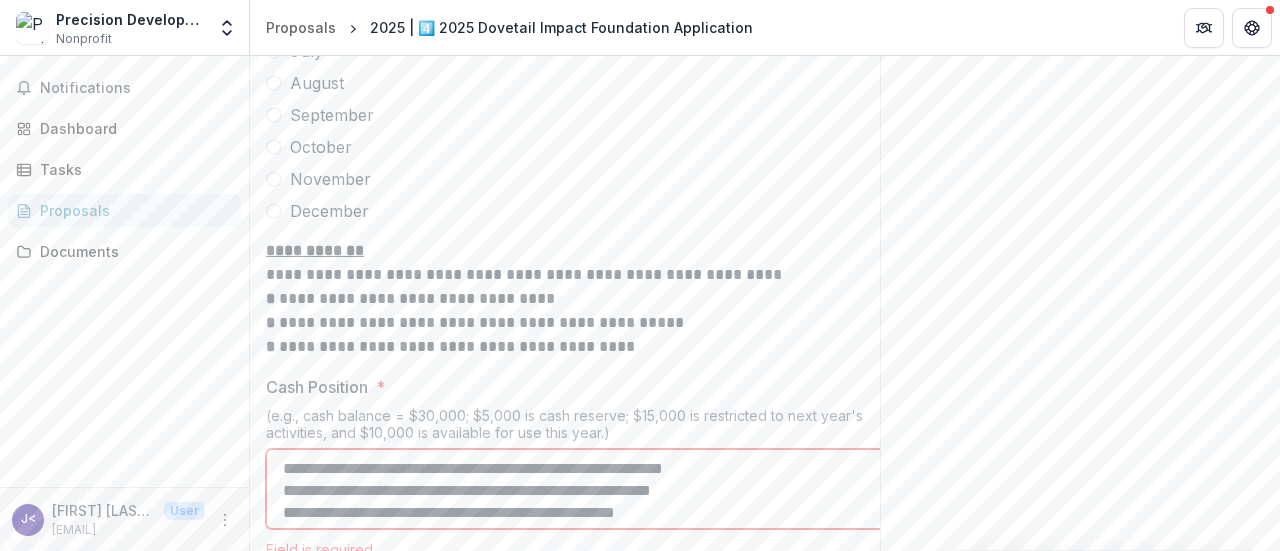 drag, startPoint x: 393, startPoint y: 321, endPoint x: 254, endPoint y: 321, distance: 139 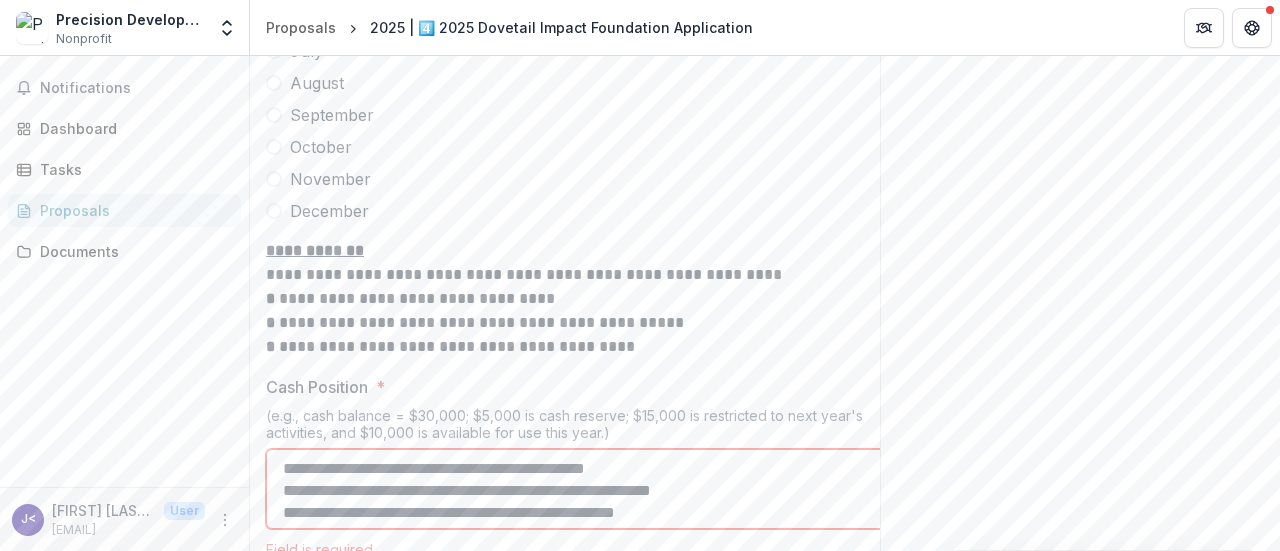 click on "**********" at bounding box center [586, 489] 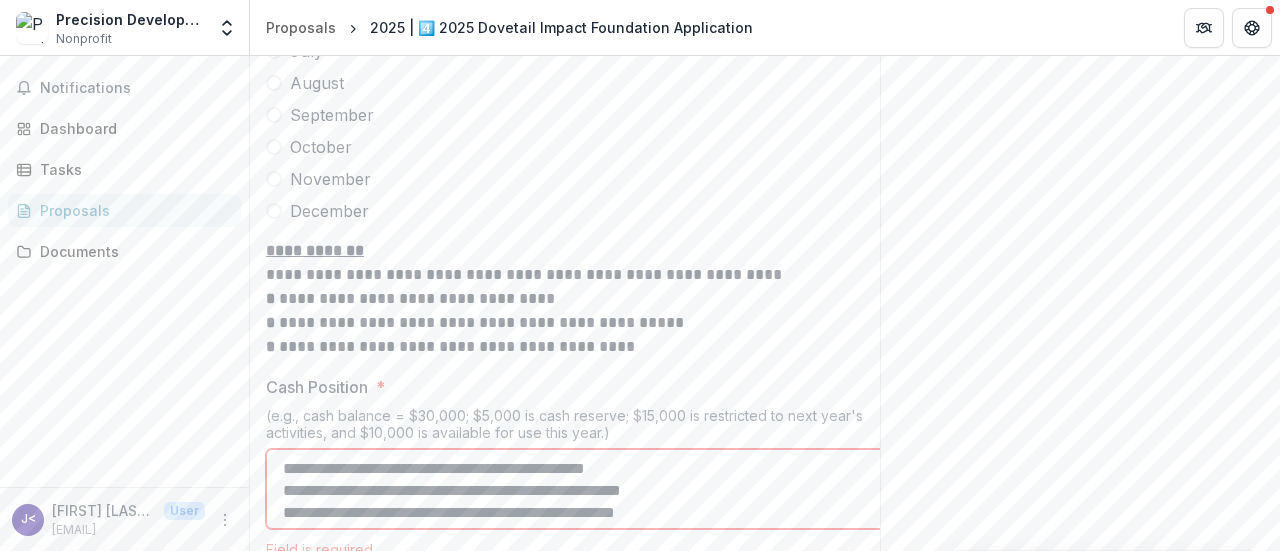click on "**********" at bounding box center (586, 489) 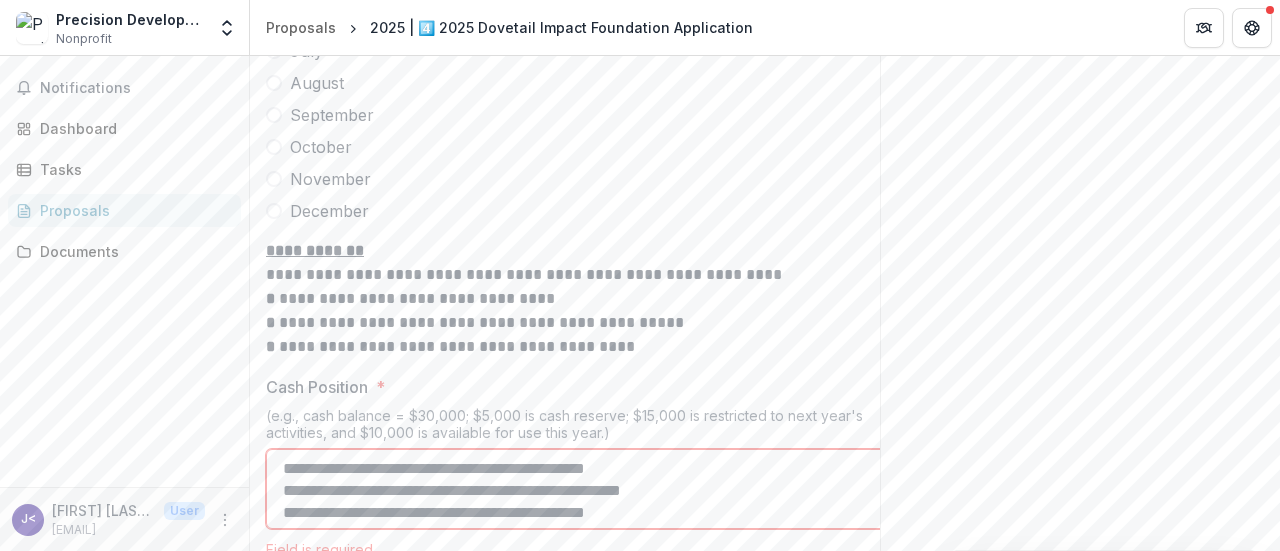 click on "**********" at bounding box center (586, 489) 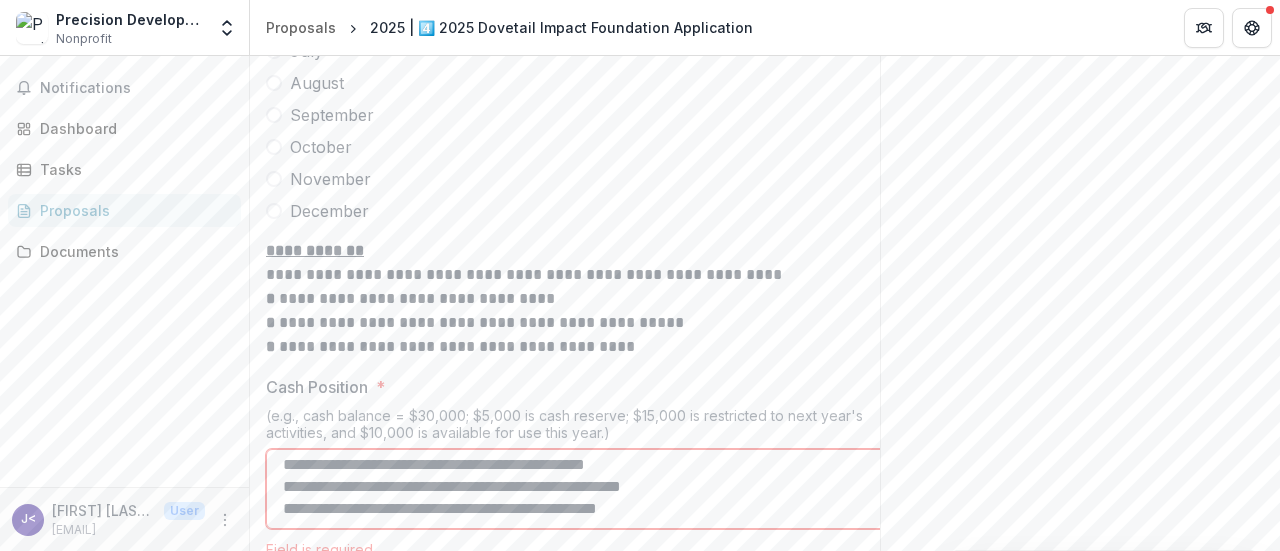 scroll, scrollTop: 38, scrollLeft: 0, axis: vertical 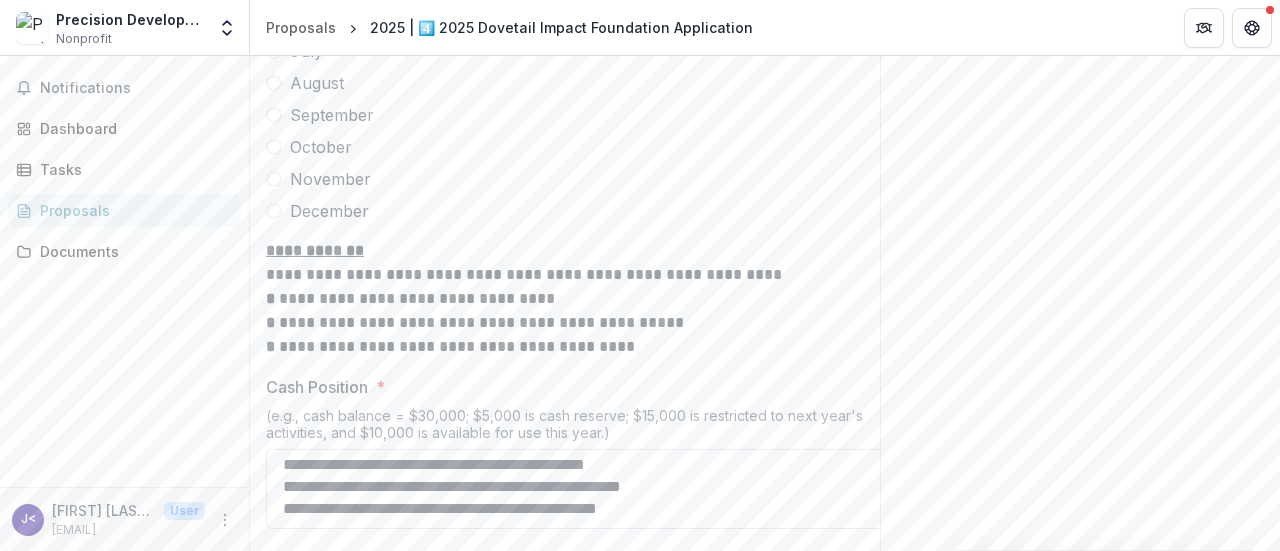 paste on "**********" 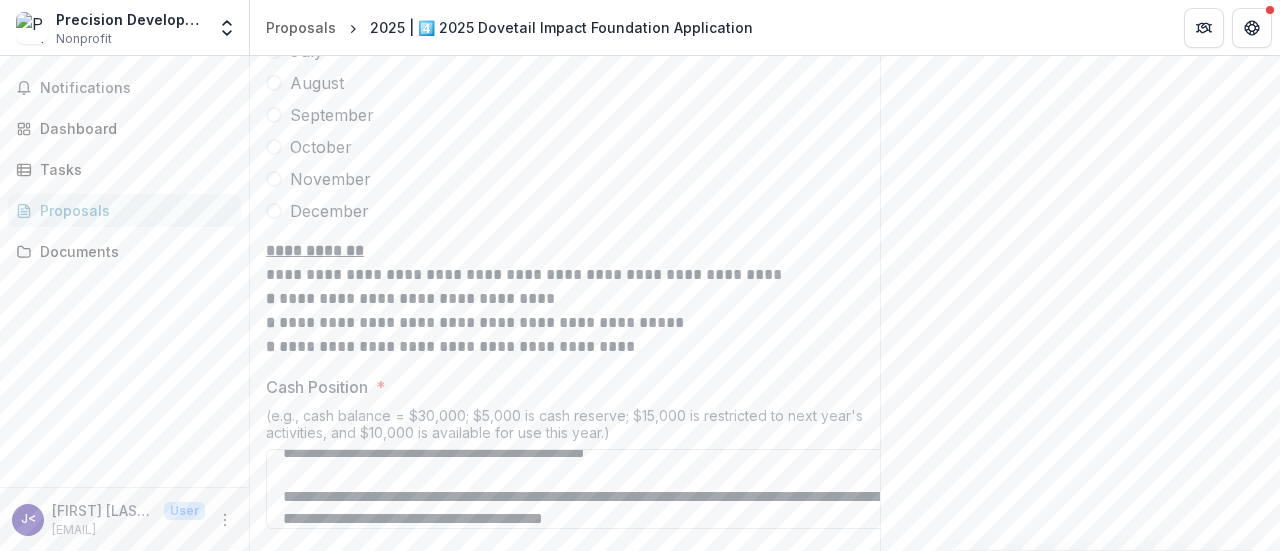 scroll, scrollTop: 69, scrollLeft: 0, axis: vertical 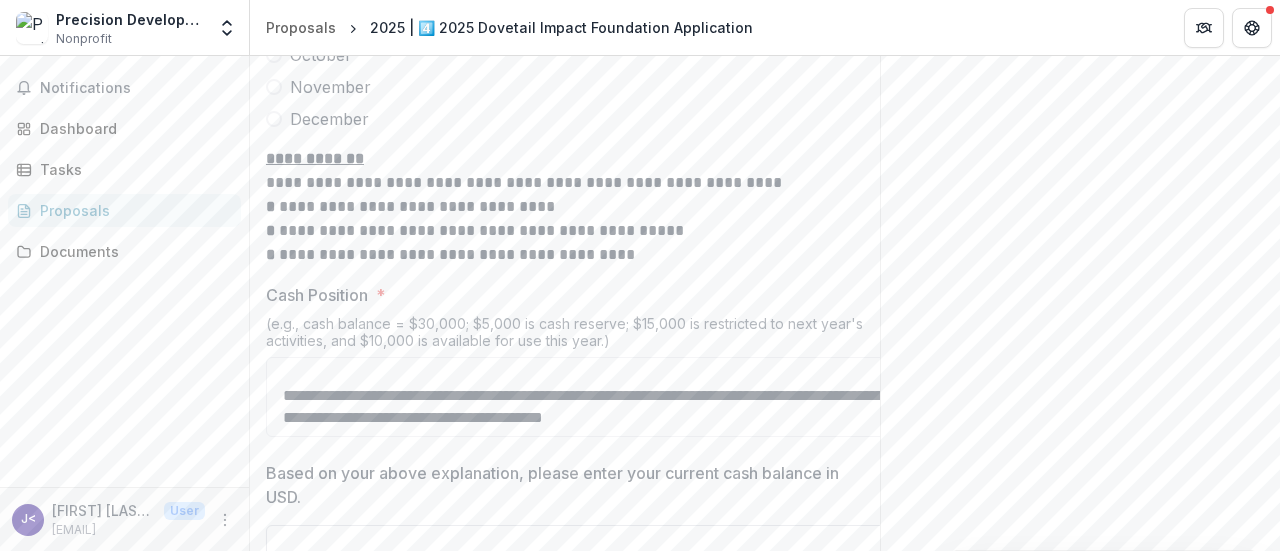 type on "**********" 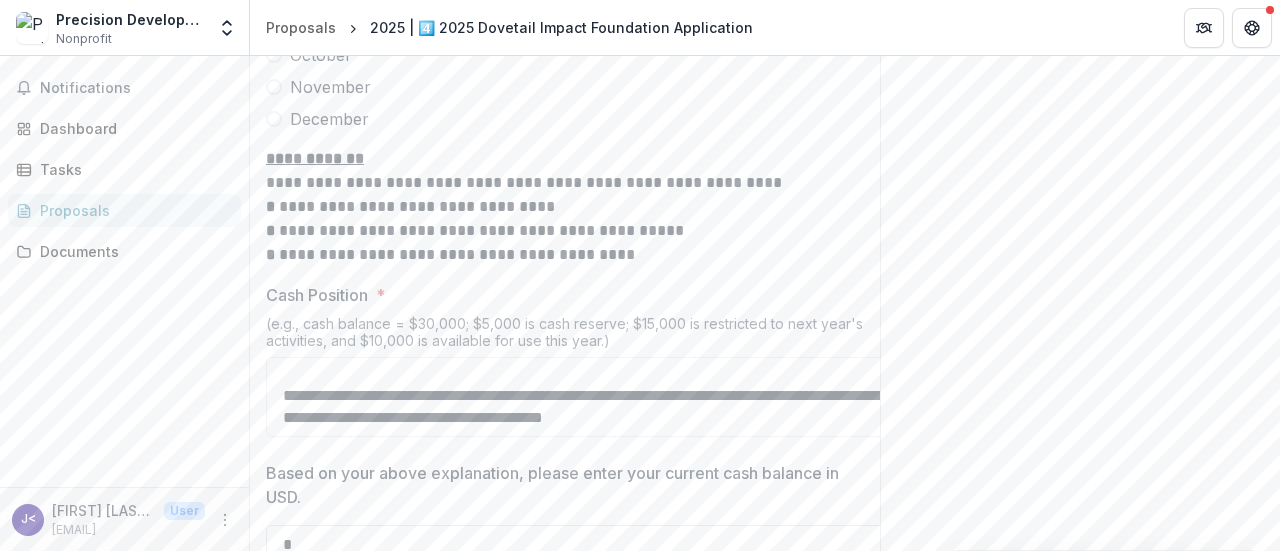 paste on "*********" 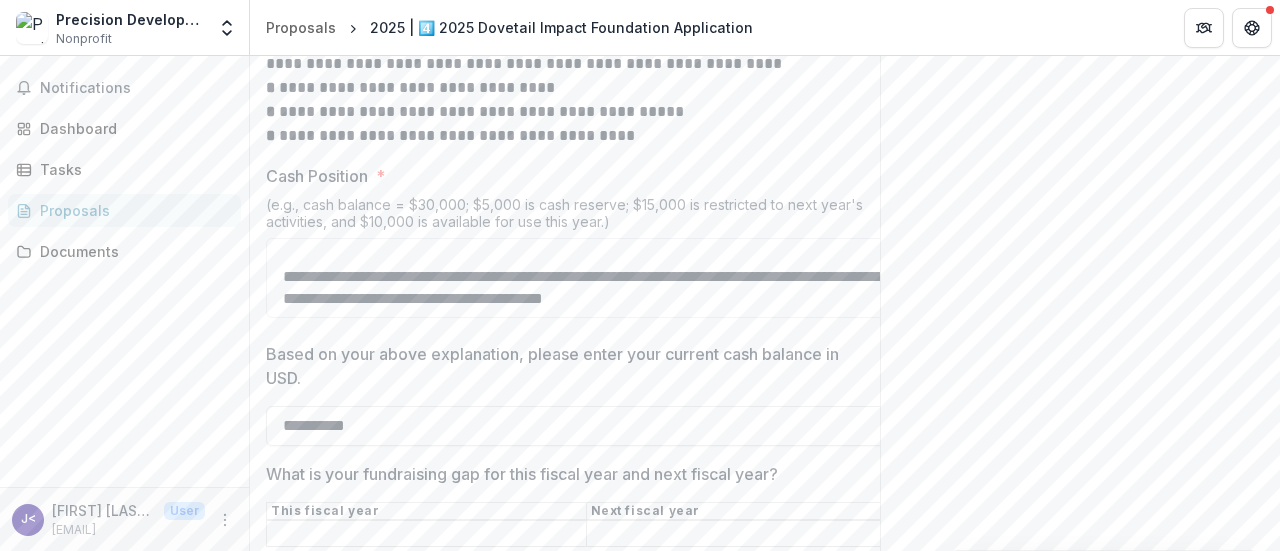 scroll, scrollTop: 10946, scrollLeft: 0, axis: vertical 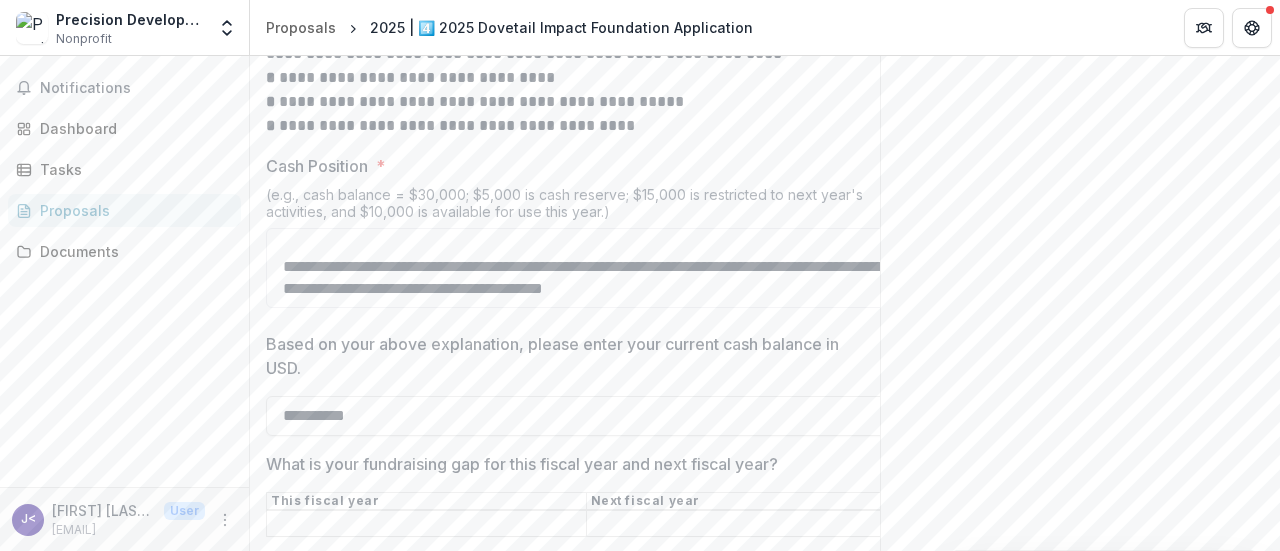 type on "**********" 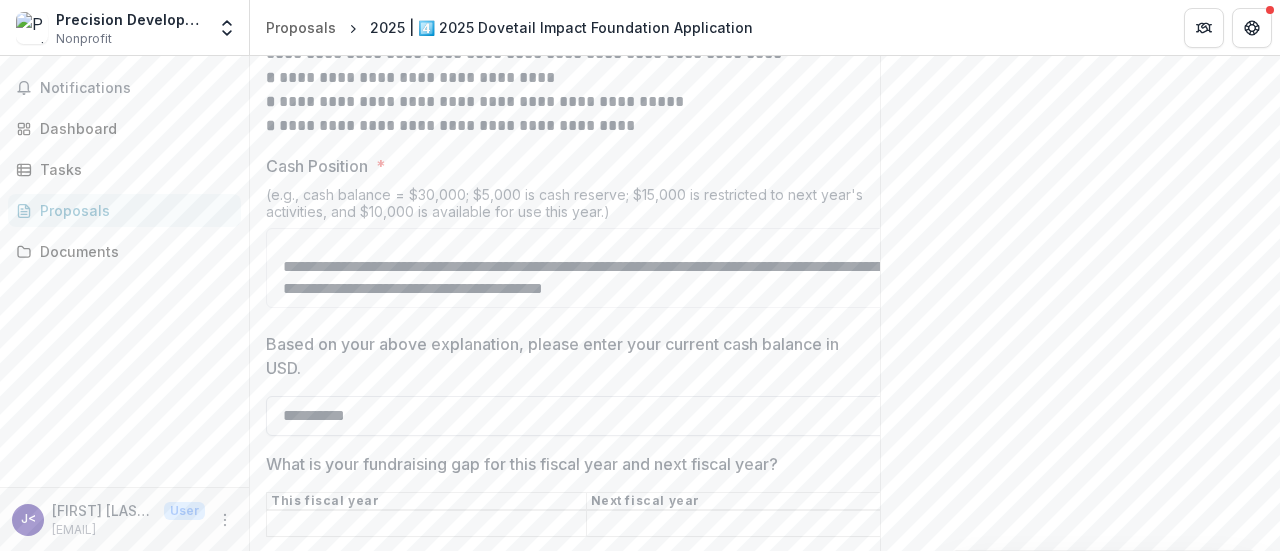 paste on "**********" 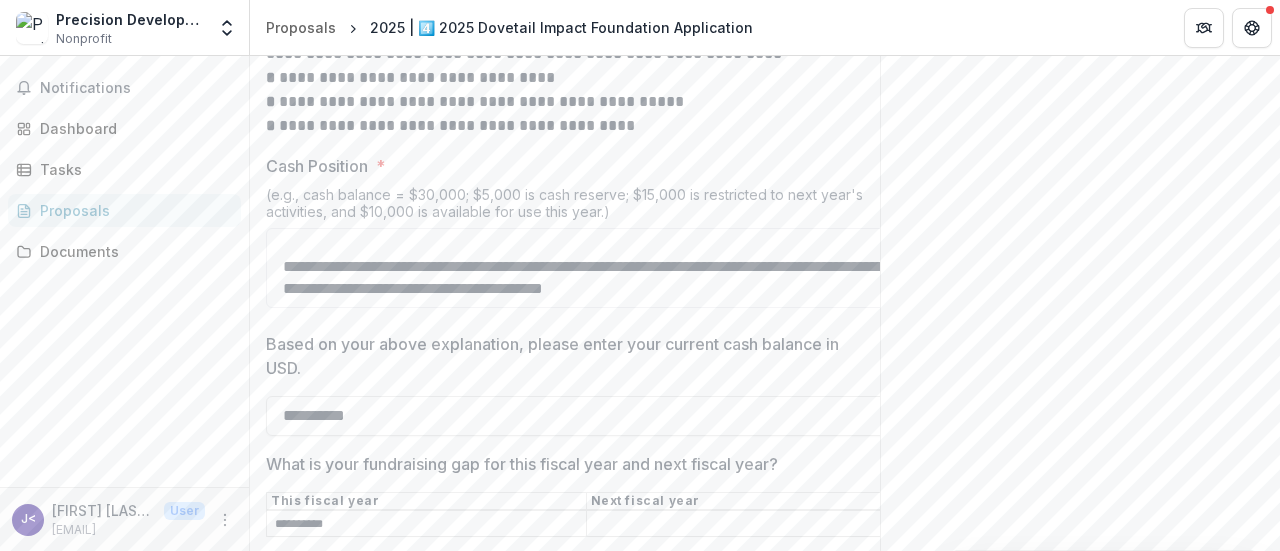 type on "**********" 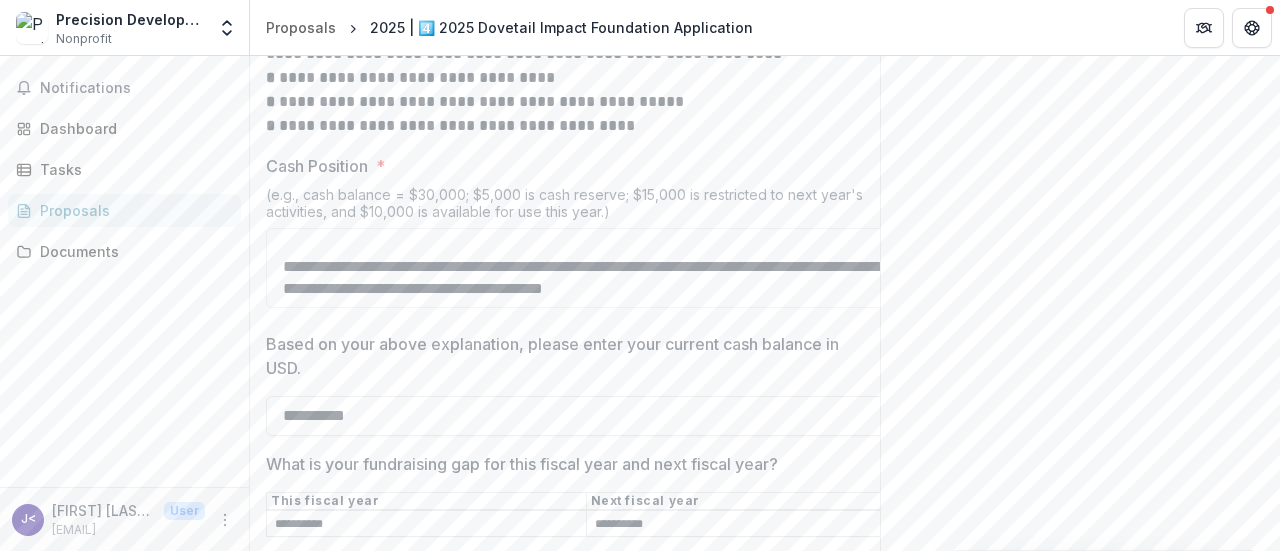 type on "**********" 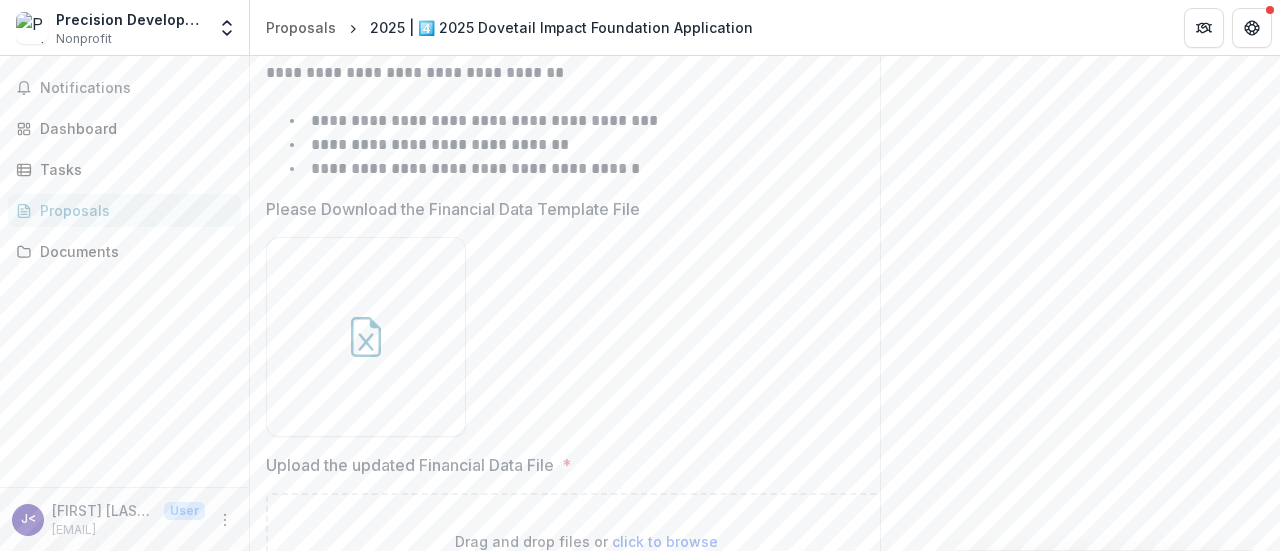 scroll, scrollTop: 11518, scrollLeft: 0, axis: vertical 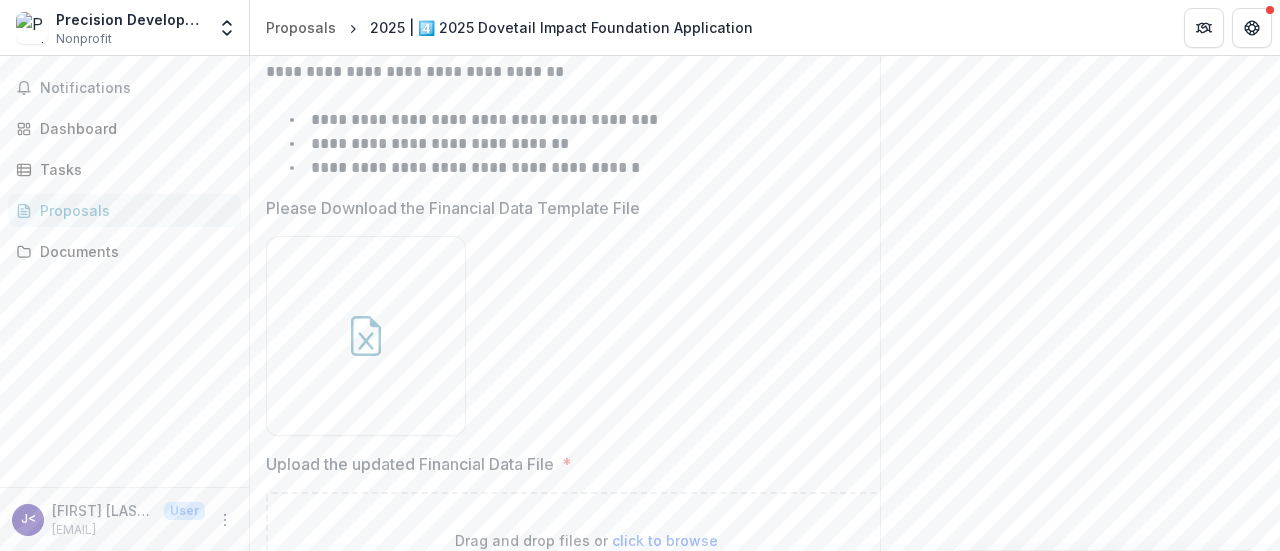 click on "click to browse" at bounding box center (665, 540) 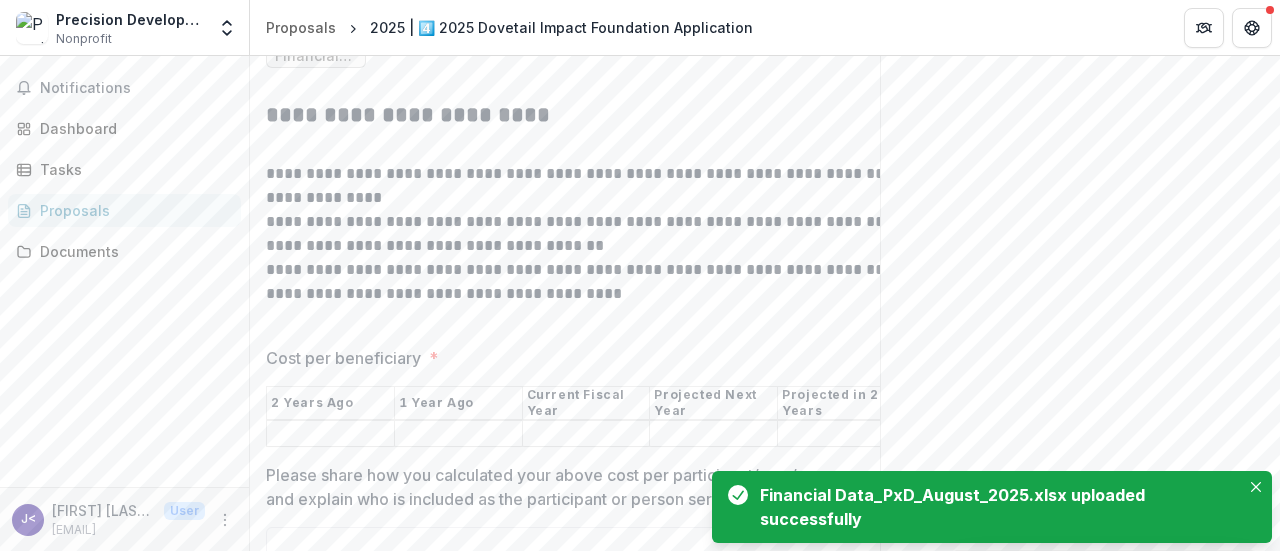 scroll, scrollTop: 12206, scrollLeft: 0, axis: vertical 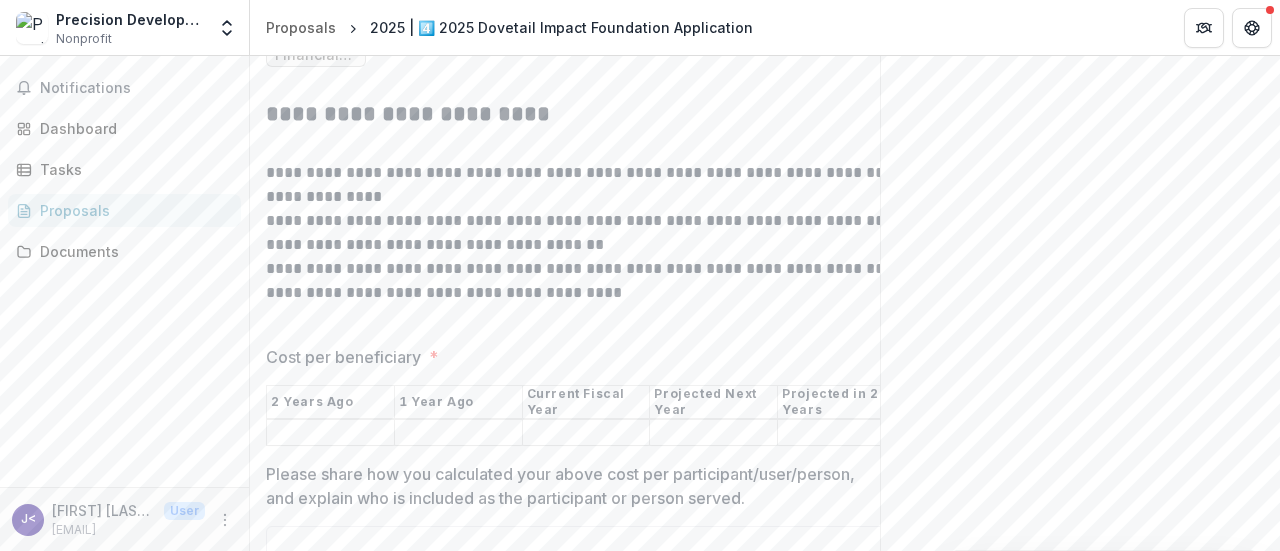 click on "Cost per beneficiary *" at bounding box center [330, 433] 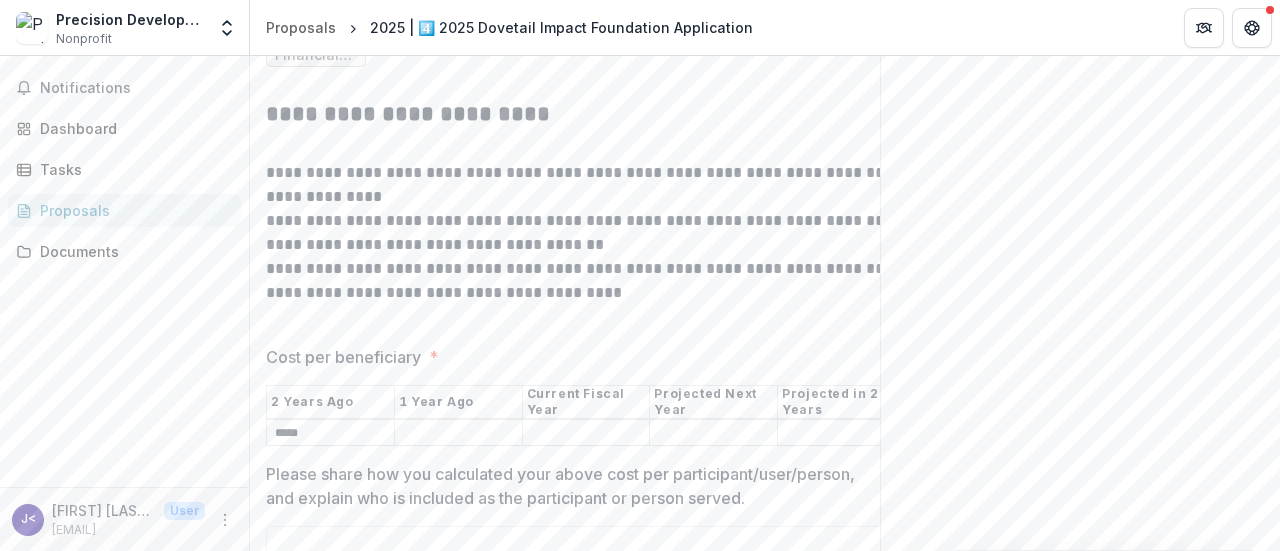 type on "*****" 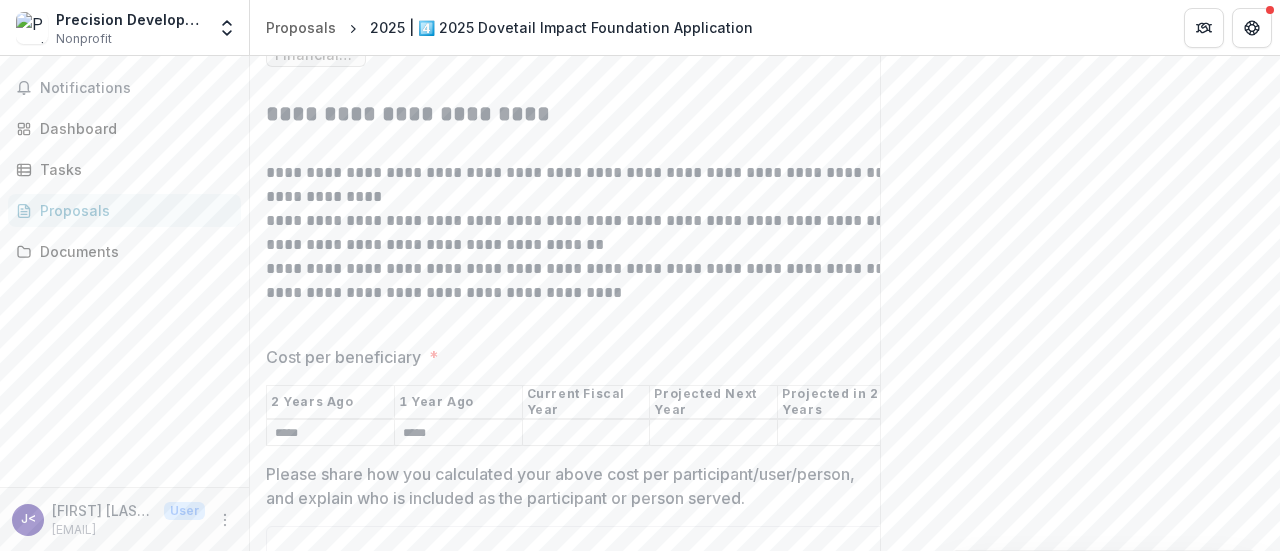 type on "*****" 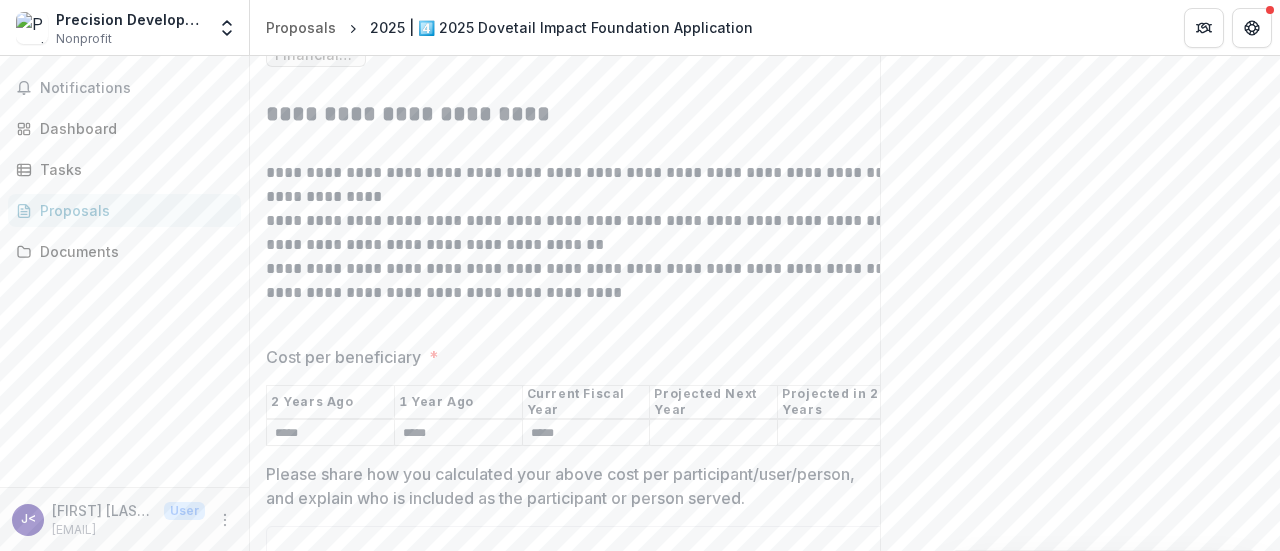 type on "*****" 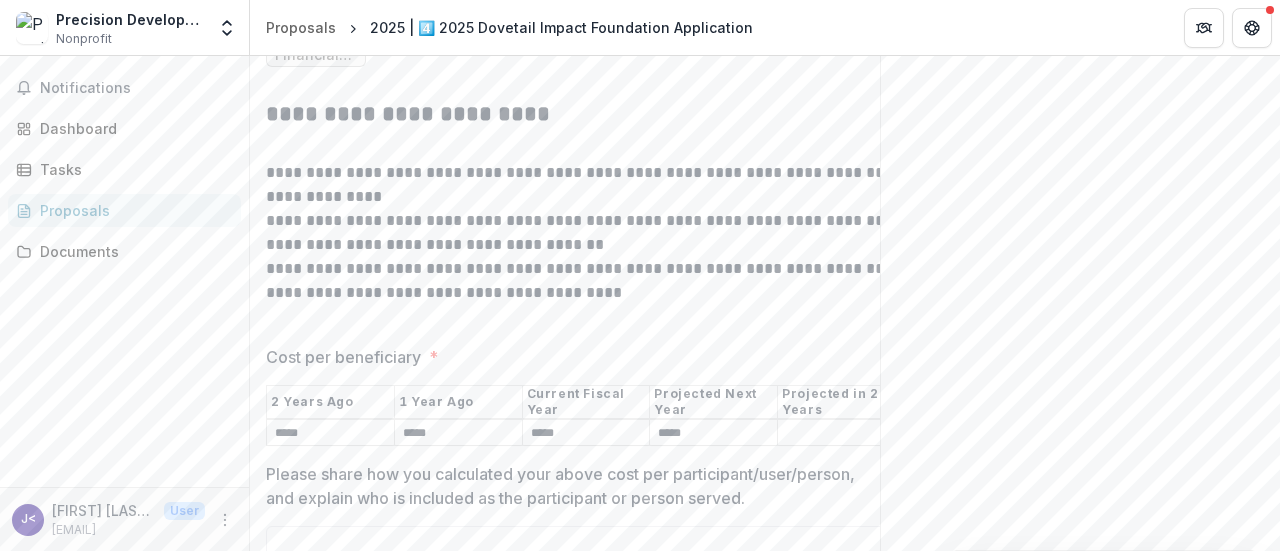 type on "*****" 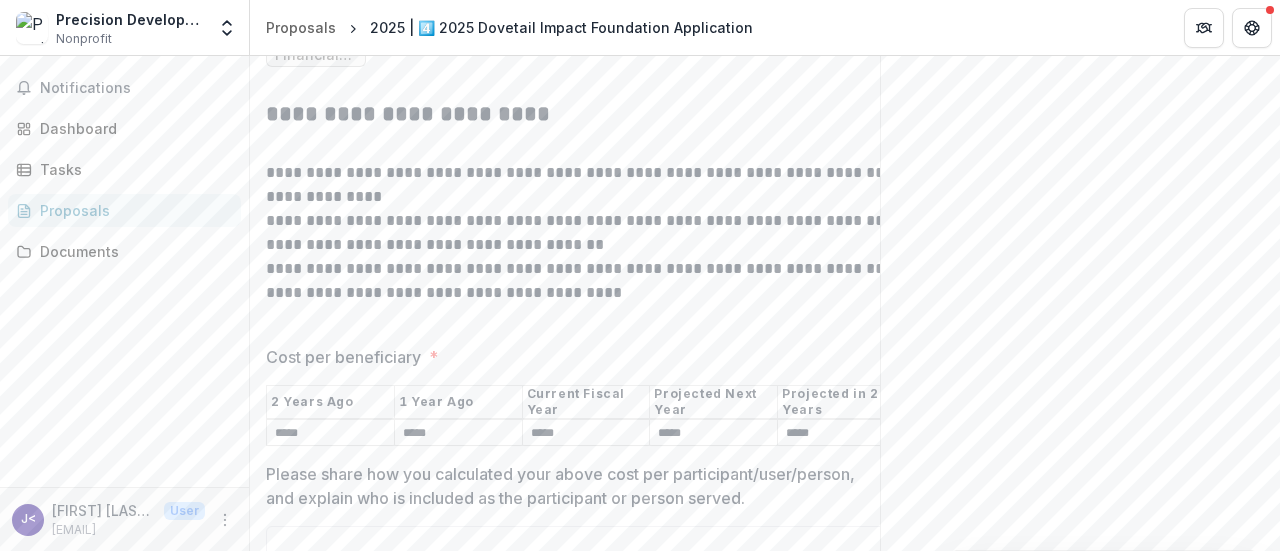 type on "*****" 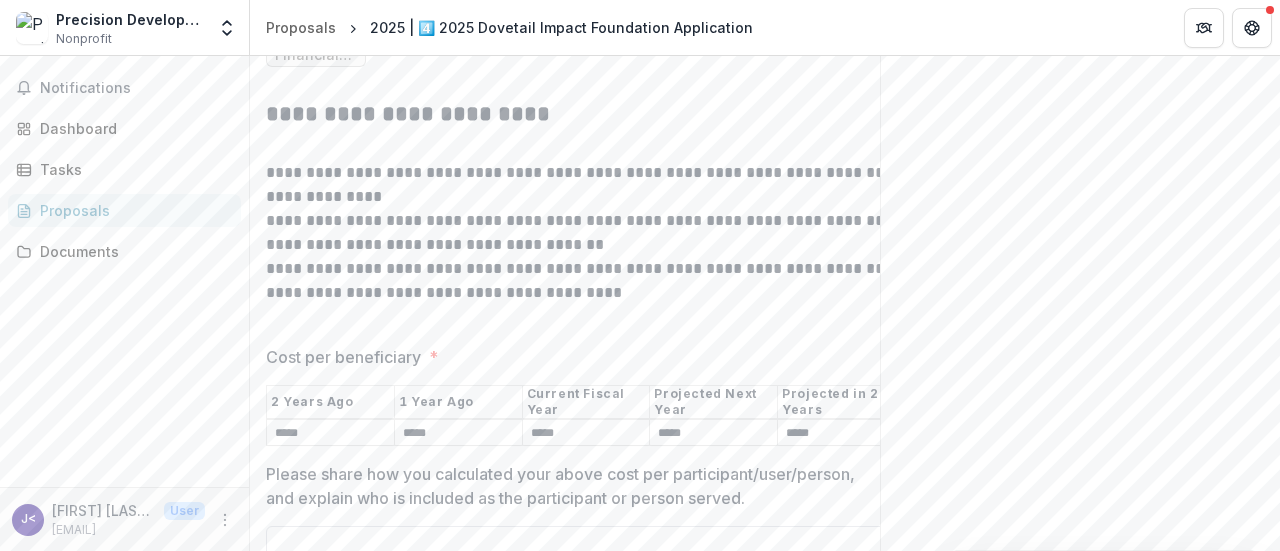 click on "Please share how you calculated your above cost per participant/user/person, and explain who is included as the participant or person served.  *" at bounding box center [586, 566] 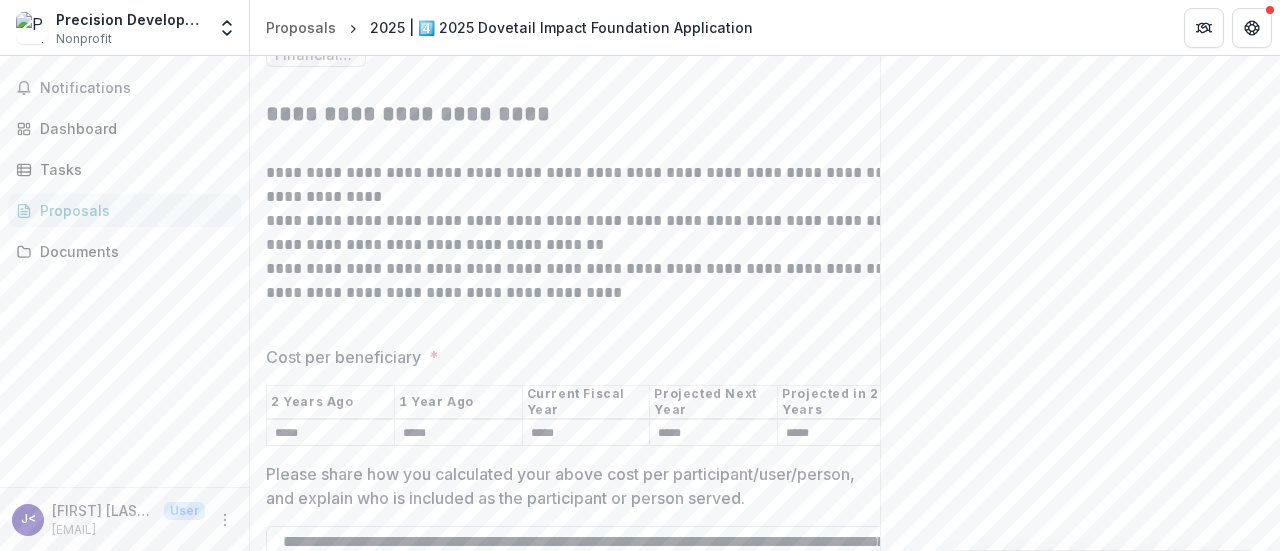 scroll, scrollTop: 0, scrollLeft: 0, axis: both 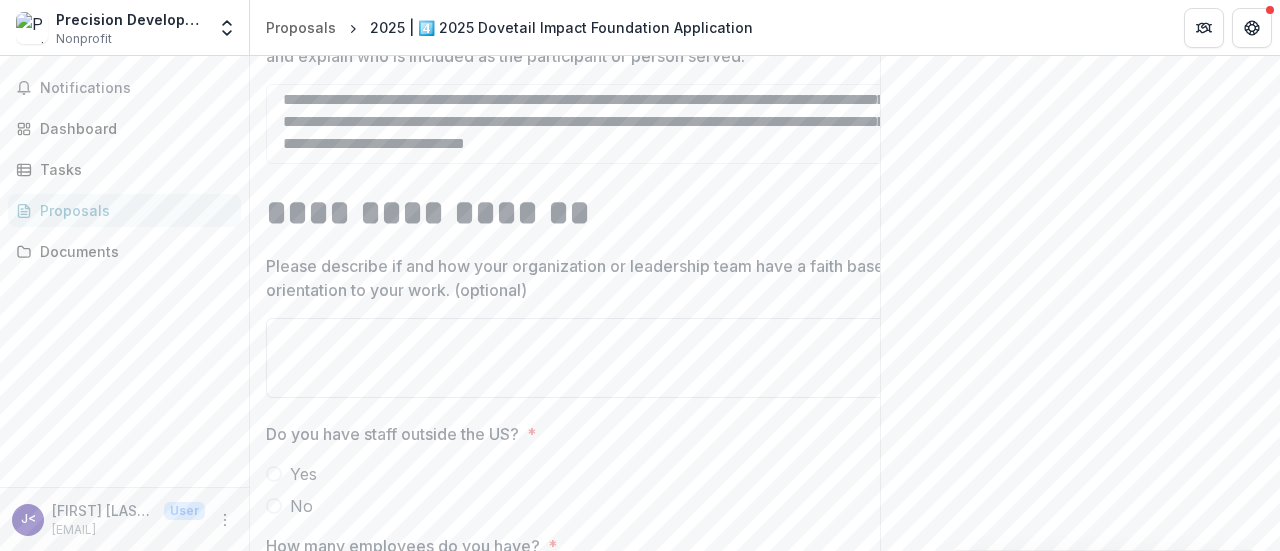 type on "**********" 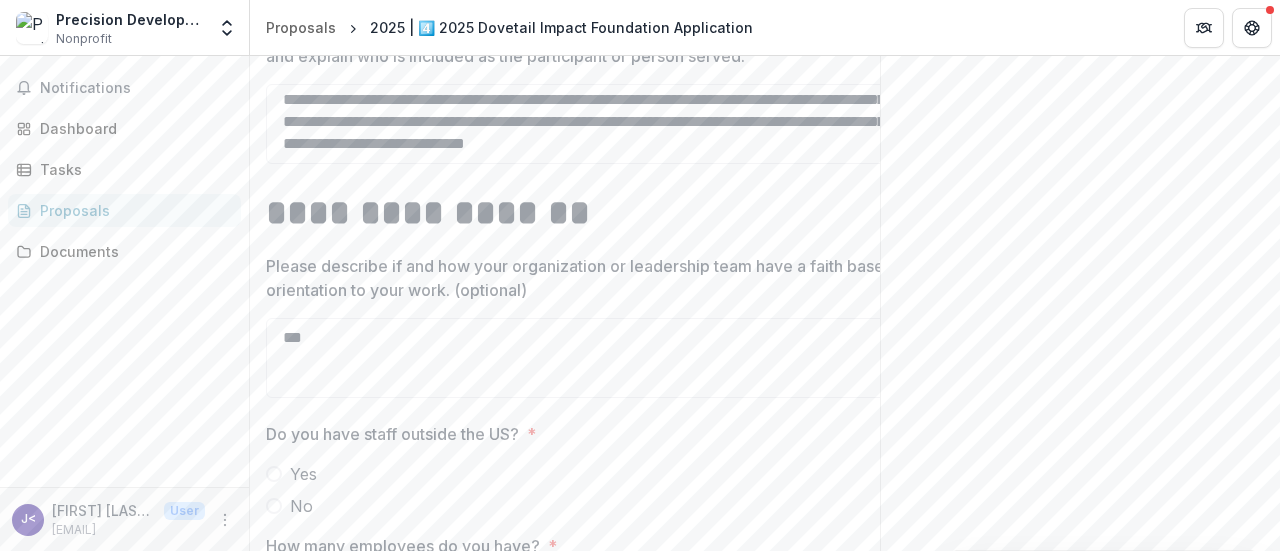 type on "***" 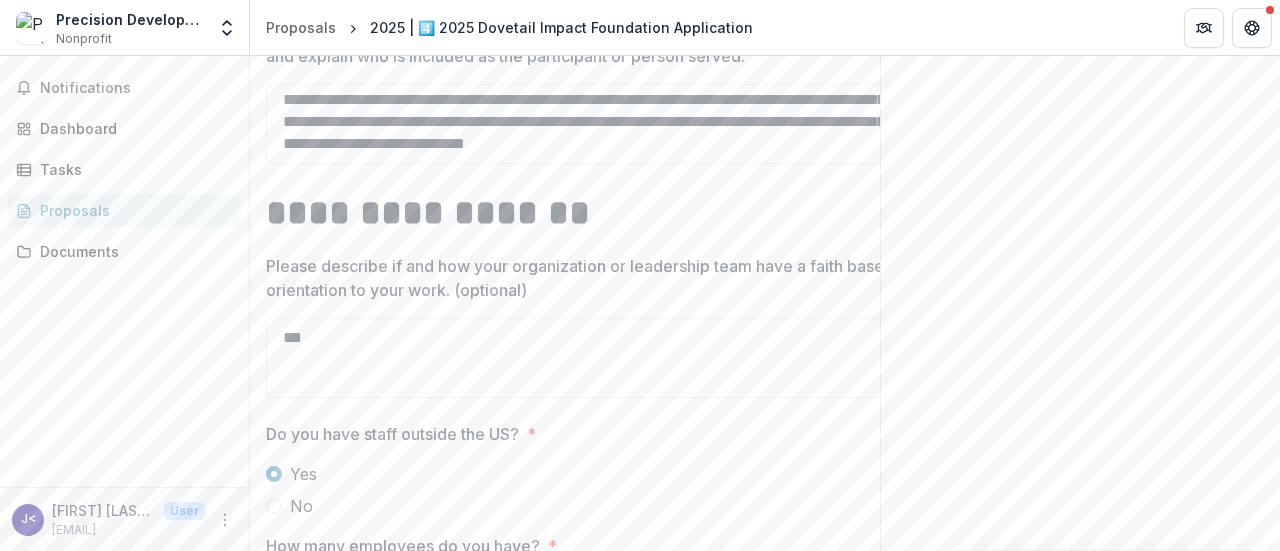 click on "How many employees do you have? *" at bounding box center (586, 594) 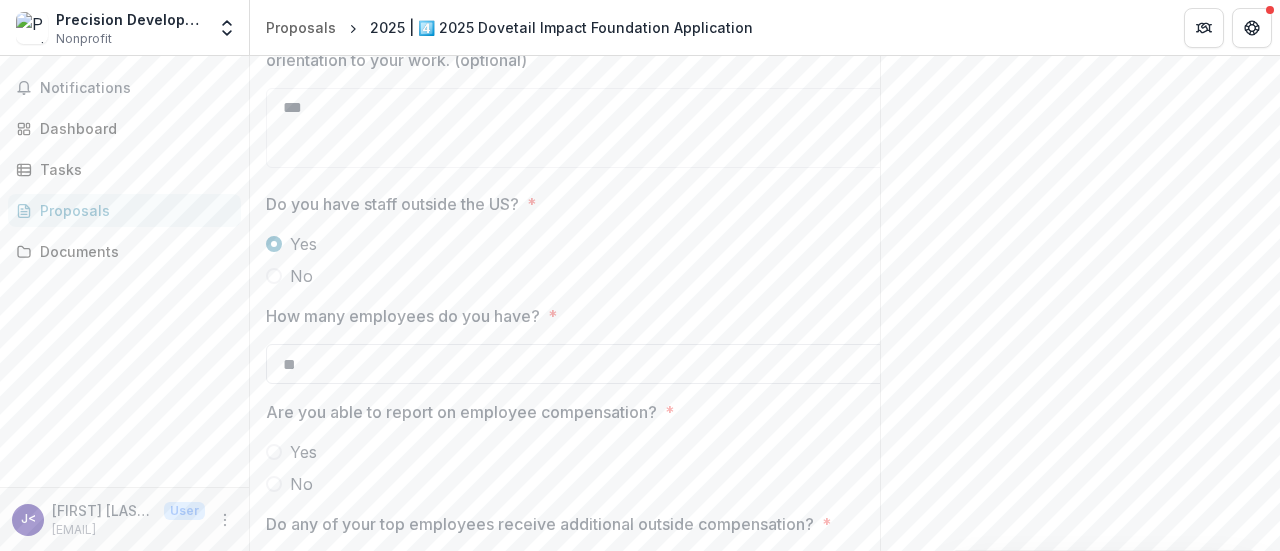 scroll, scrollTop: 12889, scrollLeft: 0, axis: vertical 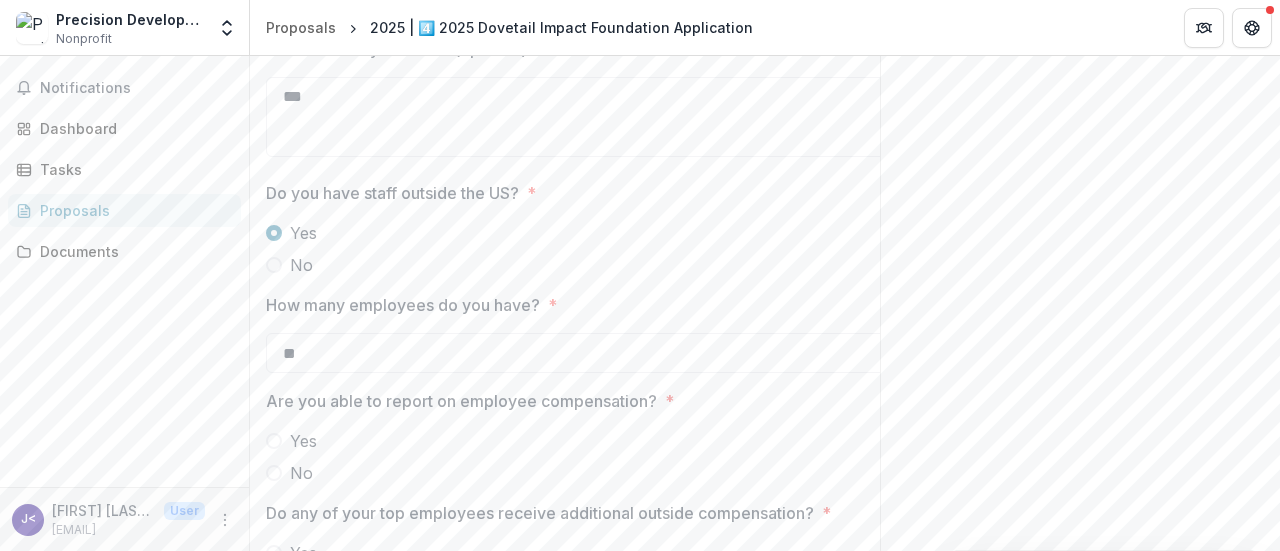 type on "**" 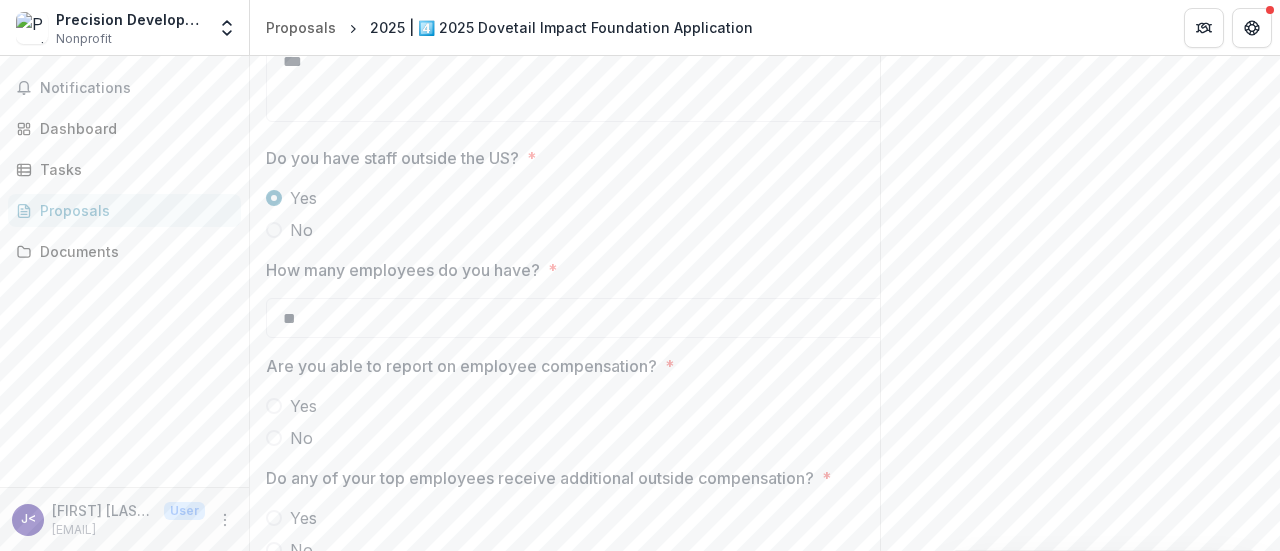 scroll, scrollTop: 12925, scrollLeft: 0, axis: vertical 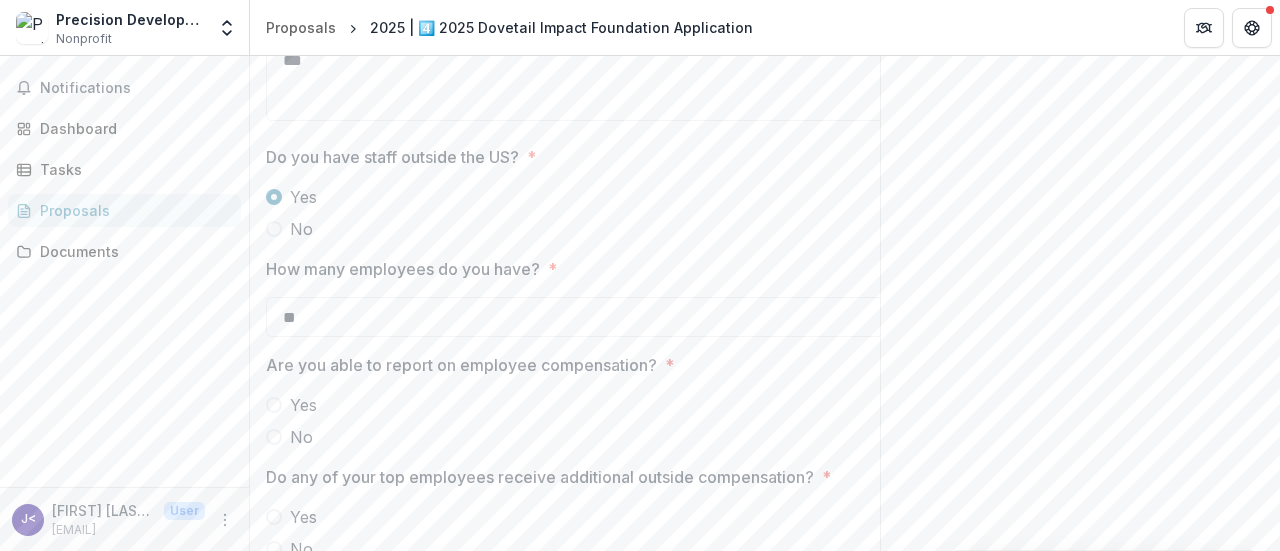 click on "Yes" at bounding box center [303, 405] 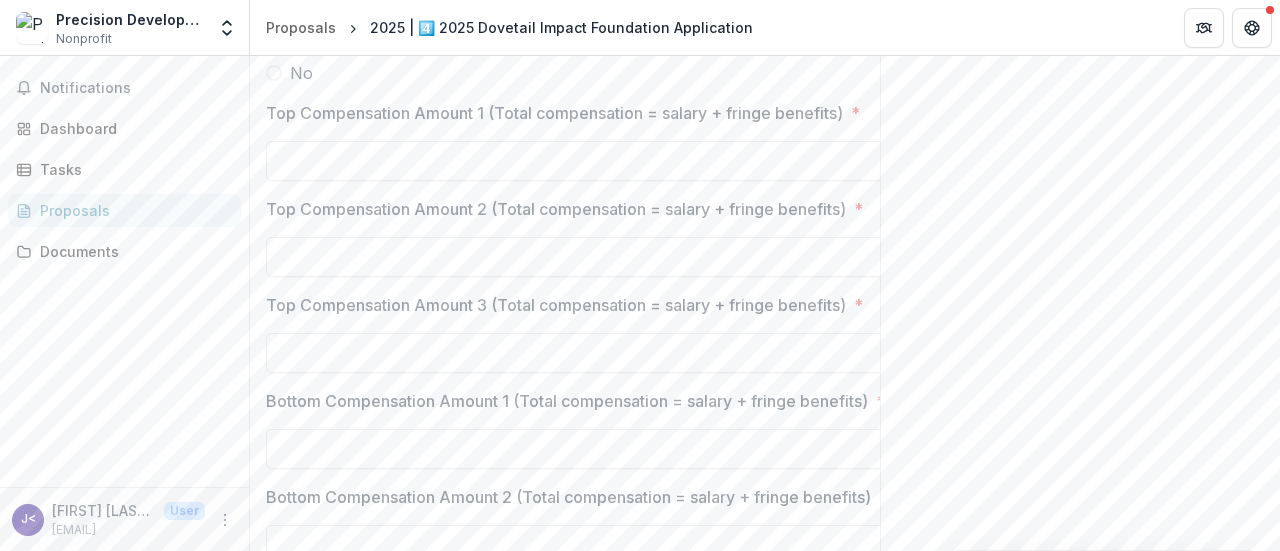 scroll, scrollTop: 13290, scrollLeft: 0, axis: vertical 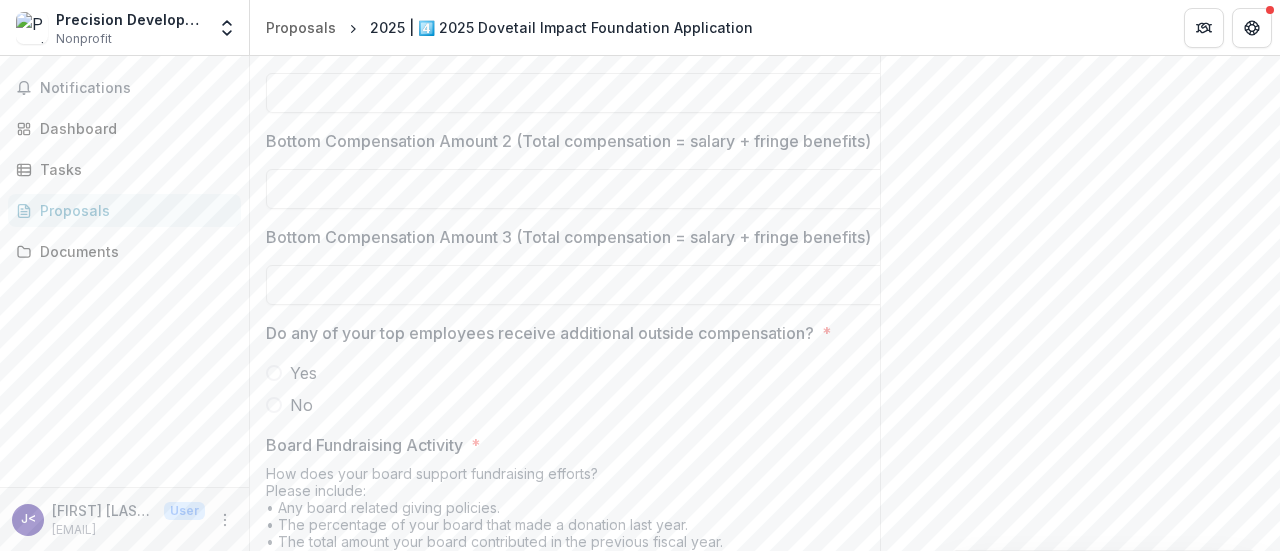 click at bounding box center [274, 405] 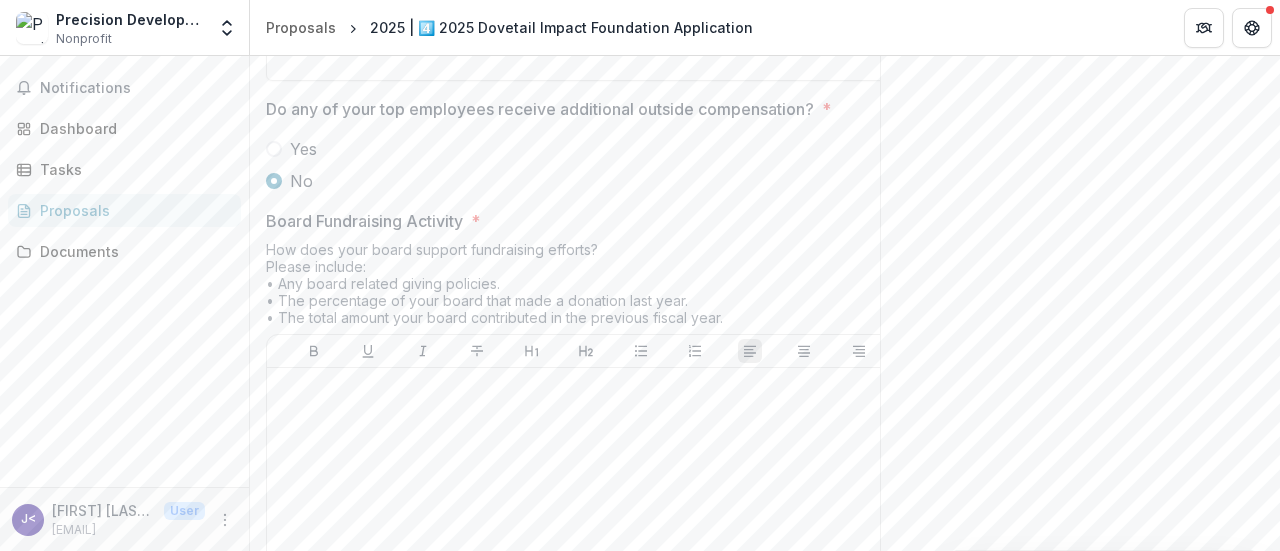 scroll, scrollTop: 13872, scrollLeft: 0, axis: vertical 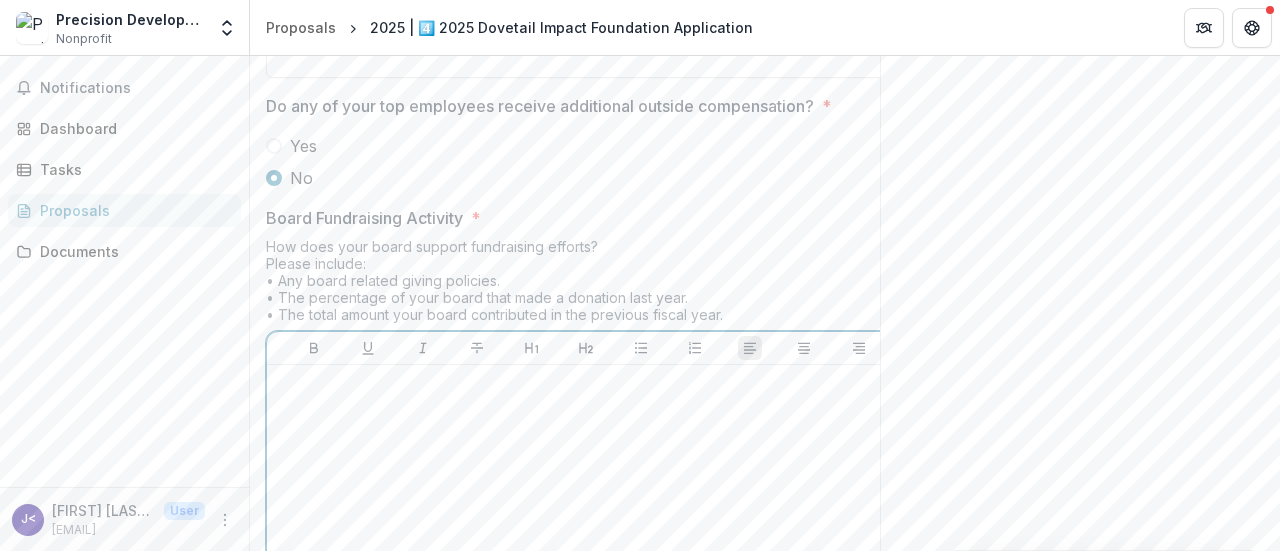 click at bounding box center (586, 523) 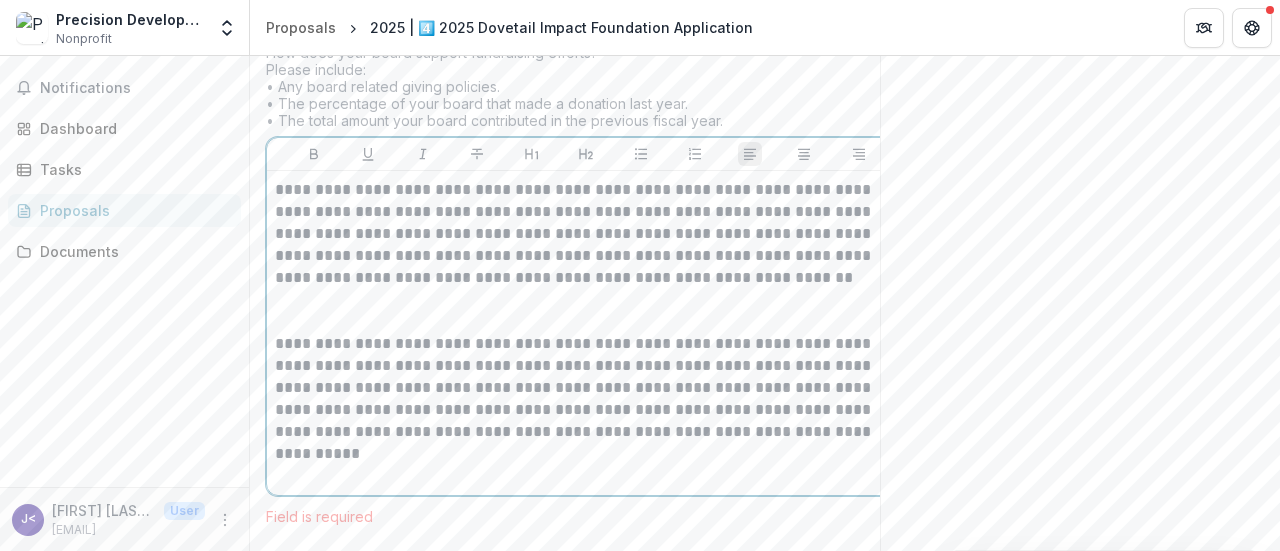 scroll, scrollTop: 13974, scrollLeft: 0, axis: vertical 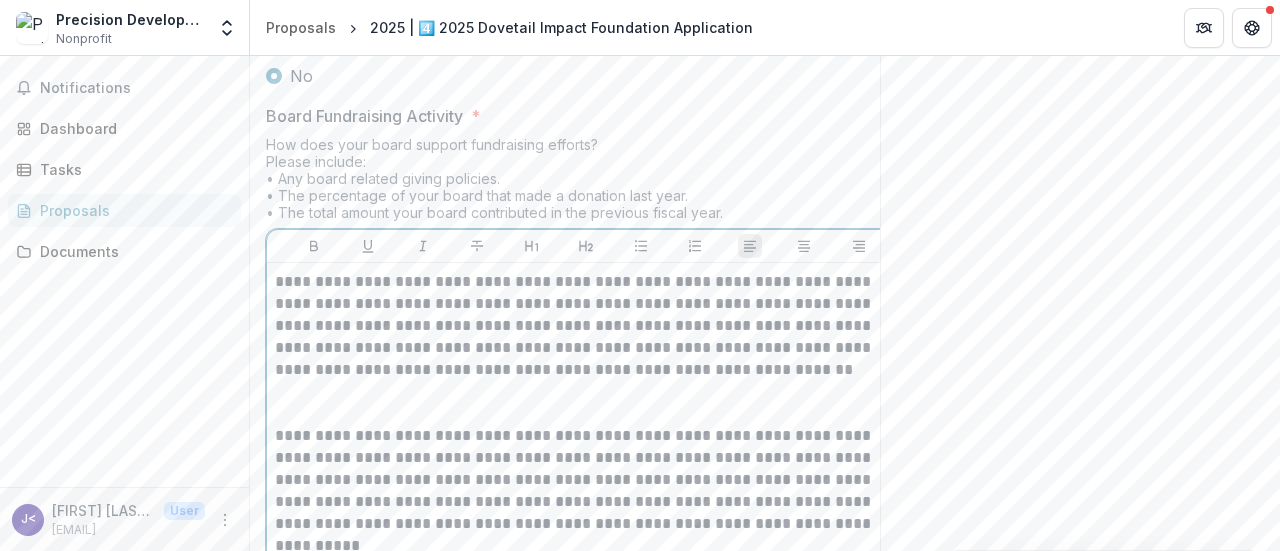 click at bounding box center (586, 403) 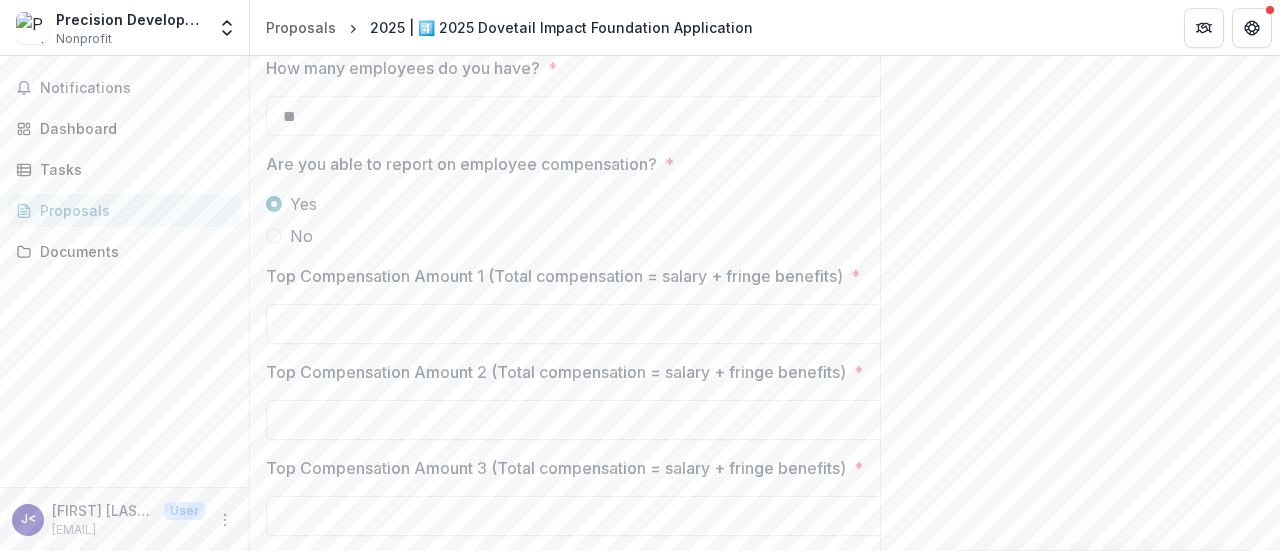 scroll, scrollTop: 13150, scrollLeft: 0, axis: vertical 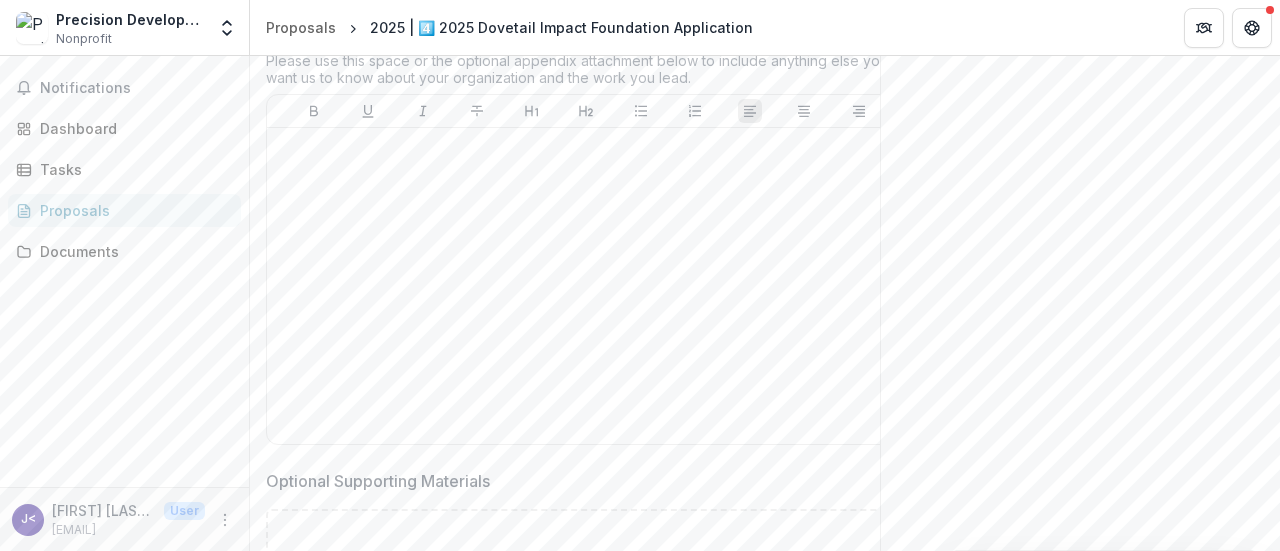 click on "click to browse" at bounding box center [665, 557] 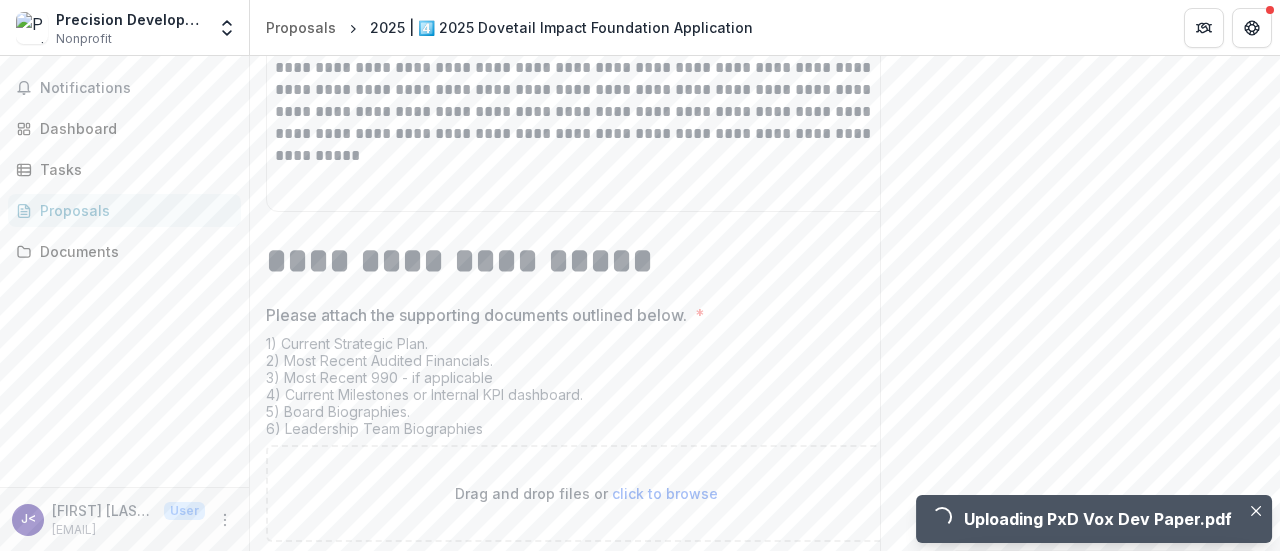 scroll, scrollTop: 14336, scrollLeft: 0, axis: vertical 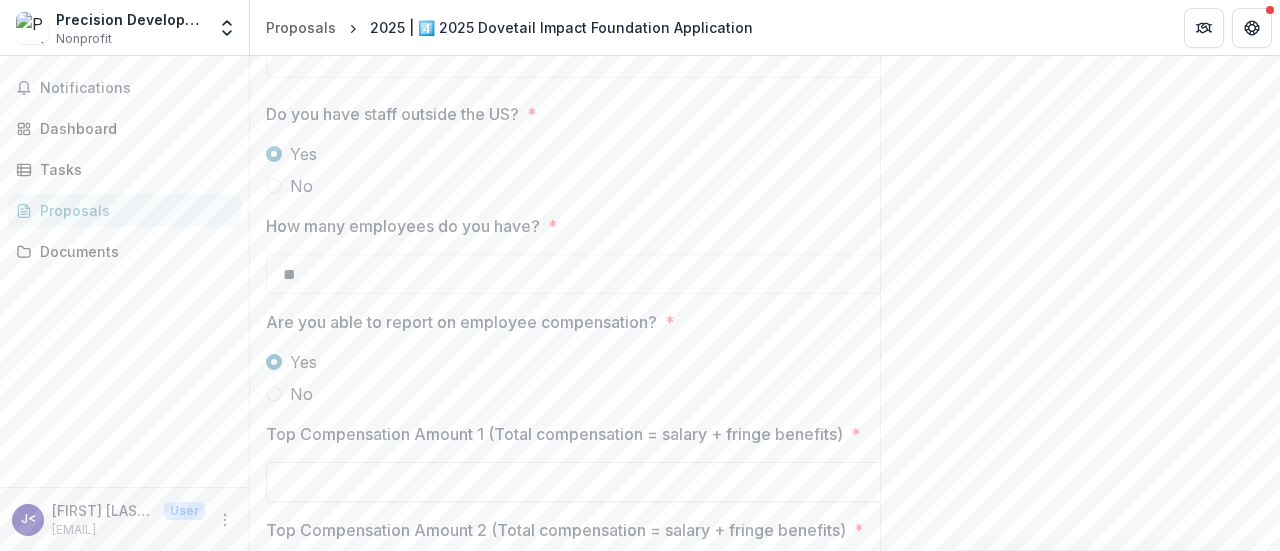 click at bounding box center [274, 394] 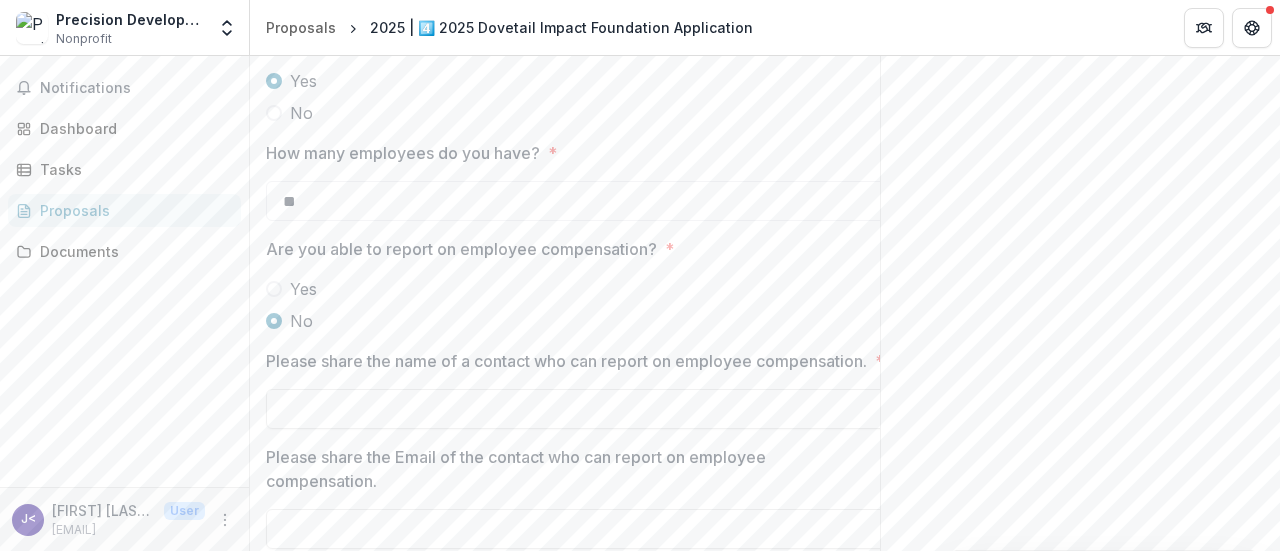 scroll, scrollTop: 13042, scrollLeft: 0, axis: vertical 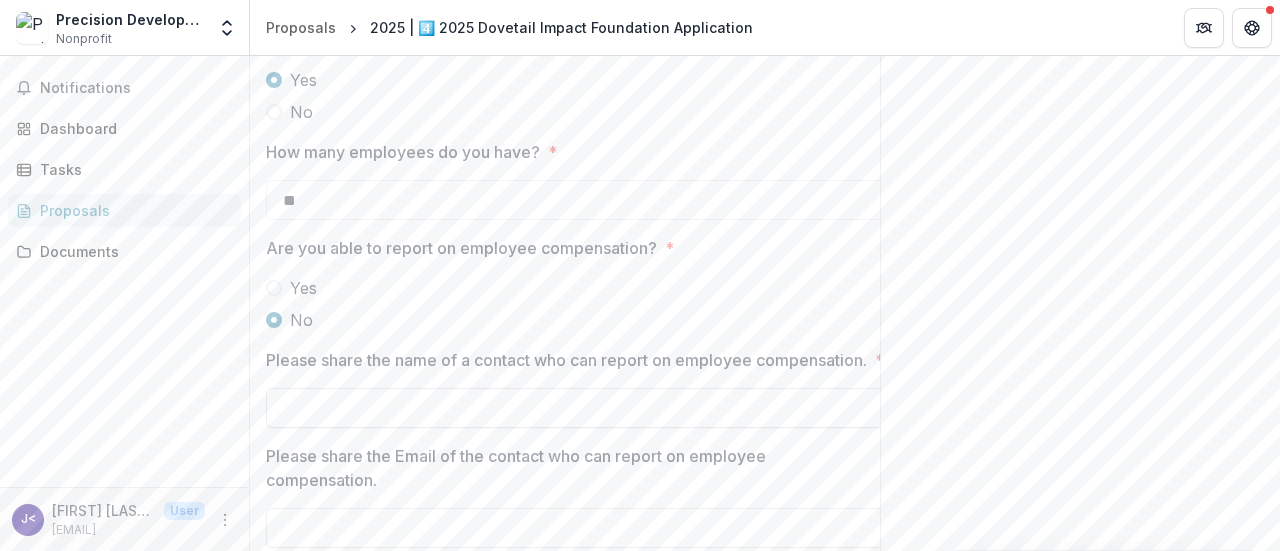 click on "Please share the name of a contact who can report on employee compensation. *" at bounding box center [586, 408] 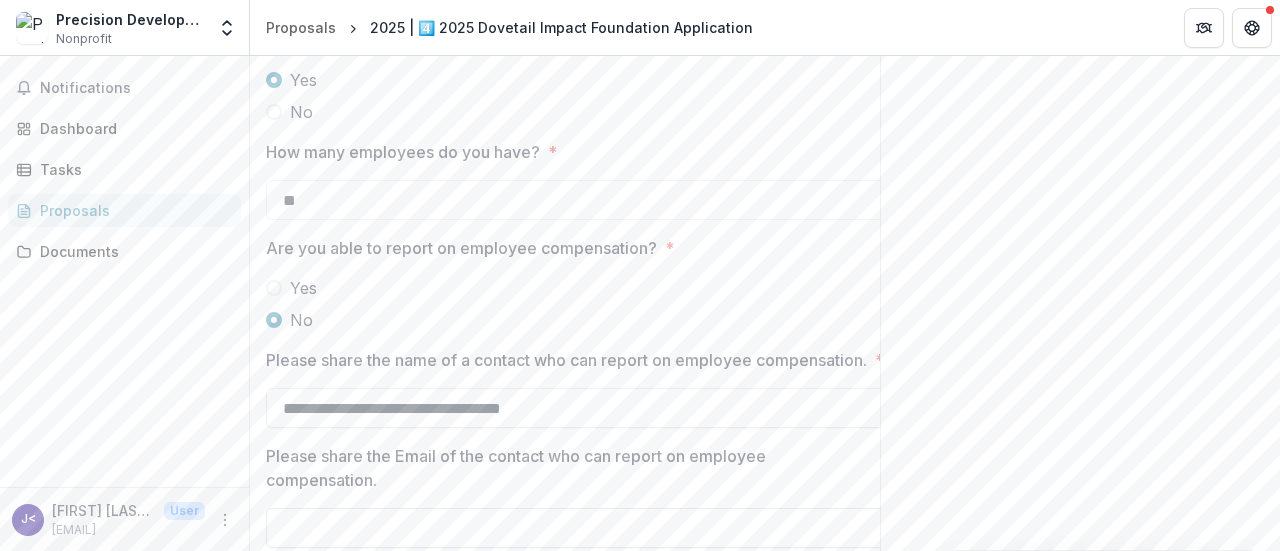 type on "**********" 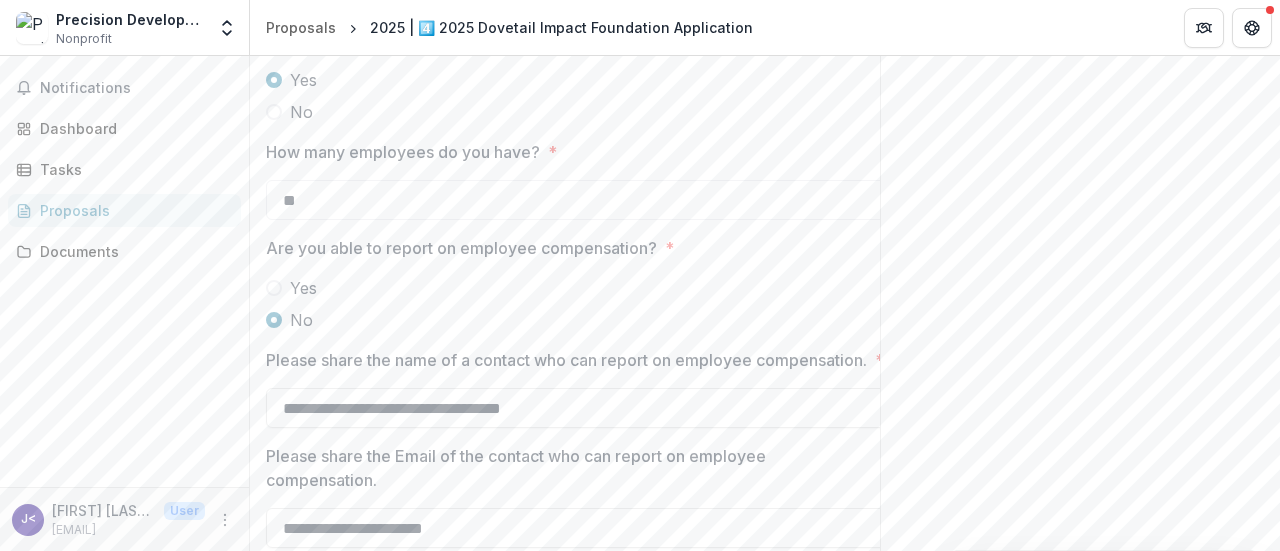 type on "**********" 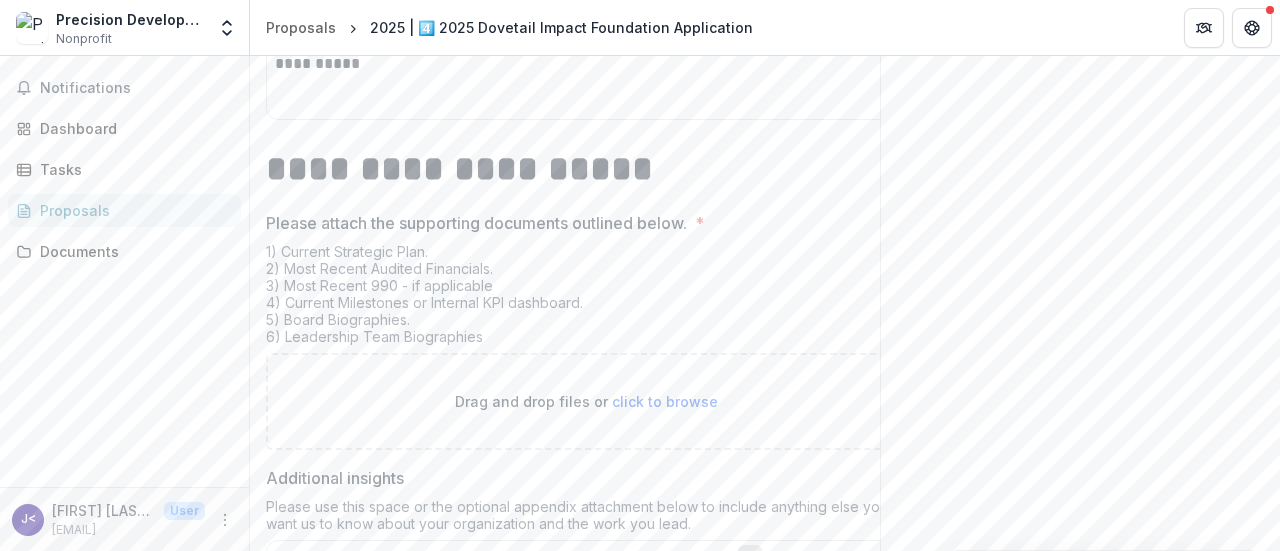 scroll, scrollTop: 14073, scrollLeft: 0, axis: vertical 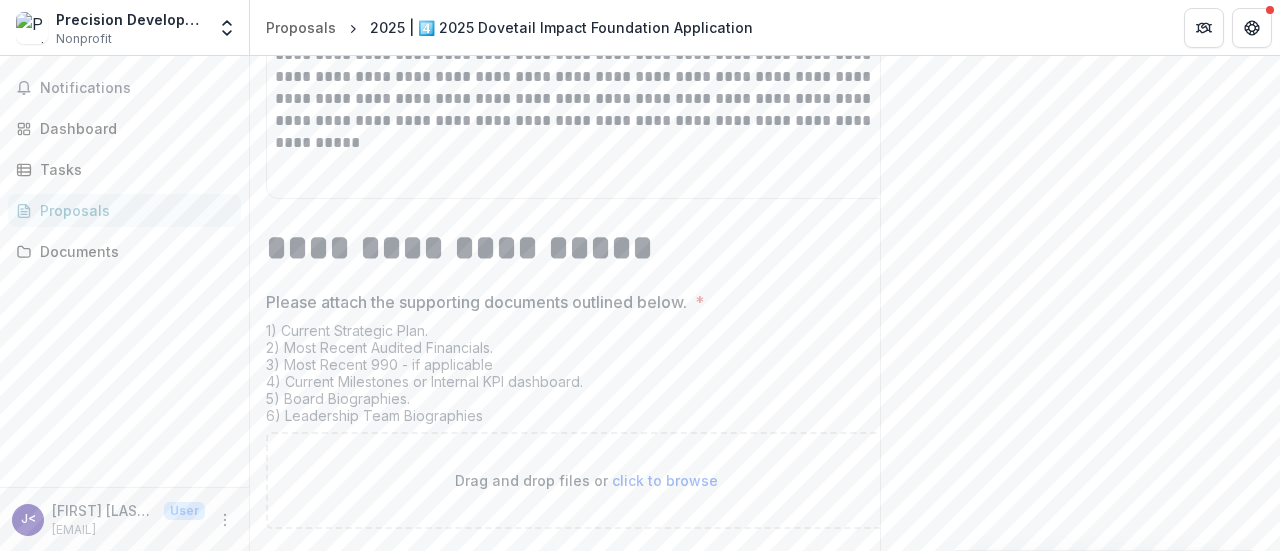 click on "click to browse" at bounding box center (665, 480) 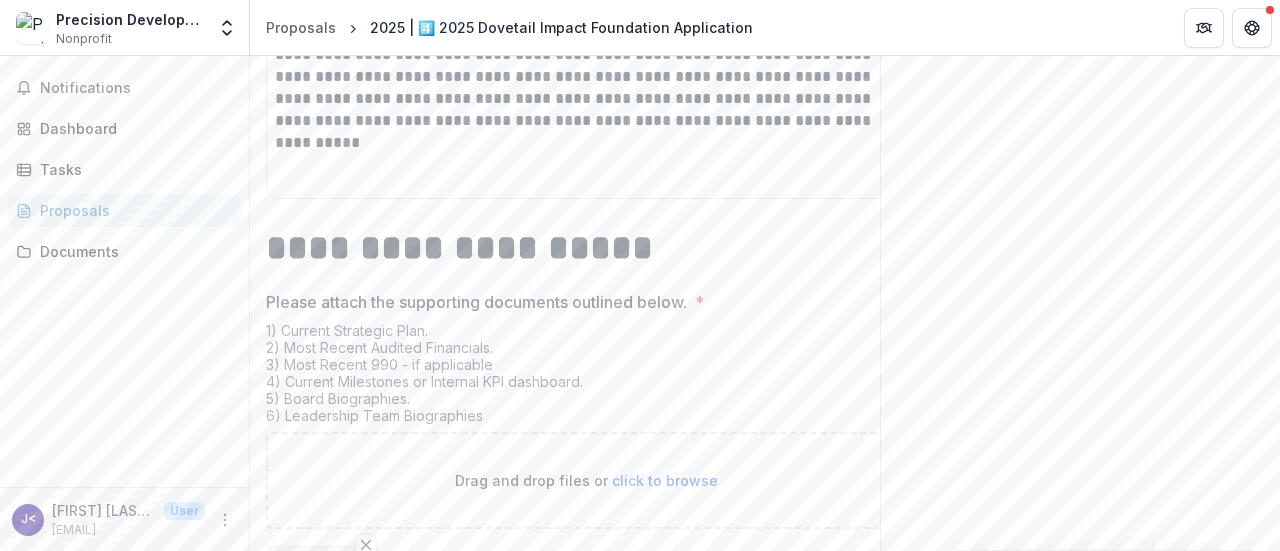 click on "click to browse" at bounding box center (665, 480) 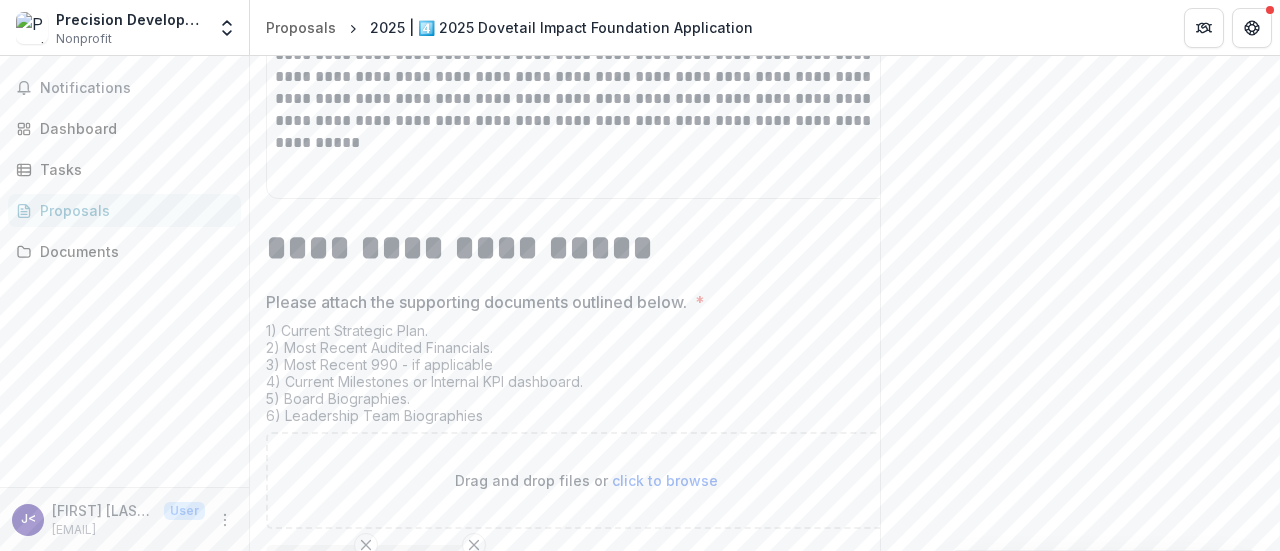 click on "click to browse" at bounding box center [665, 480] 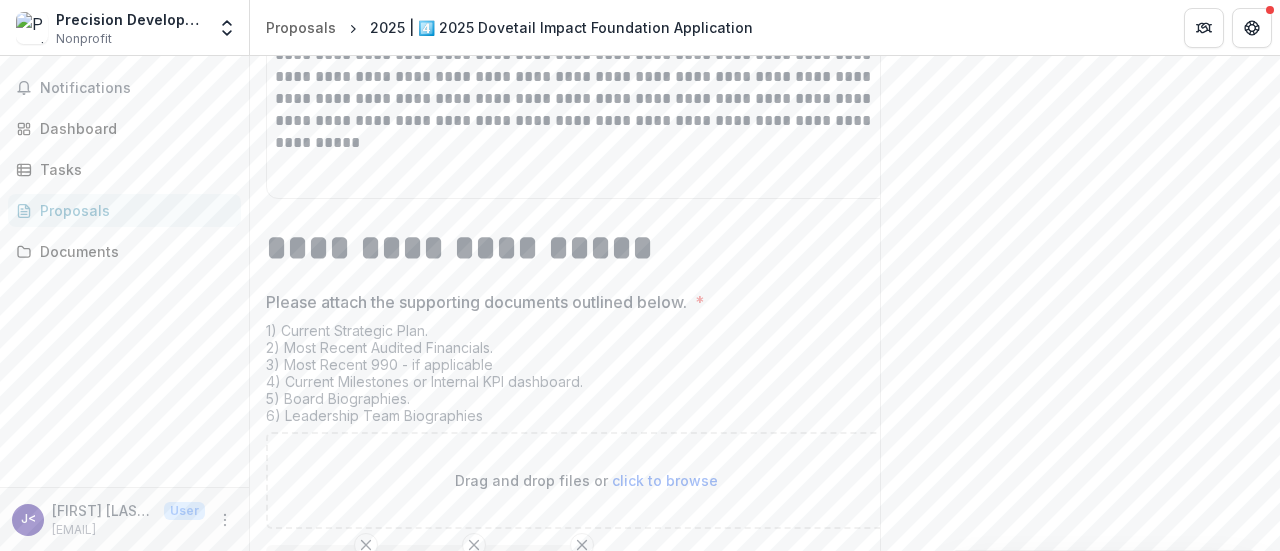 click on "click to browse" at bounding box center (665, 480) 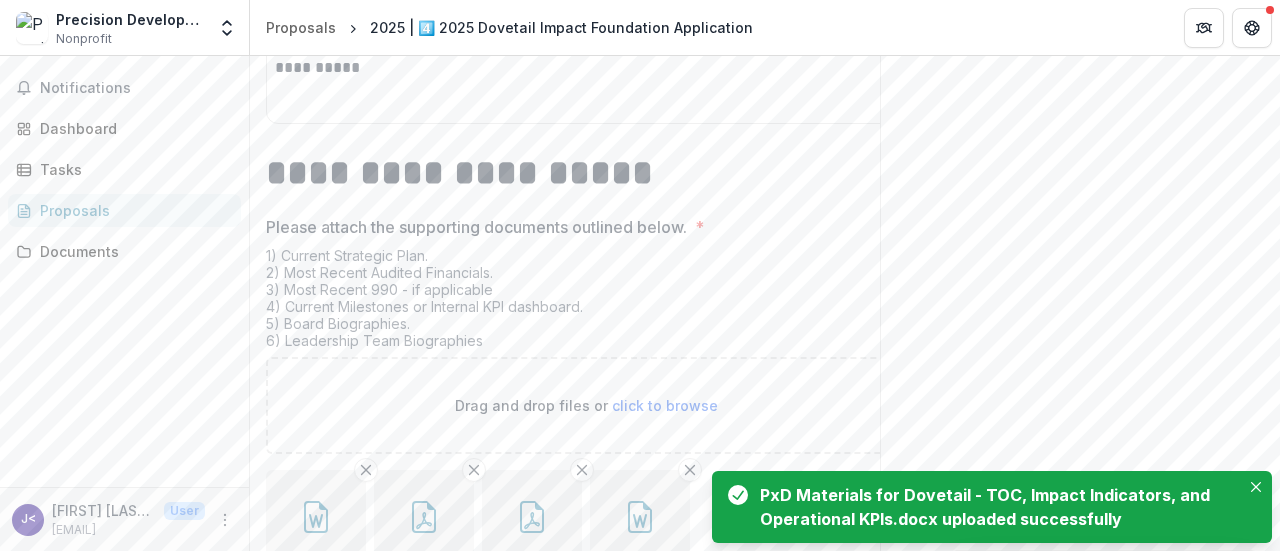 scroll, scrollTop: 14090, scrollLeft: 0, axis: vertical 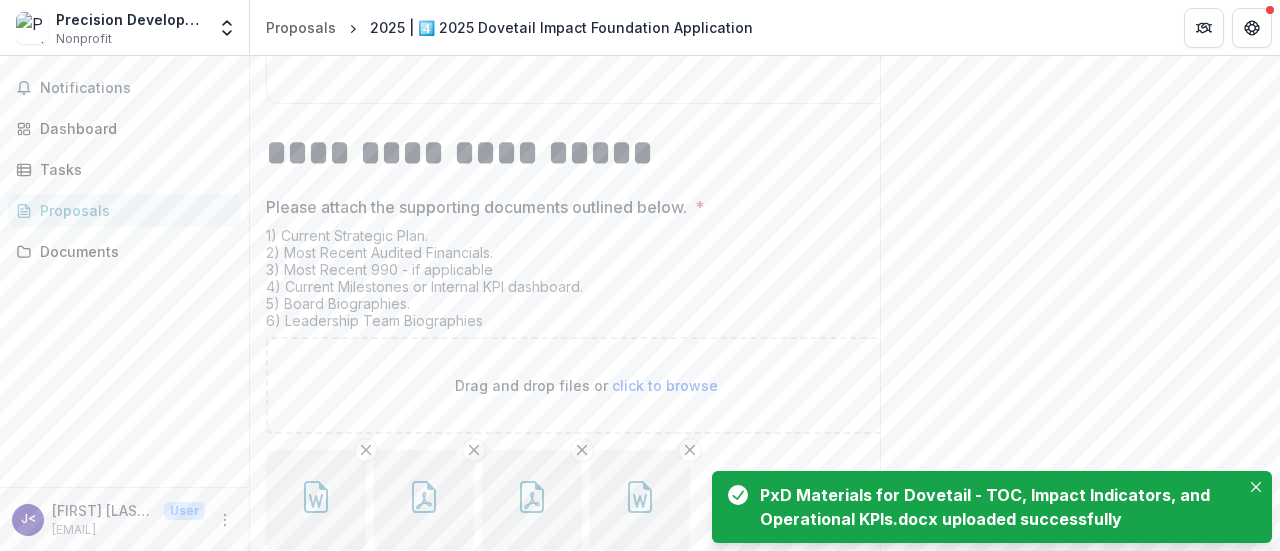 click on "click to browse" at bounding box center [665, 385] 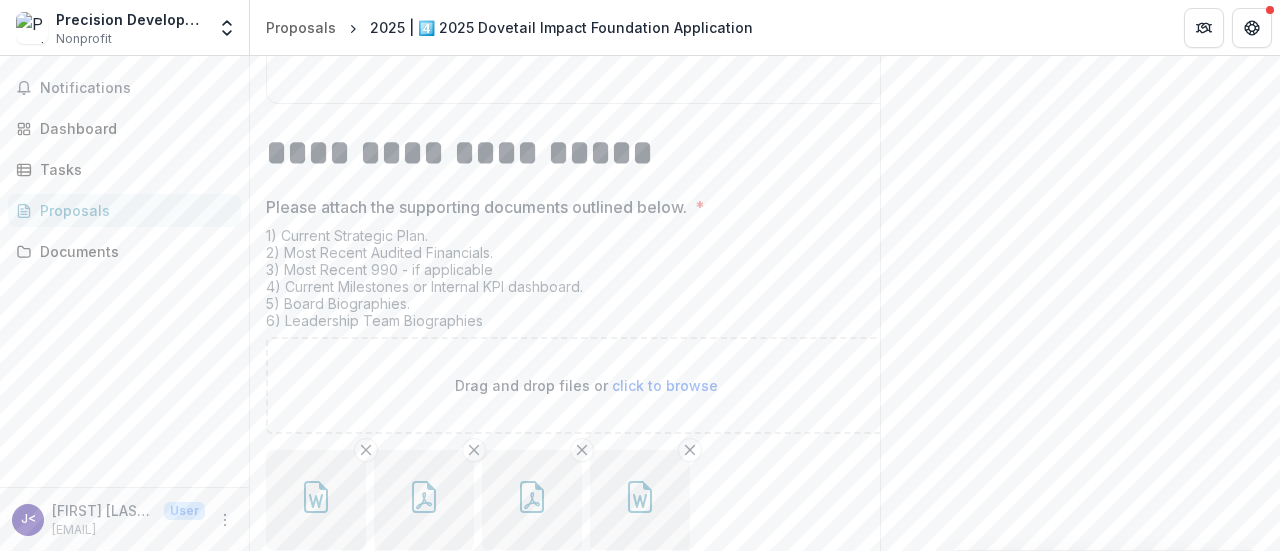 click on "click to browse" at bounding box center (665, 385) 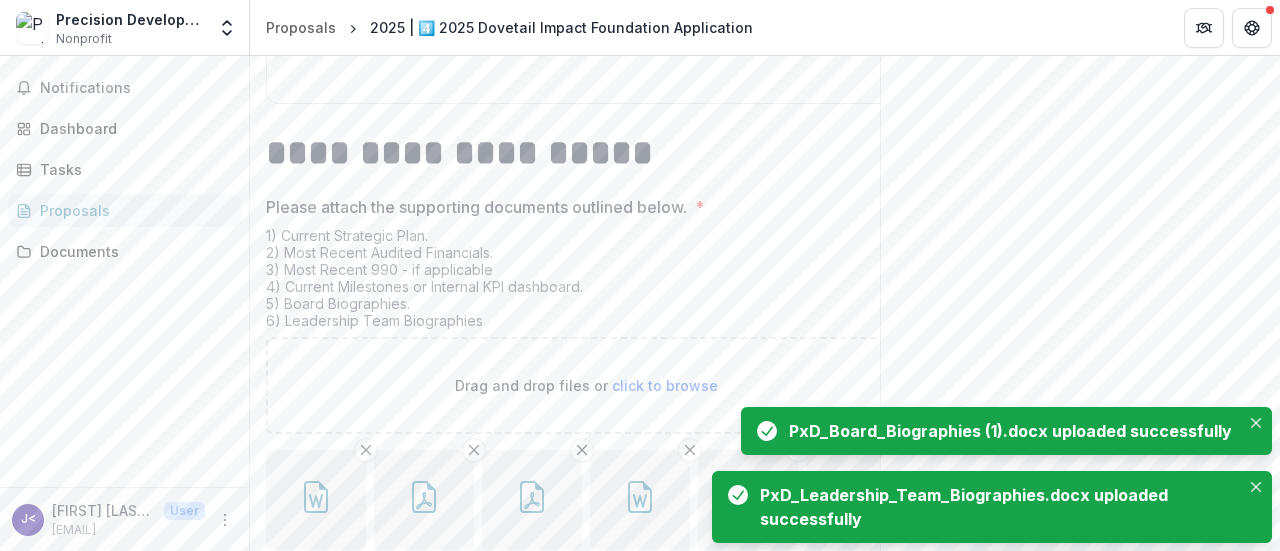 click on "Send comments or questions to   Dovetail Impact Foundation   in the box below.   Dovetail Impact Foundation   will be notified via email of your comment. J< [FIRST] [LAST] Add Comment Comments 0 No comments yet No comments for this proposal" at bounding box center (1080, -6291) 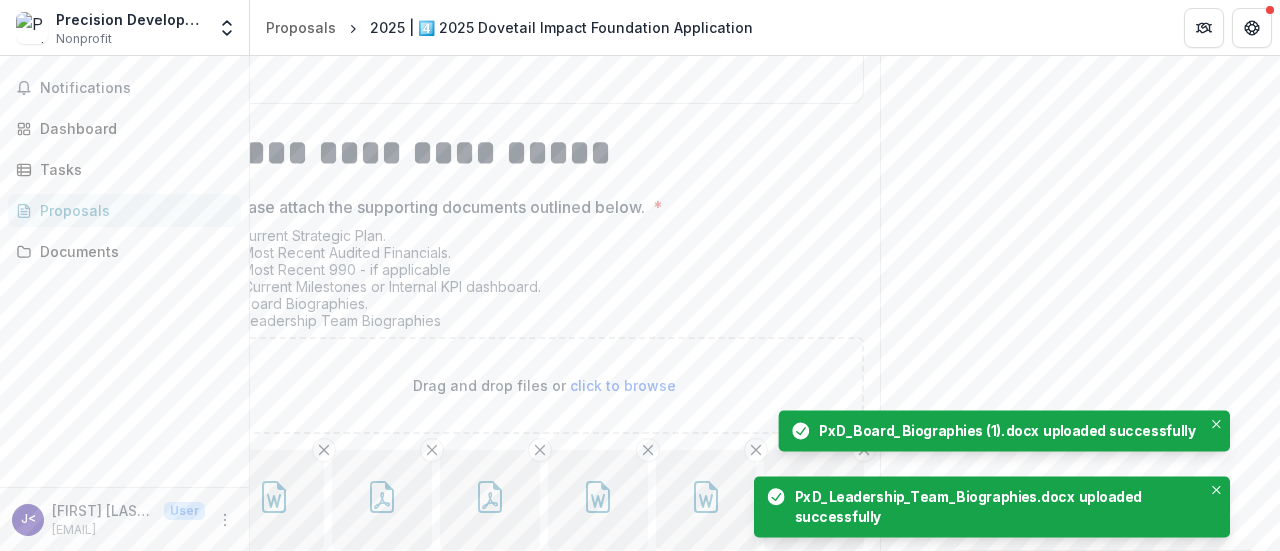 scroll, scrollTop: 0, scrollLeft: 0, axis: both 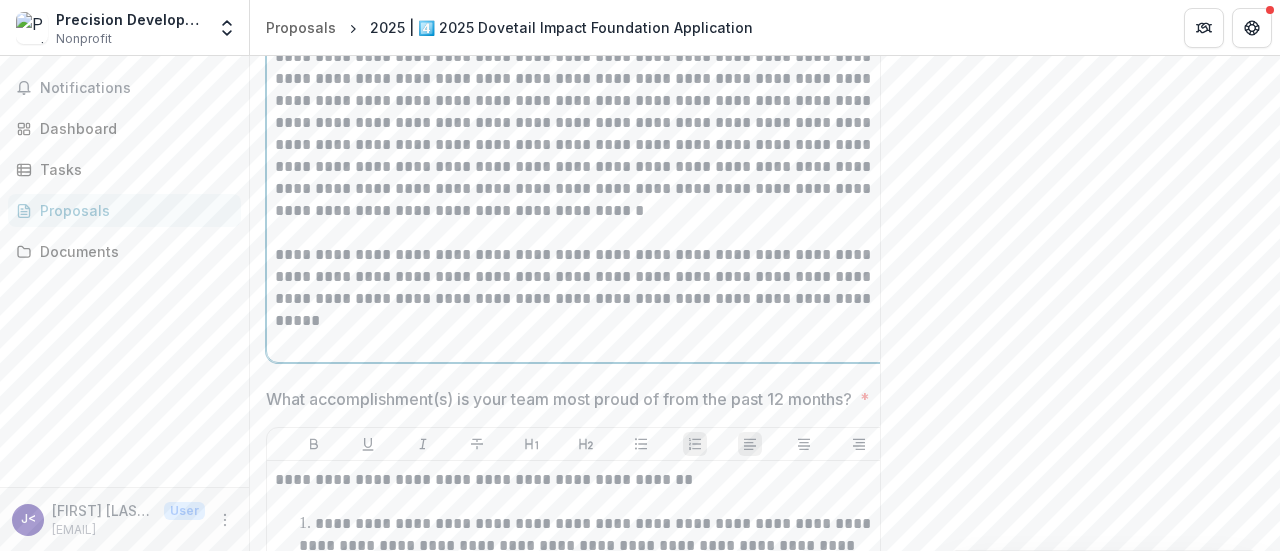 click at bounding box center (586, 332) 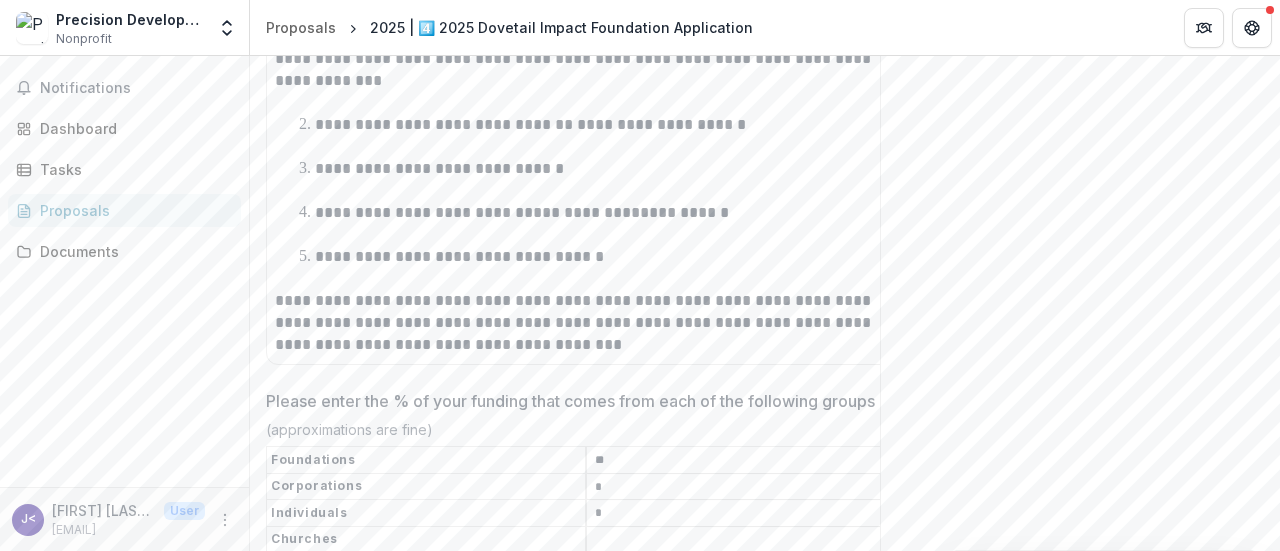 scroll, scrollTop: 9451, scrollLeft: 0, axis: vertical 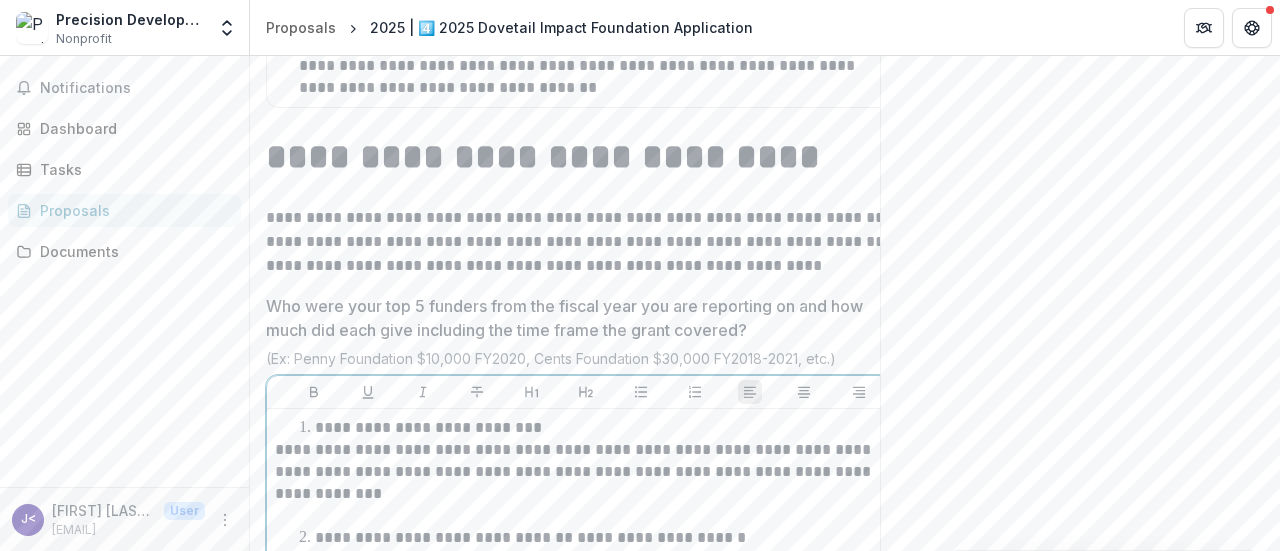 click on "**********" at bounding box center (586, 472) 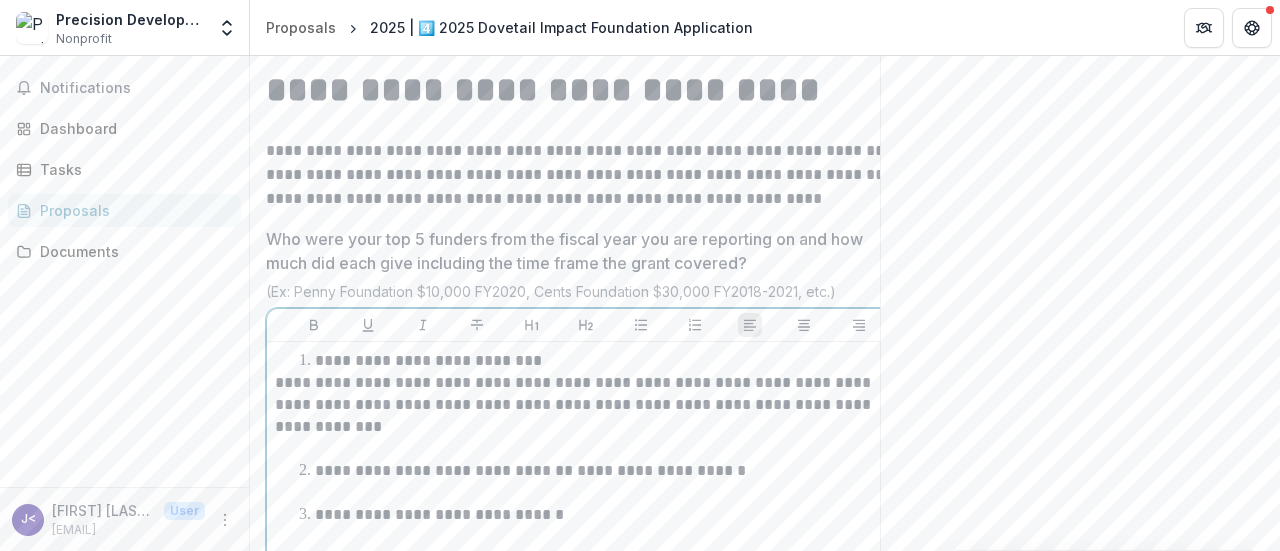 click on "**********" at bounding box center (586, 405) 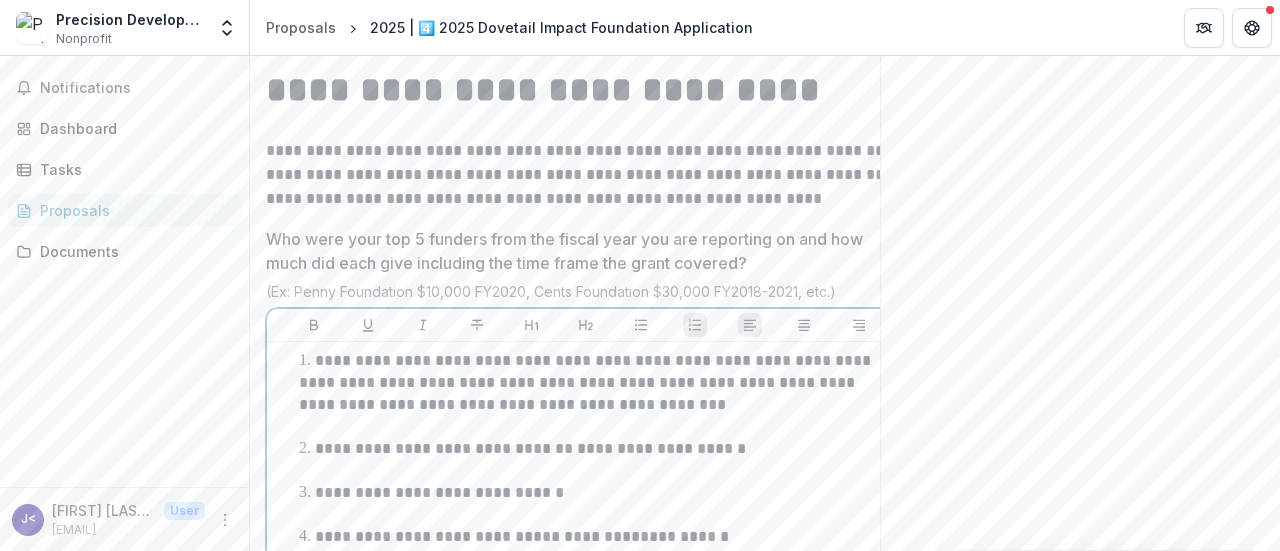click on "**********" at bounding box center (375, 492) 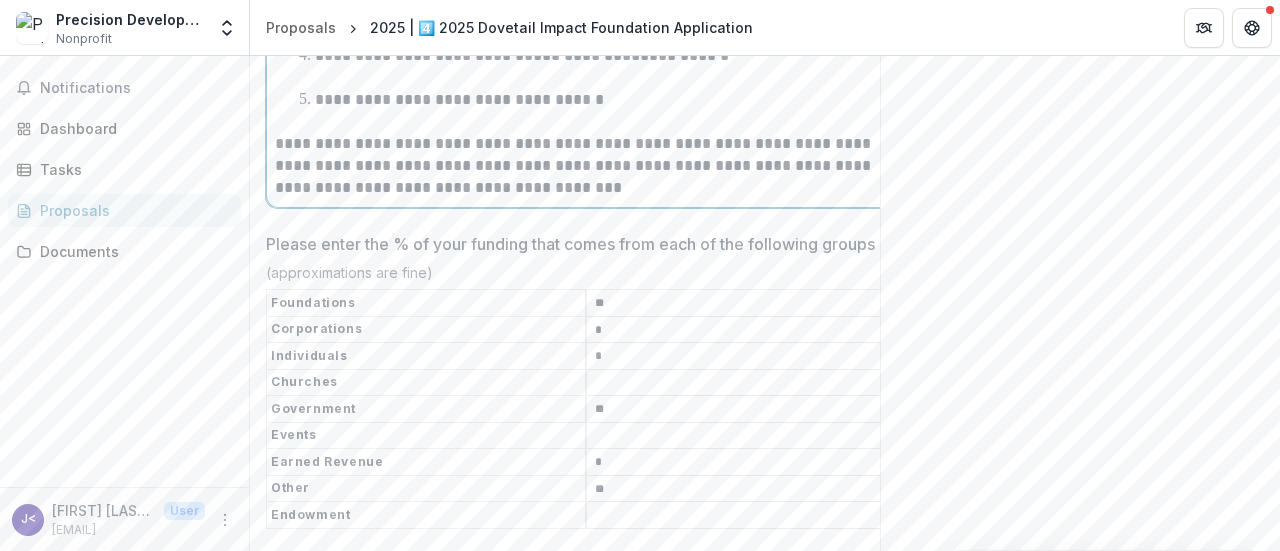 scroll, scrollTop: 9574, scrollLeft: 0, axis: vertical 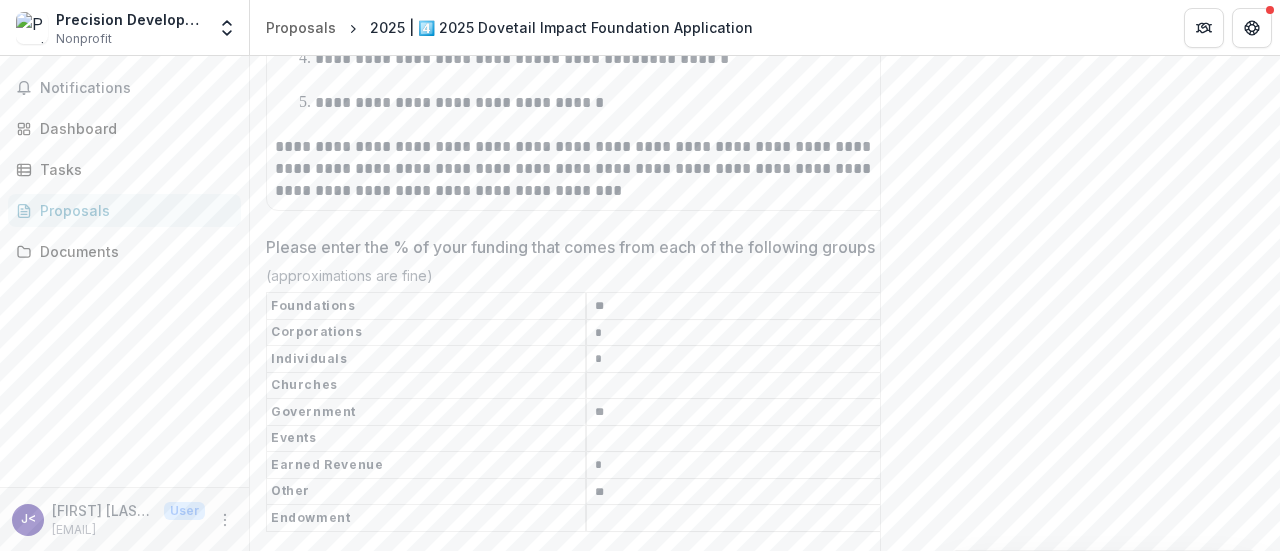 click on "Please enter the % of your funding that comes from each of the following groups *" at bounding box center [746, 386] 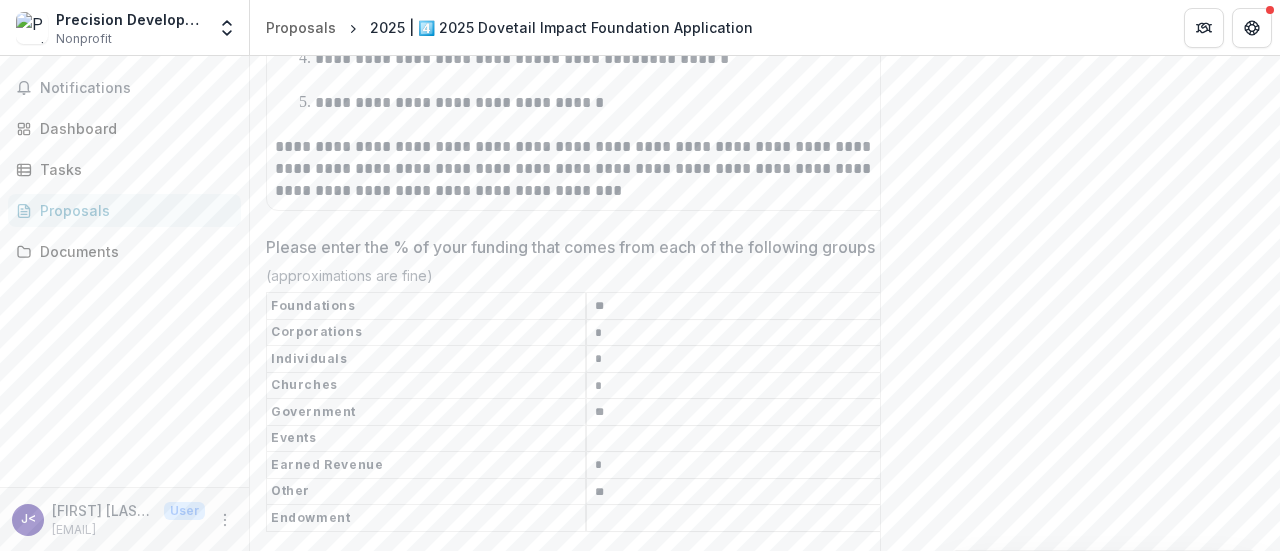 type on "*" 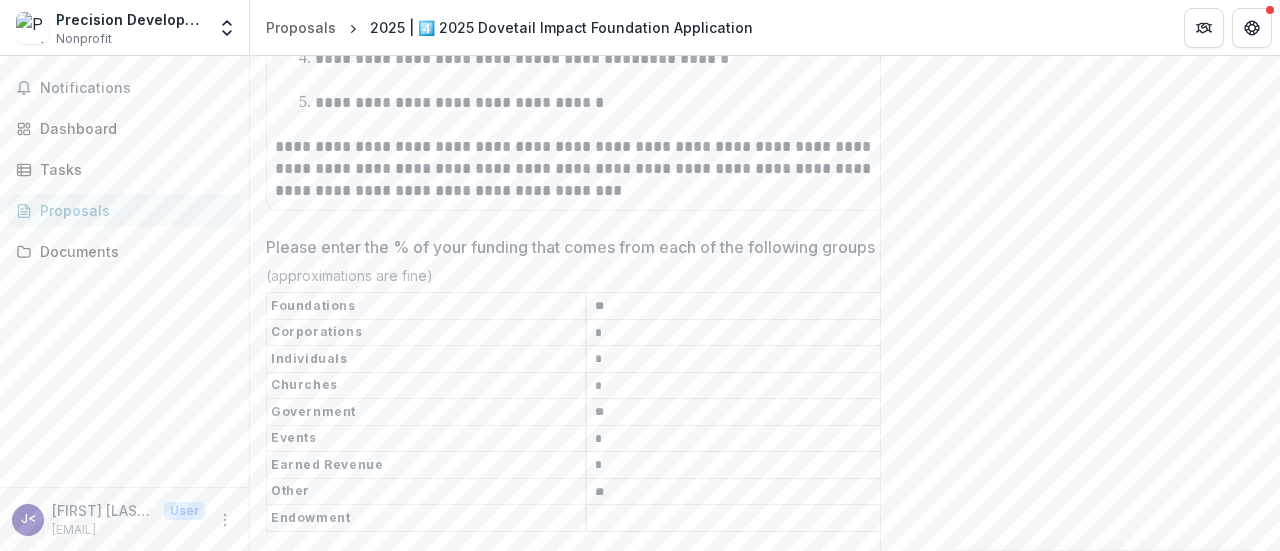 type on "*" 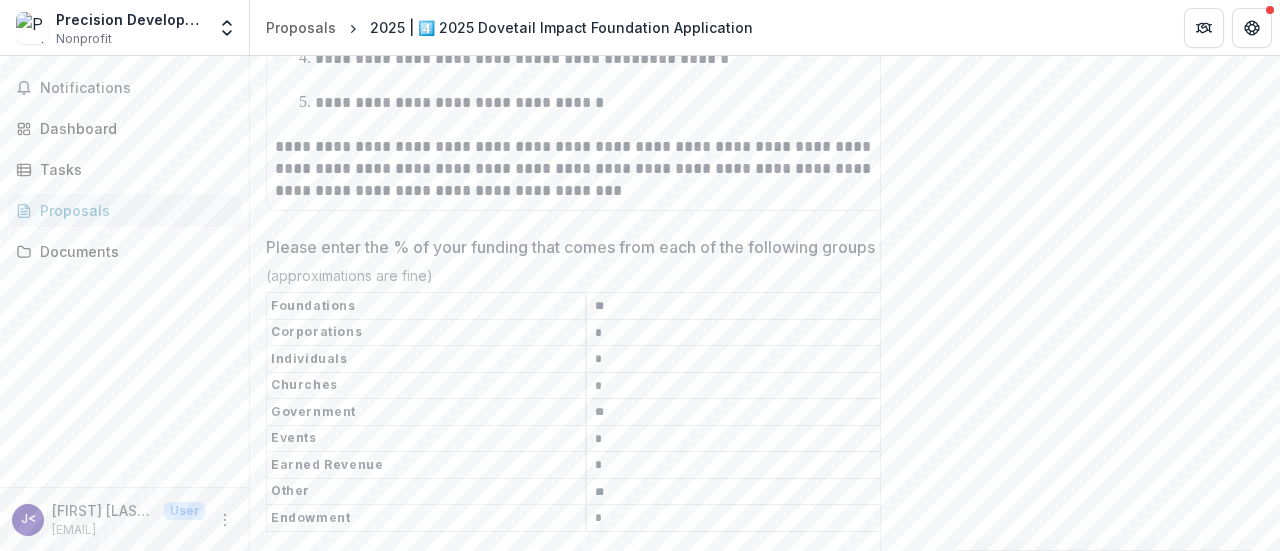type on "*" 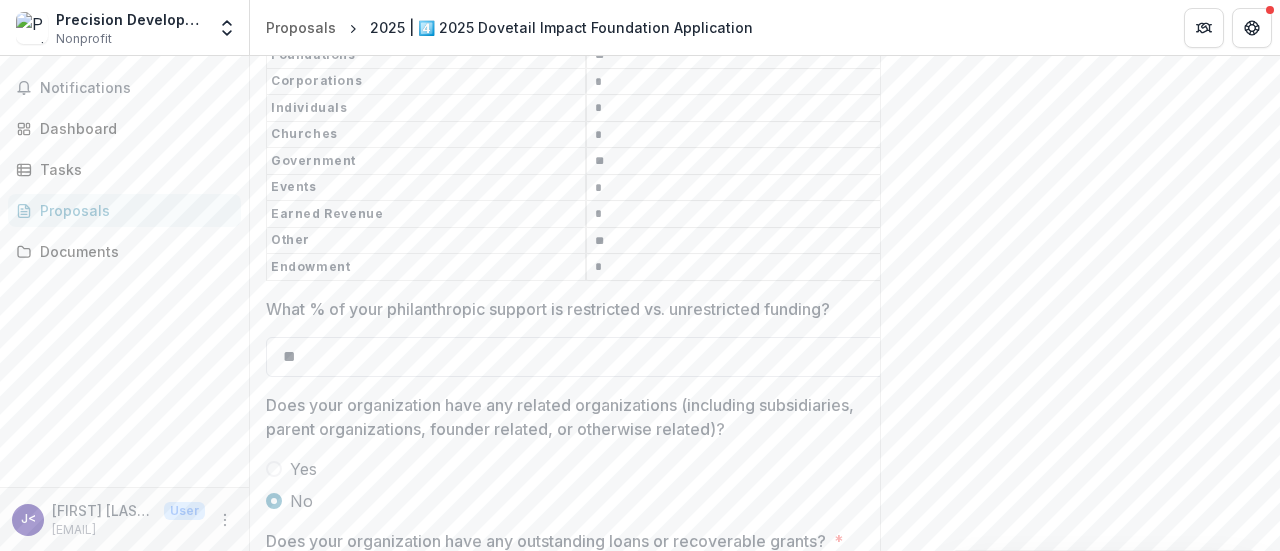 scroll, scrollTop: 9846, scrollLeft: 0, axis: vertical 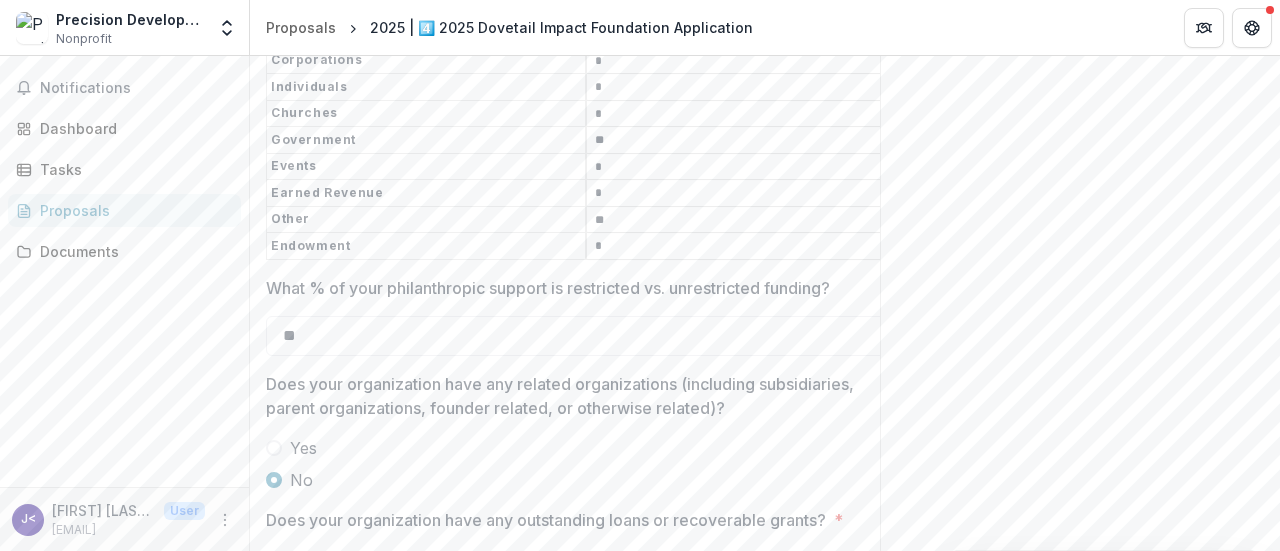click on "Does your organization have any outstanding loans or recoverable grants? * Yes No" at bounding box center (586, 556) 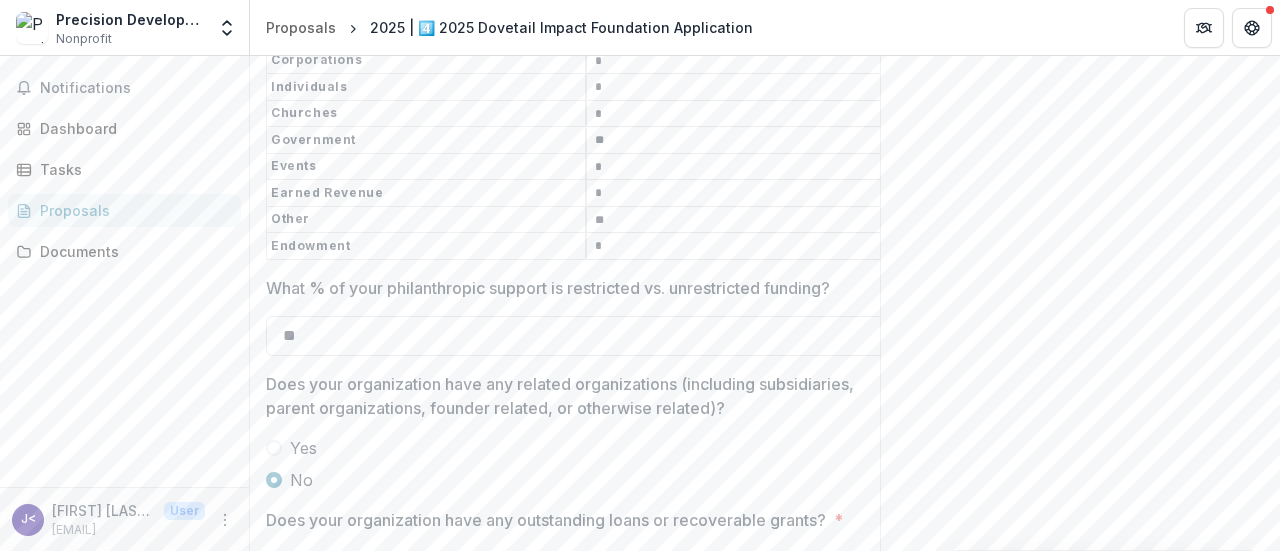 click on "**" at bounding box center [586, 336] 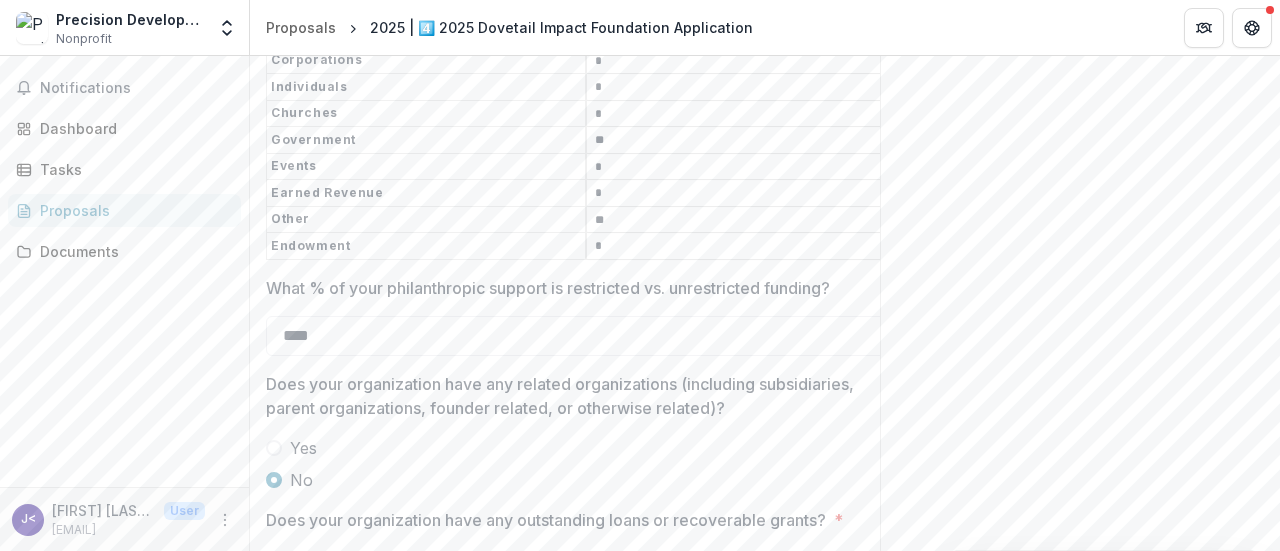 click on "Does your organization have any related organizations (including subsidiaries, parent organizations, founder related, or otherwise related)?" at bounding box center (571, 396) 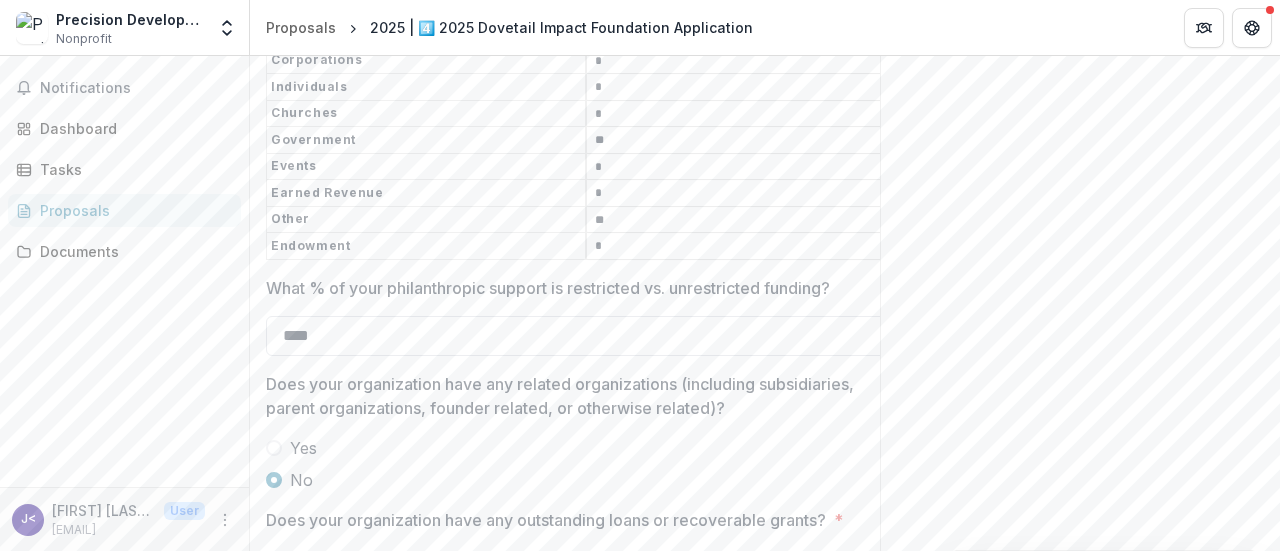 click on "****" at bounding box center [586, 336] 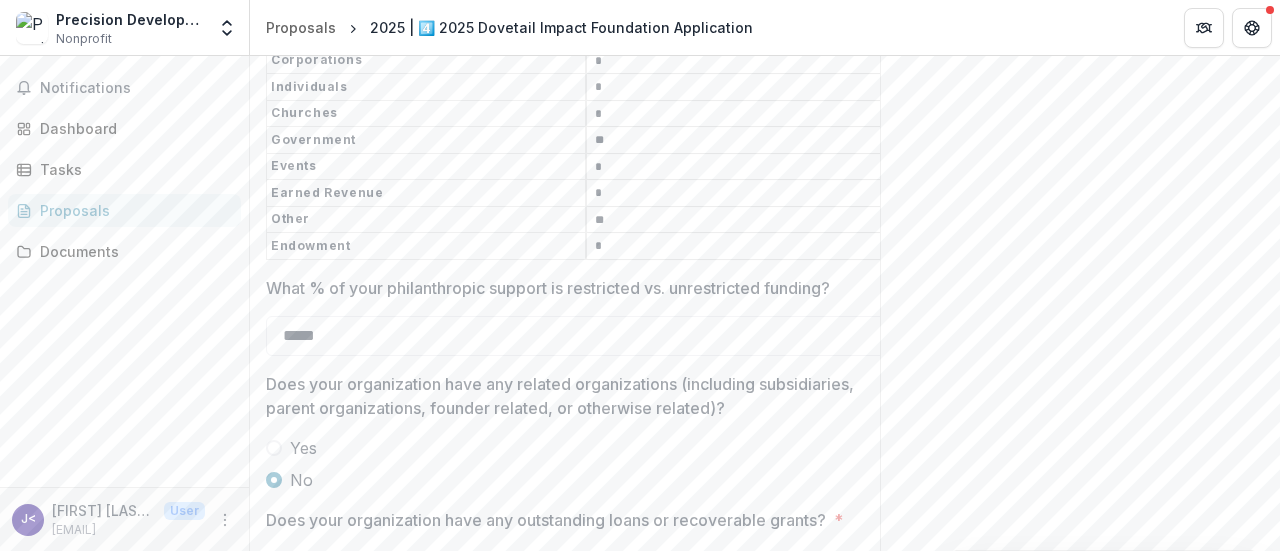 type on "**" 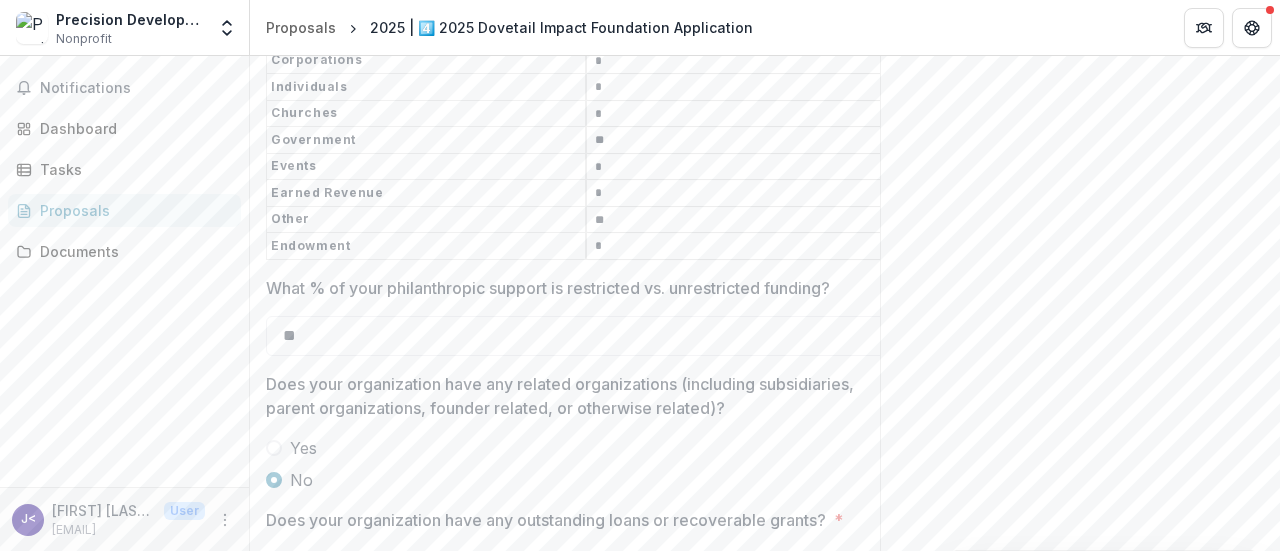 click on "Yes" at bounding box center (586, 448) 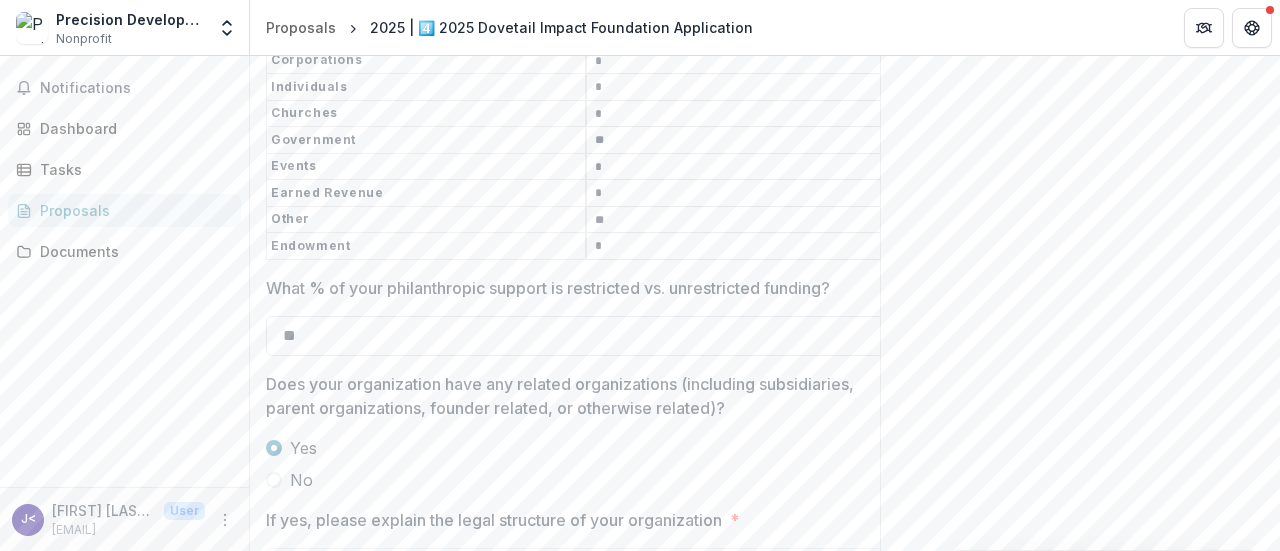 click on "**" at bounding box center [586, 336] 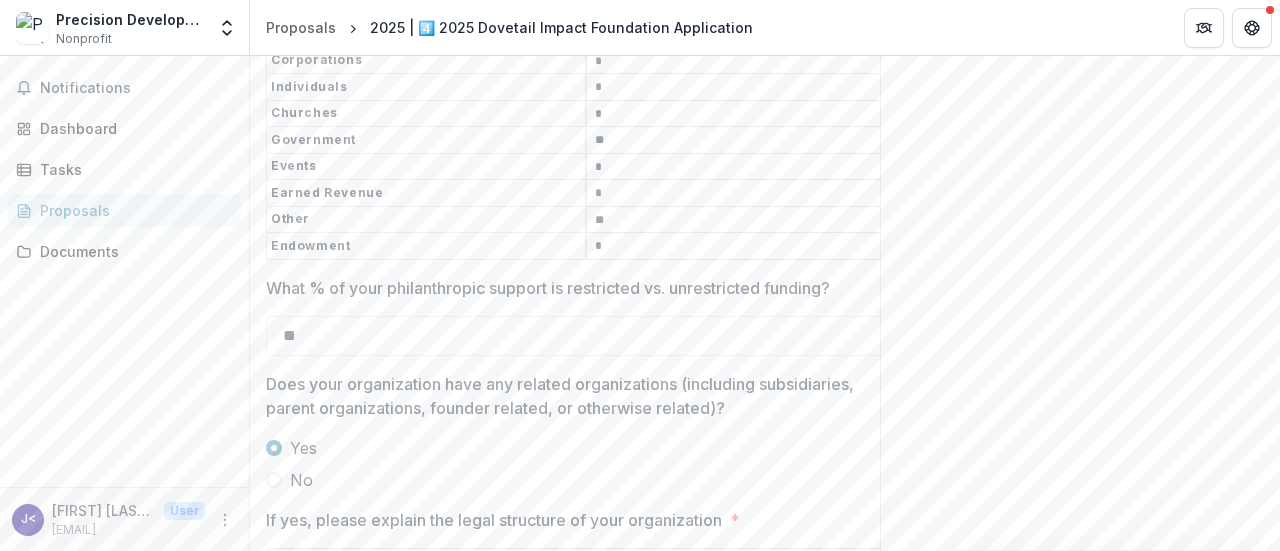 click on "If yes, please explain the legal structure of your organization *" at bounding box center [586, 588] 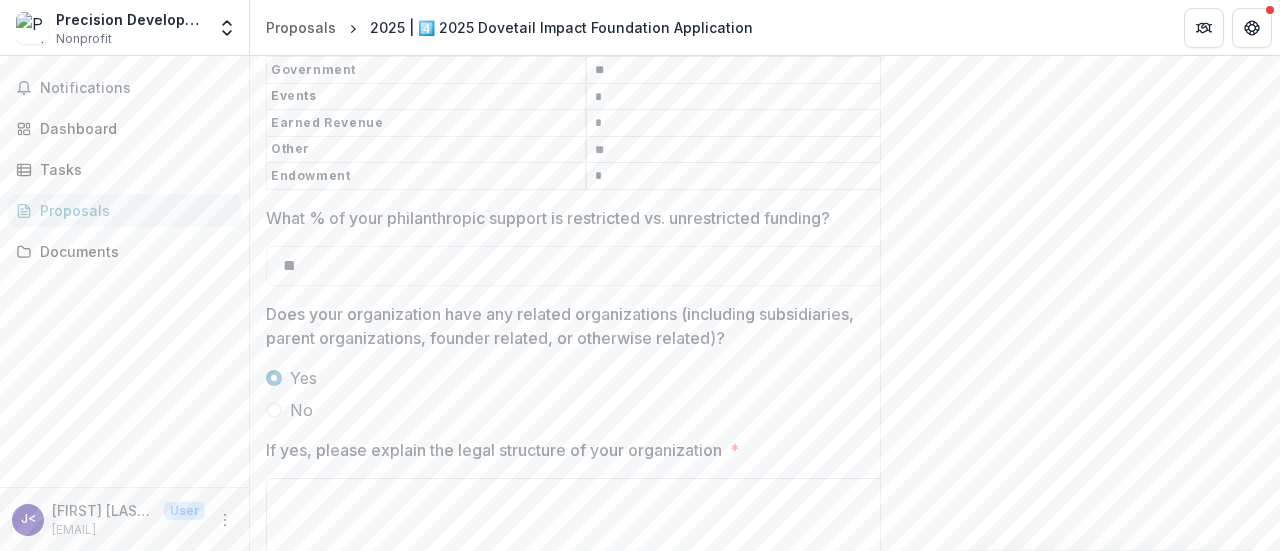 scroll, scrollTop: 9915, scrollLeft: 0, axis: vertical 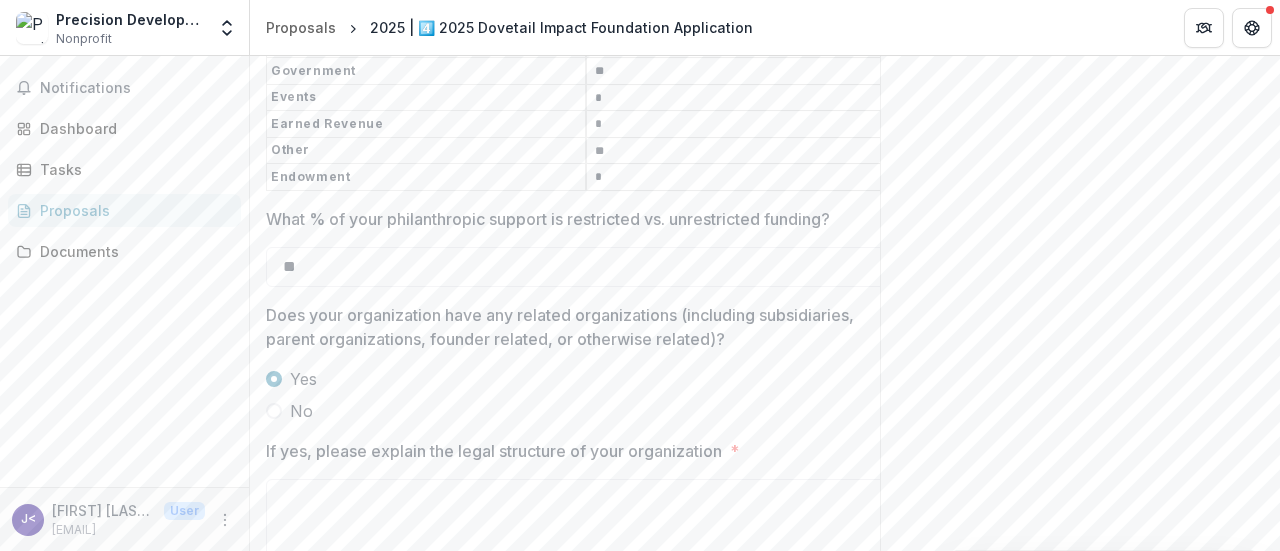 click at bounding box center (274, 411) 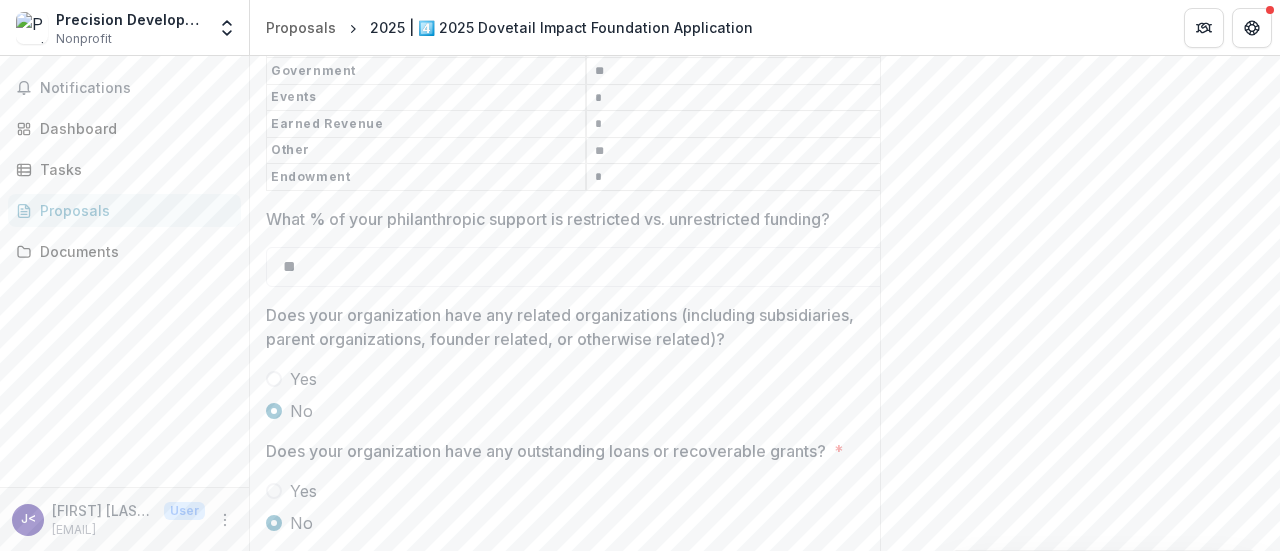 click at bounding box center (274, 379) 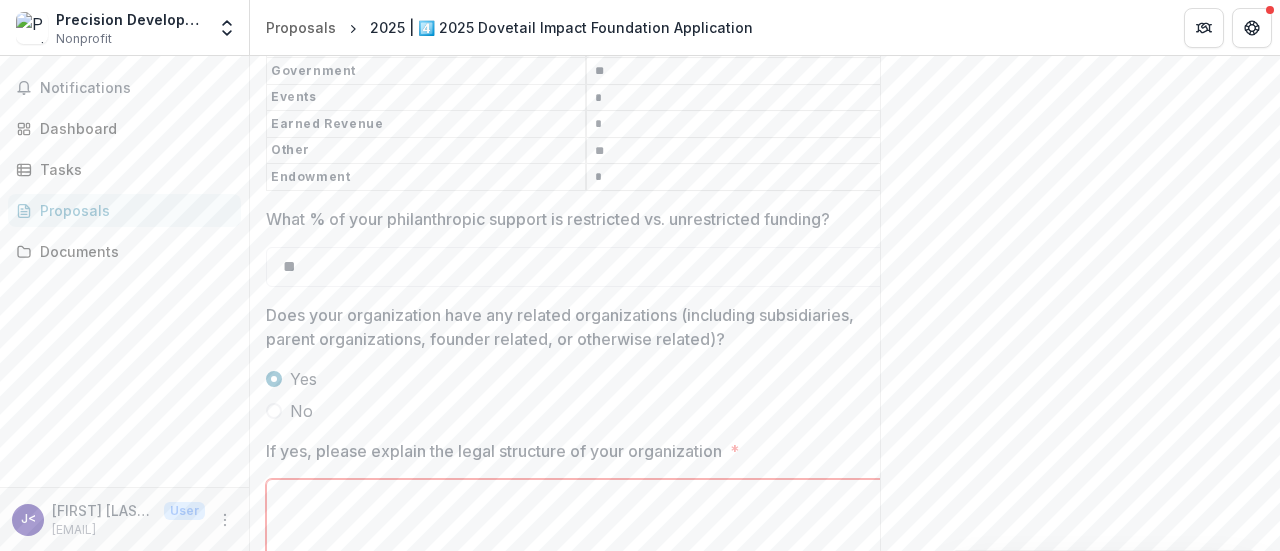 click on "If yes, please explain the legal structure of your organization *" at bounding box center [586, 519] 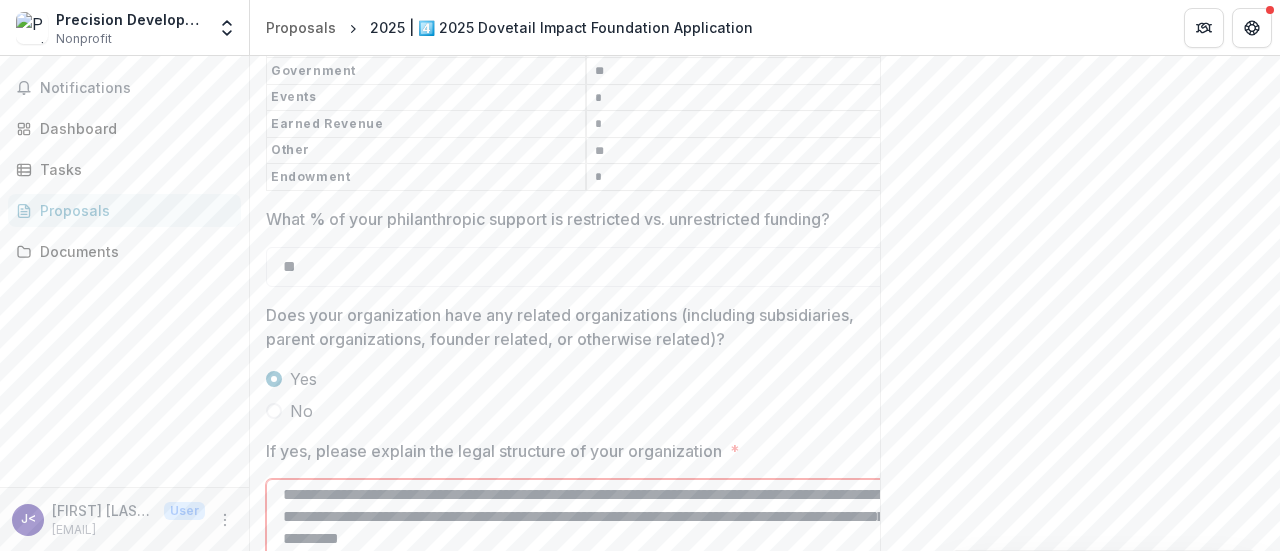 scroll, scrollTop: 25, scrollLeft: 0, axis: vertical 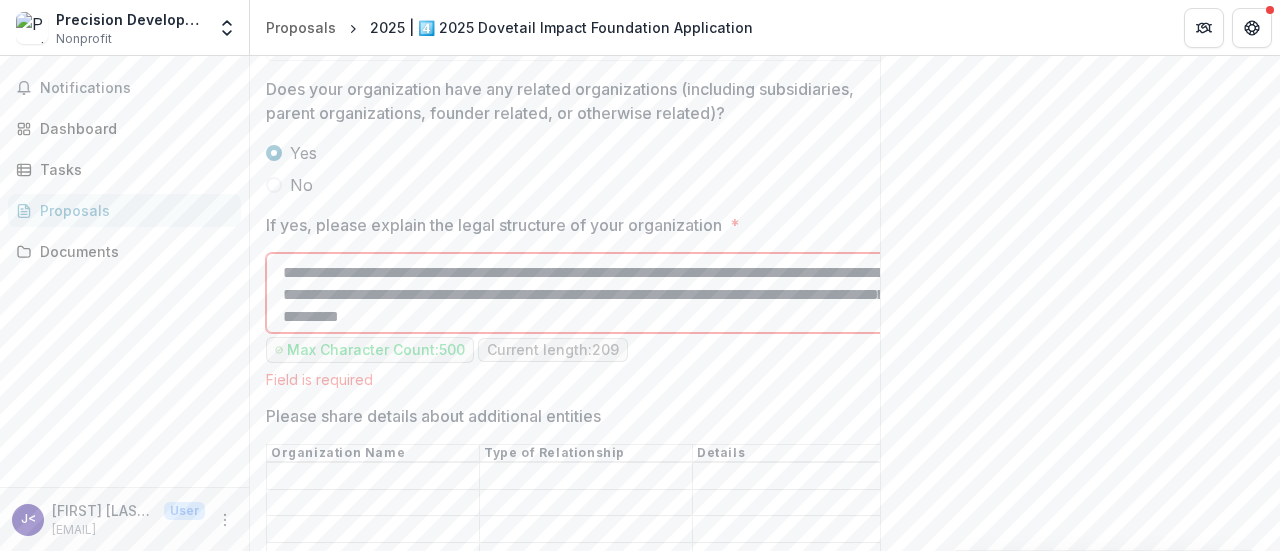 type on "**********" 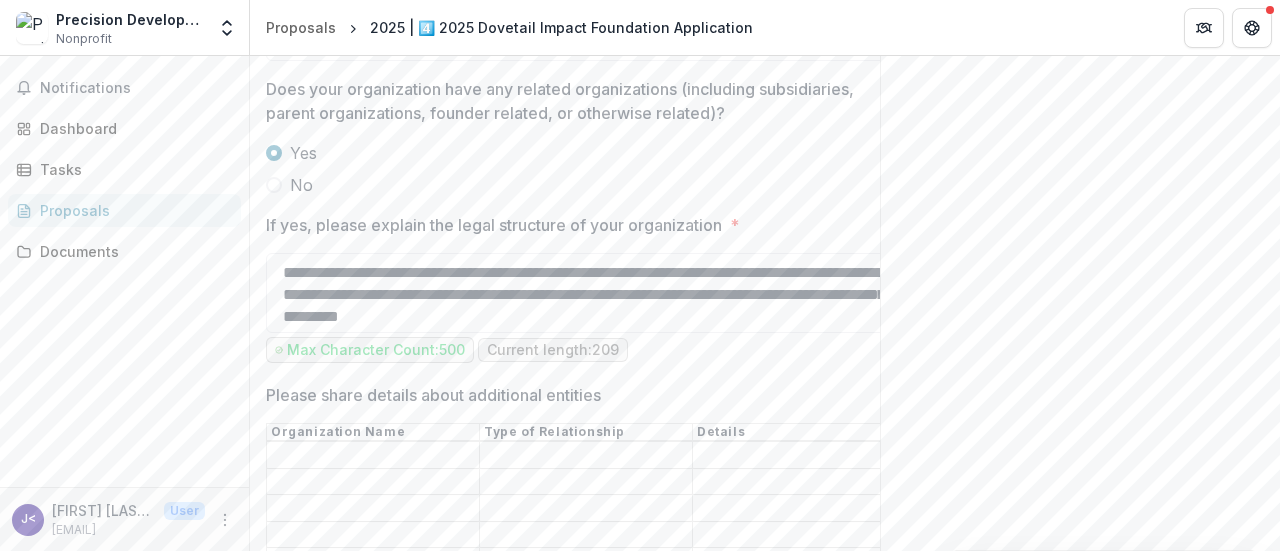click on "Yes" at bounding box center (586, 643) 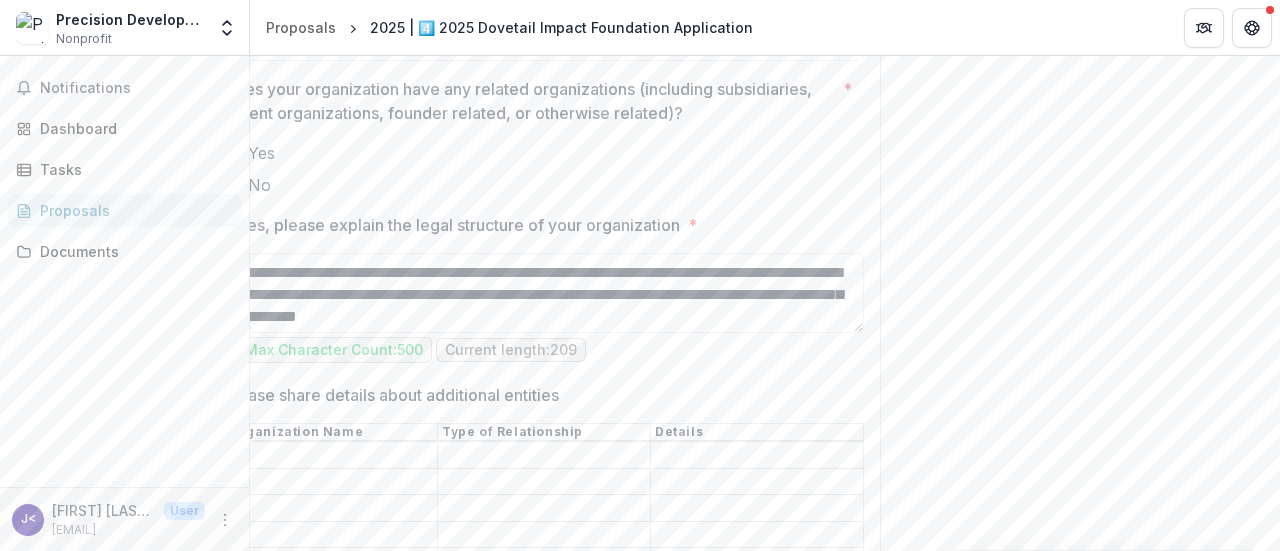 scroll, scrollTop: 0, scrollLeft: 0, axis: both 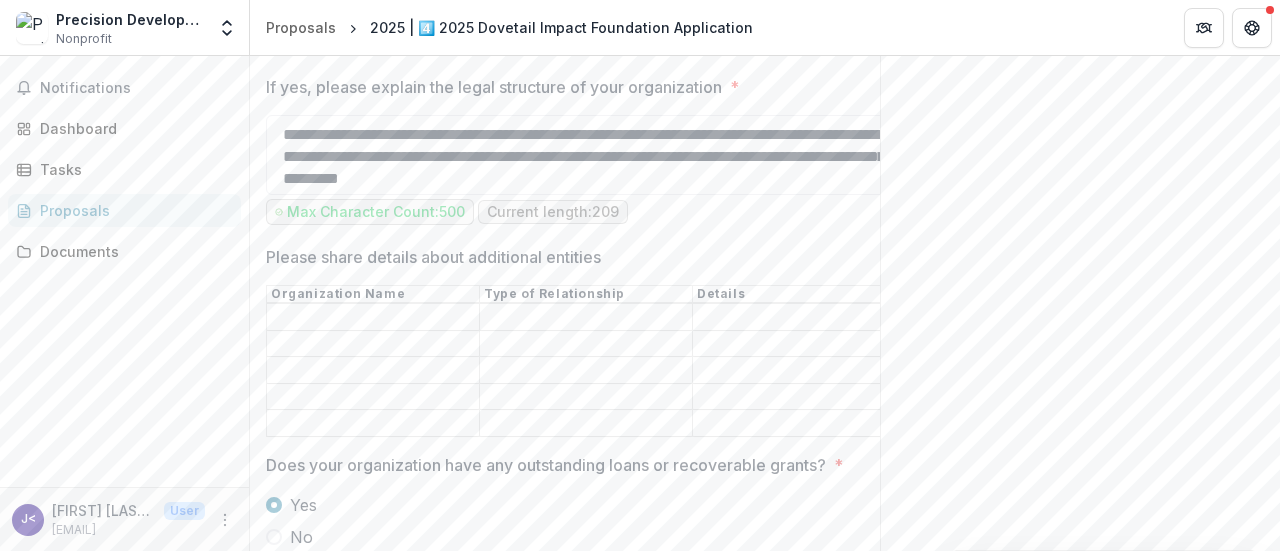 click at bounding box center [274, 537] 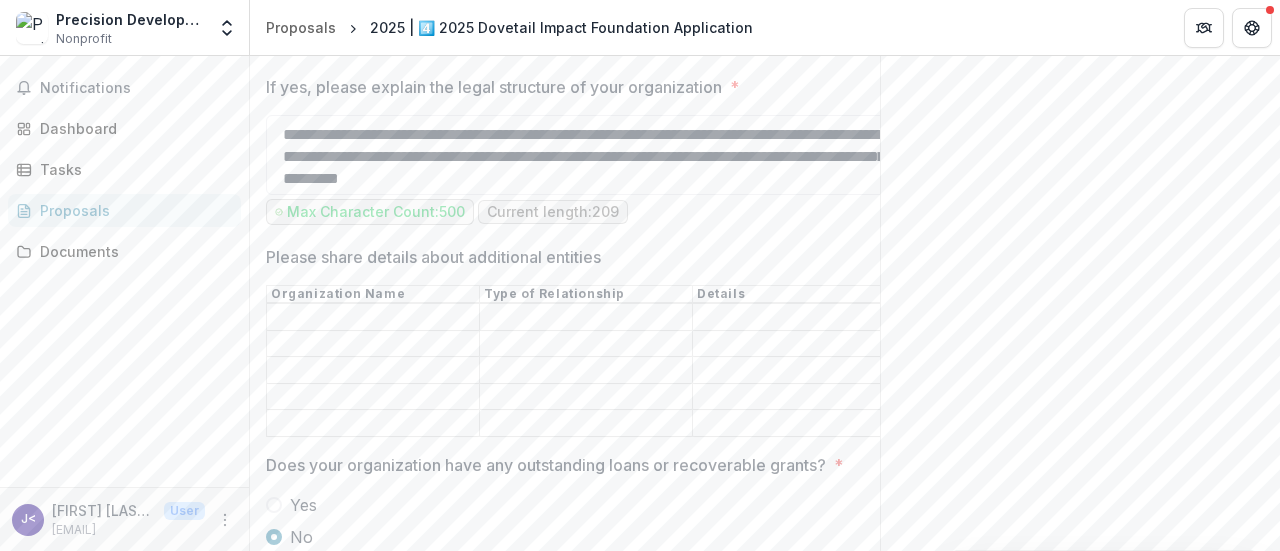 click on "**********" at bounding box center [586, -2176] 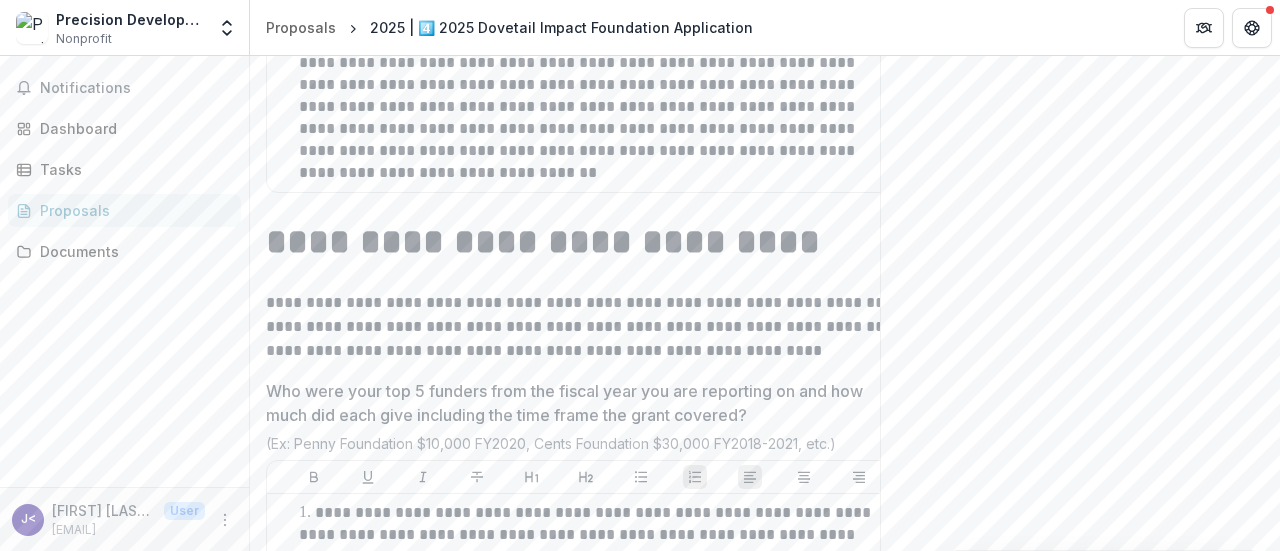 scroll, scrollTop: 8813, scrollLeft: 0, axis: vertical 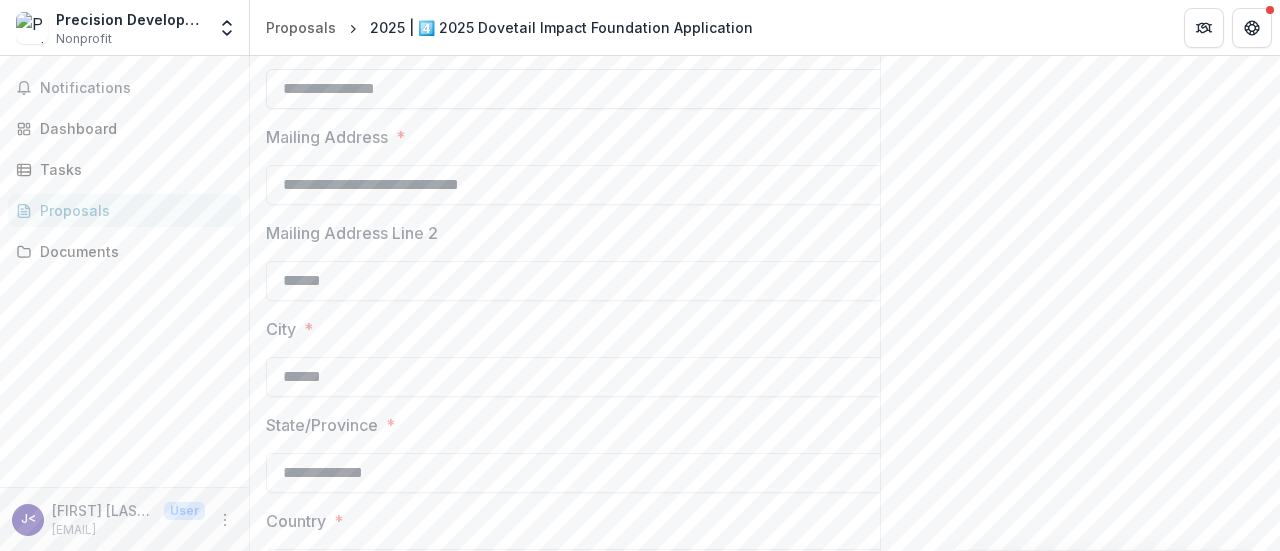 click on "**********" at bounding box center (586, 89) 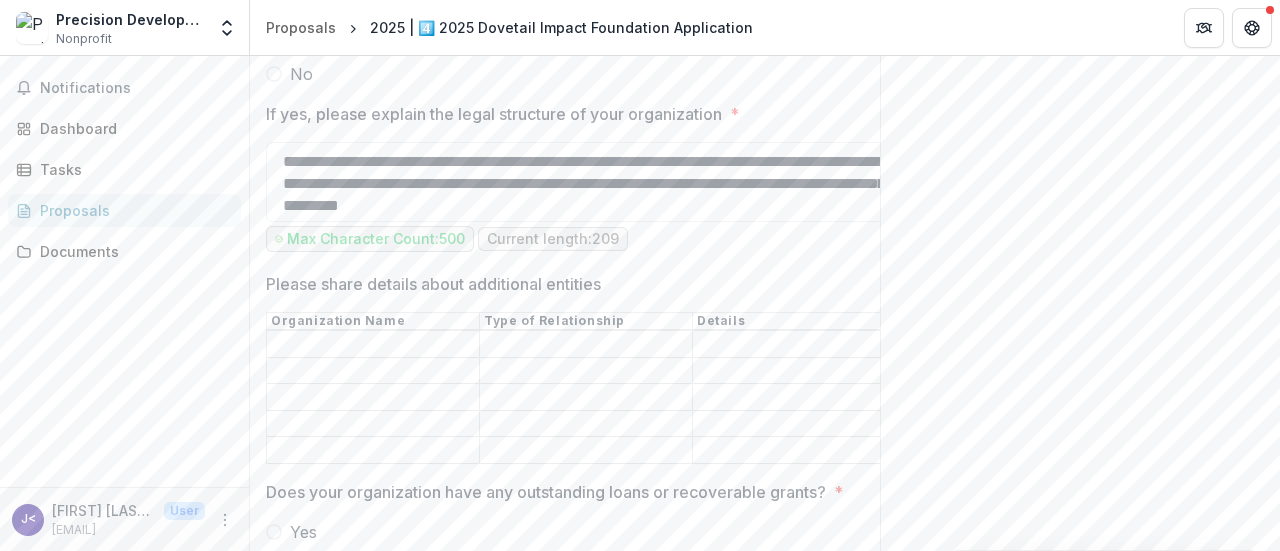 scroll, scrollTop: 10255, scrollLeft: 0, axis: vertical 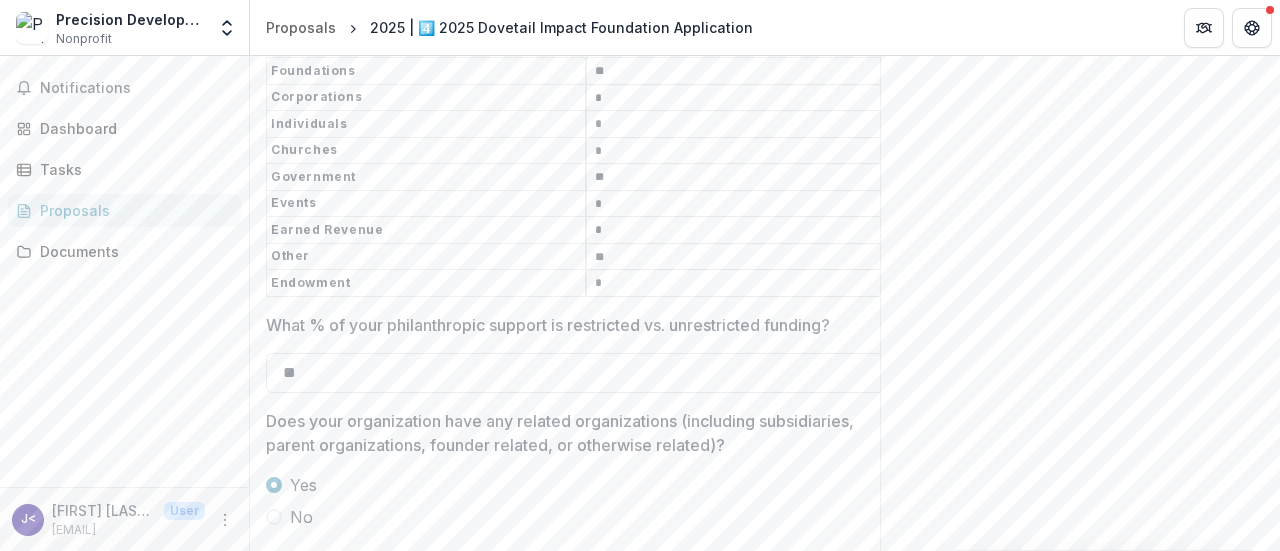 click on "**" at bounding box center [586, 373] 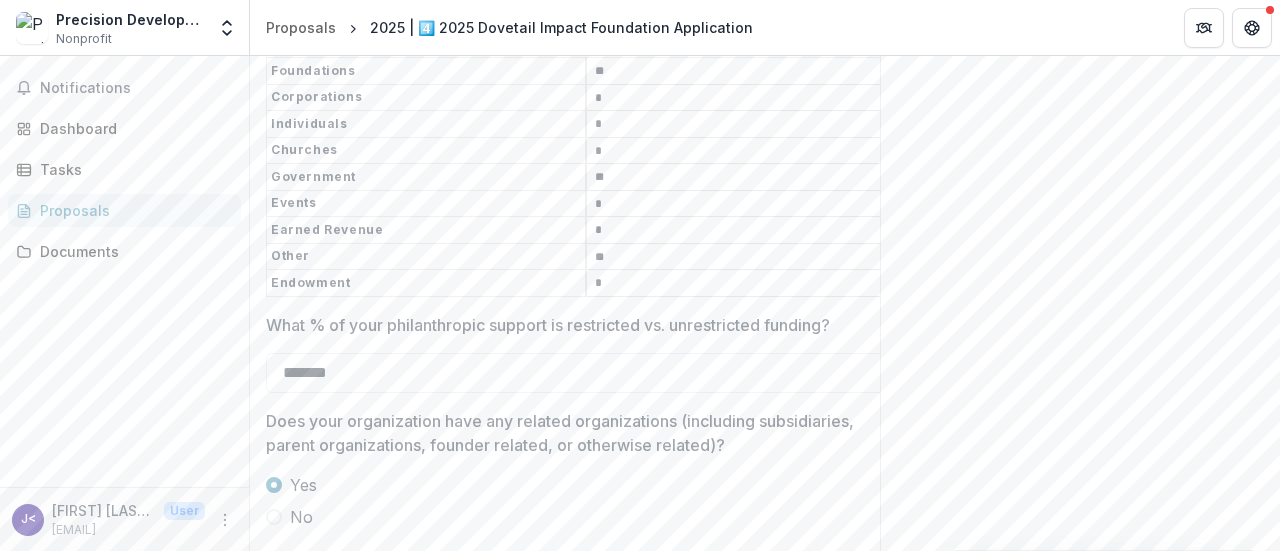 click on "Does your organization have any related organizations (including subsidiaries, parent organizations, founder related, or otherwise related)? * Yes No" at bounding box center [586, 469] 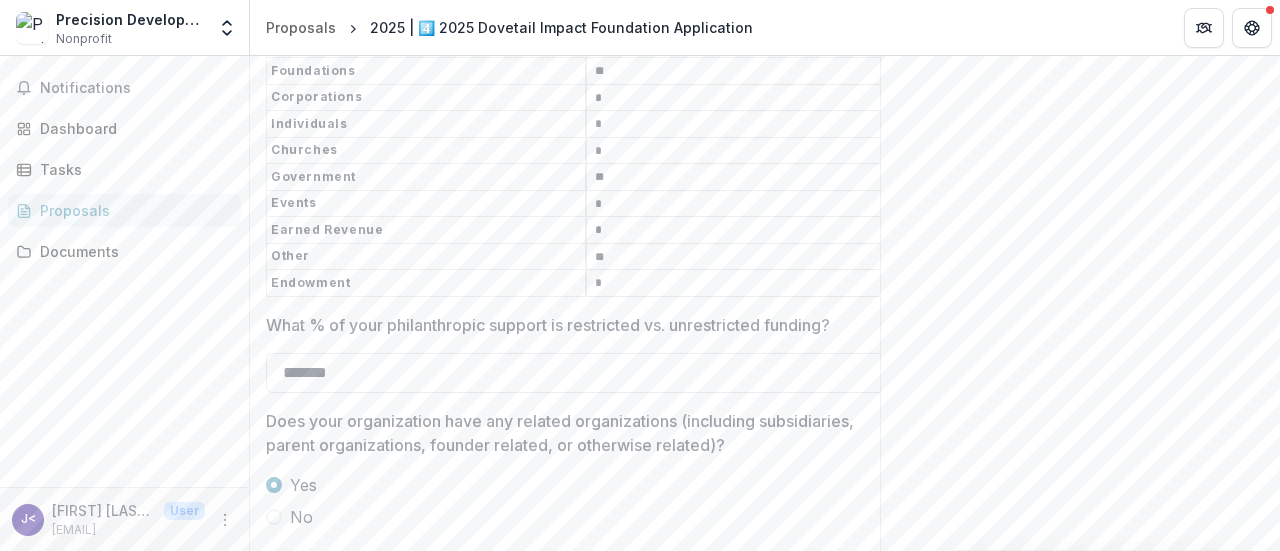 click on "*******" at bounding box center [586, 373] 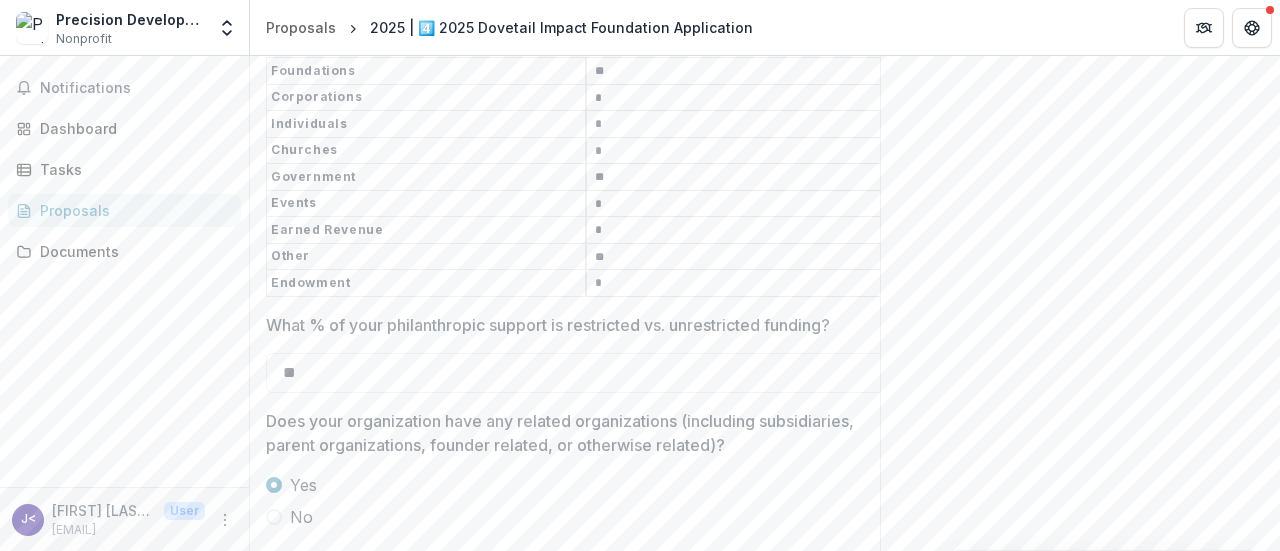 click on "Does your organization have any related organizations (including subsidiaries, parent organizations, founder related, or otherwise related)?" at bounding box center (571, 433) 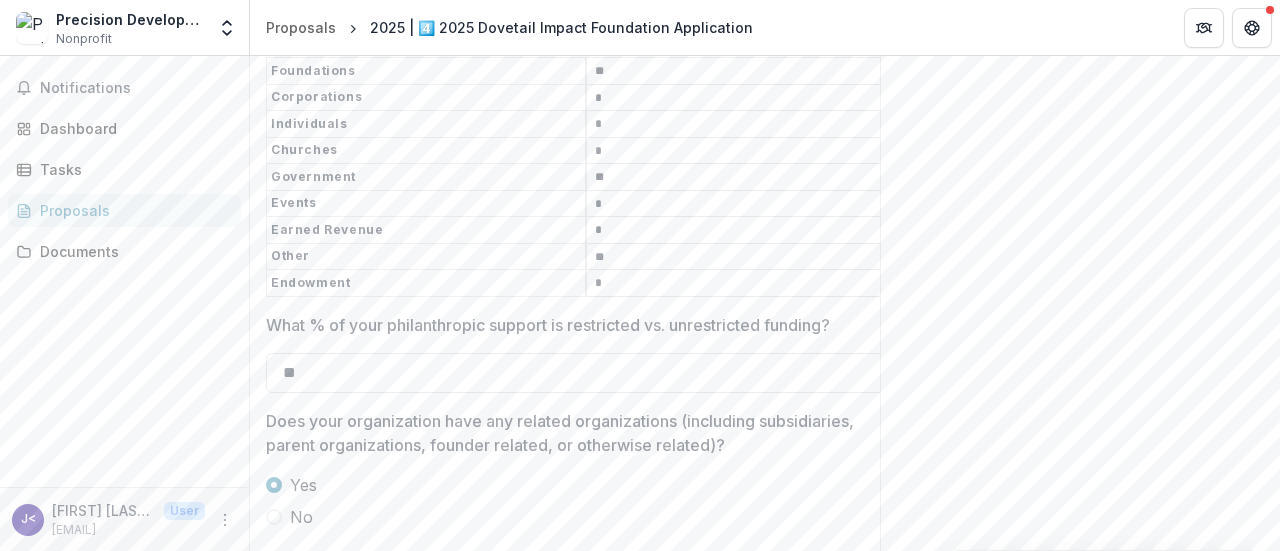 click on "**" at bounding box center [586, 373] 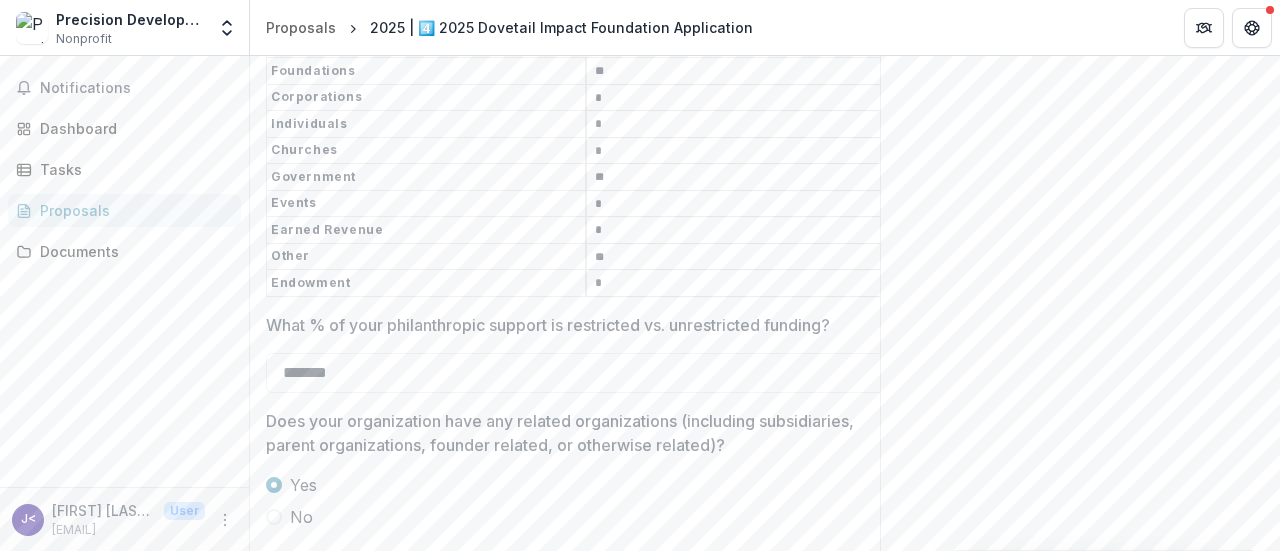 click at bounding box center [586, 469] 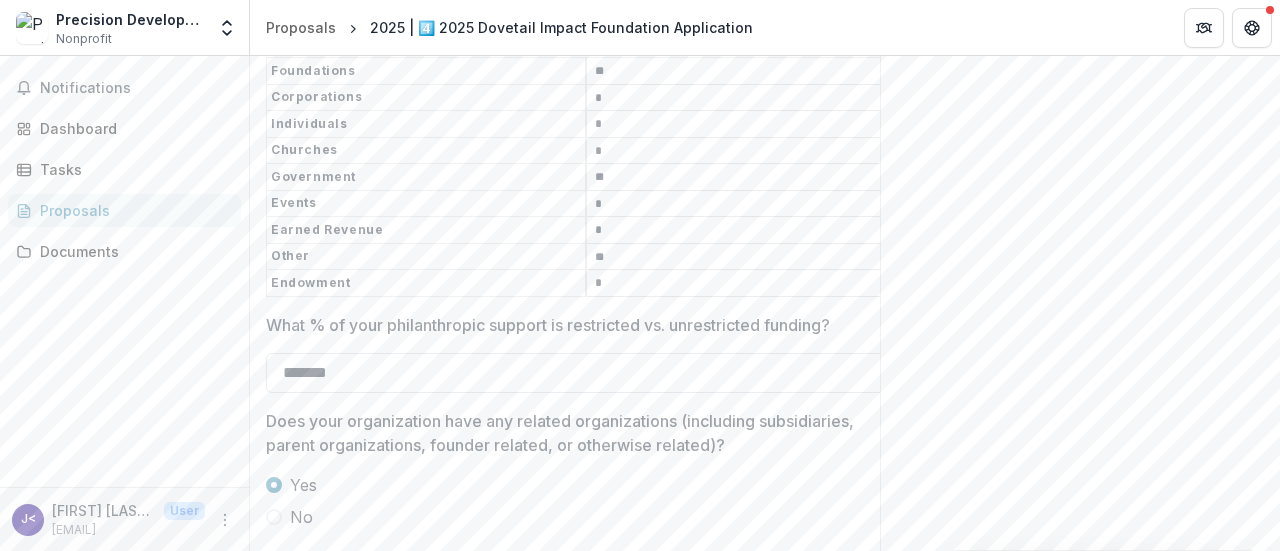 click on "*******" at bounding box center (586, 373) 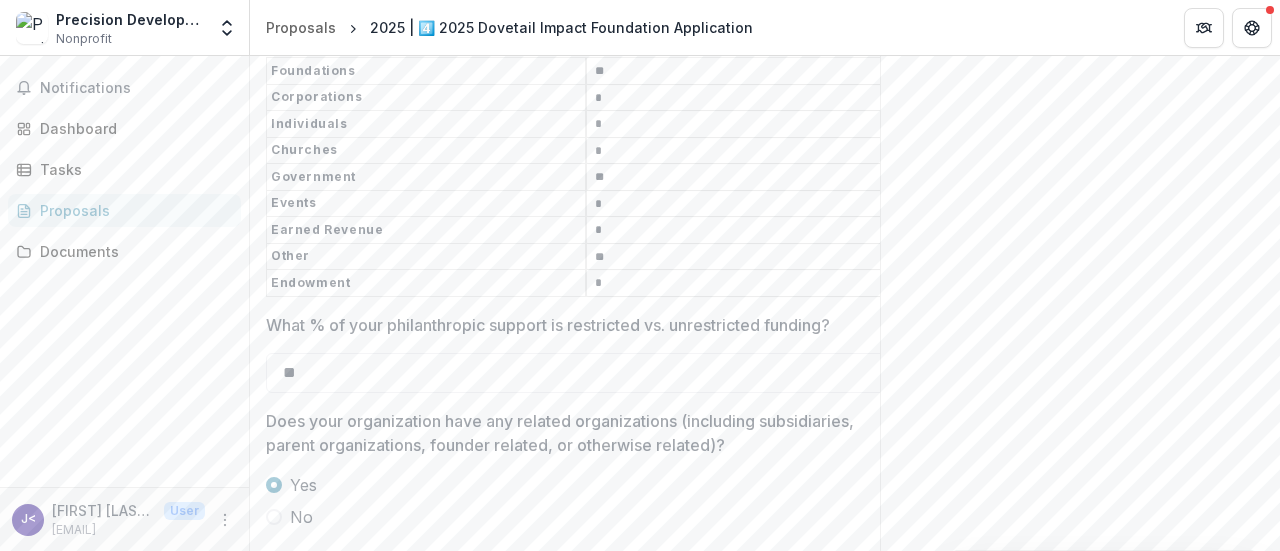 type on "**" 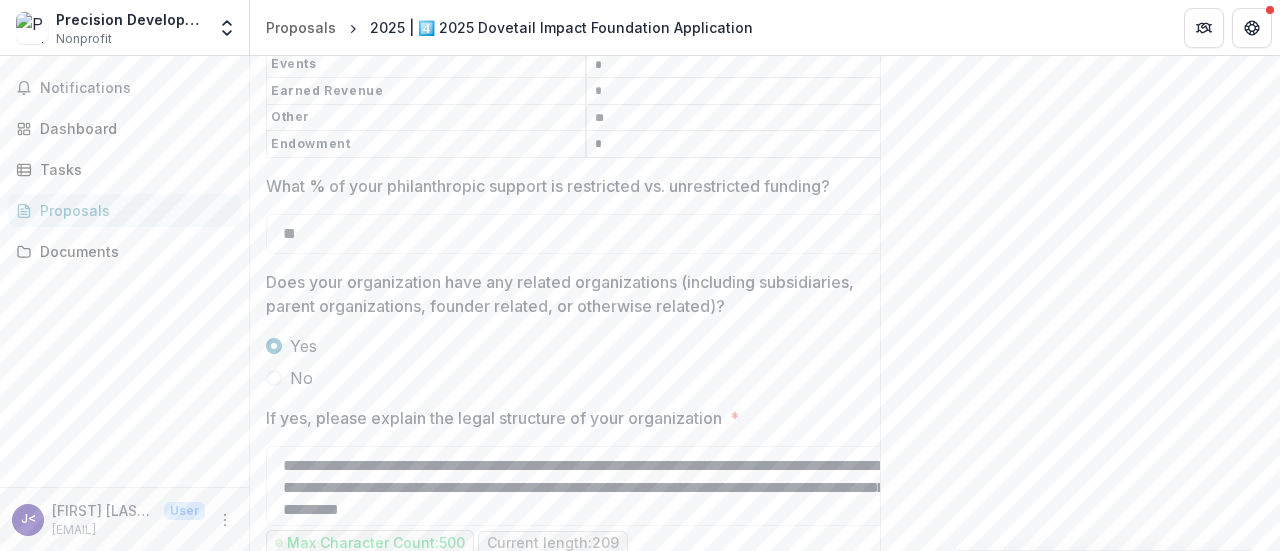 scroll, scrollTop: 9960, scrollLeft: 0, axis: vertical 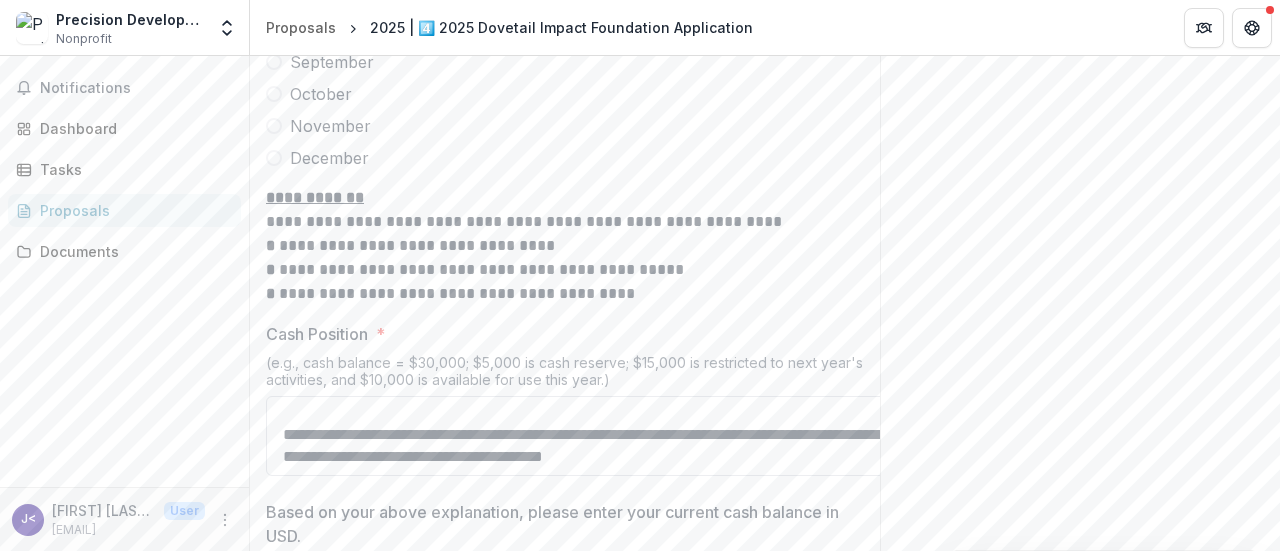click on "**********" at bounding box center [586, 436] 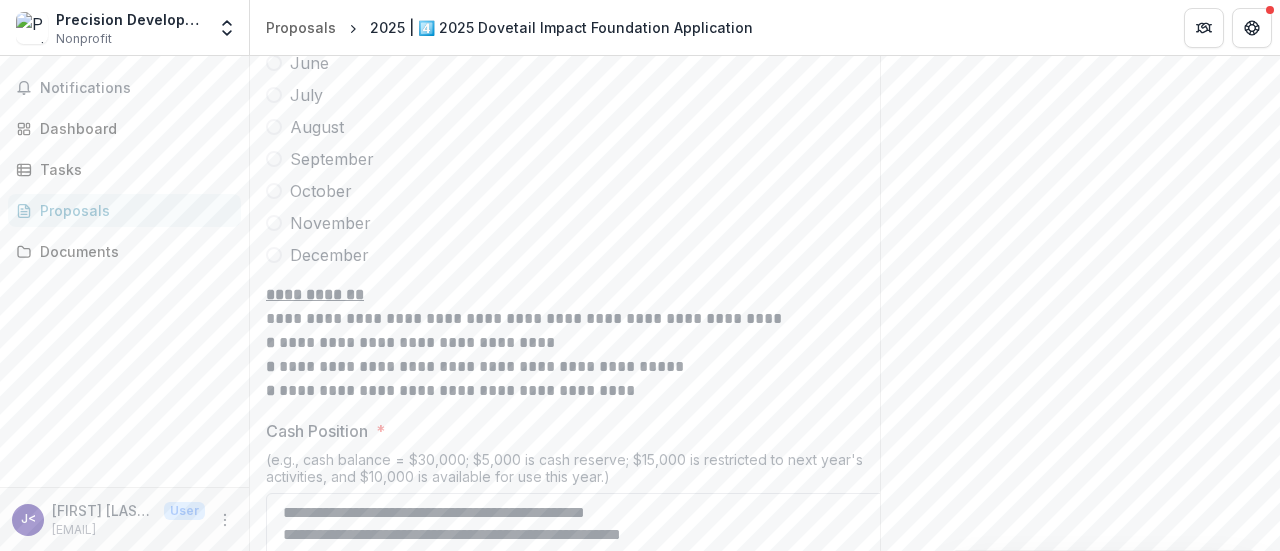 scroll, scrollTop: 10986, scrollLeft: 0, axis: vertical 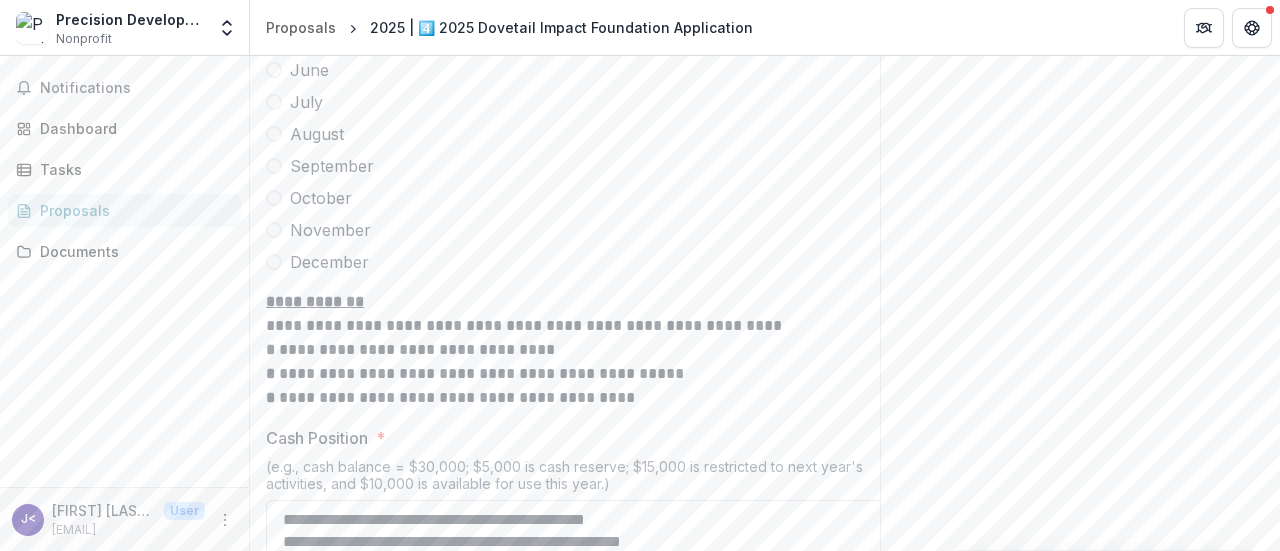 click on "**********" at bounding box center [586, 540] 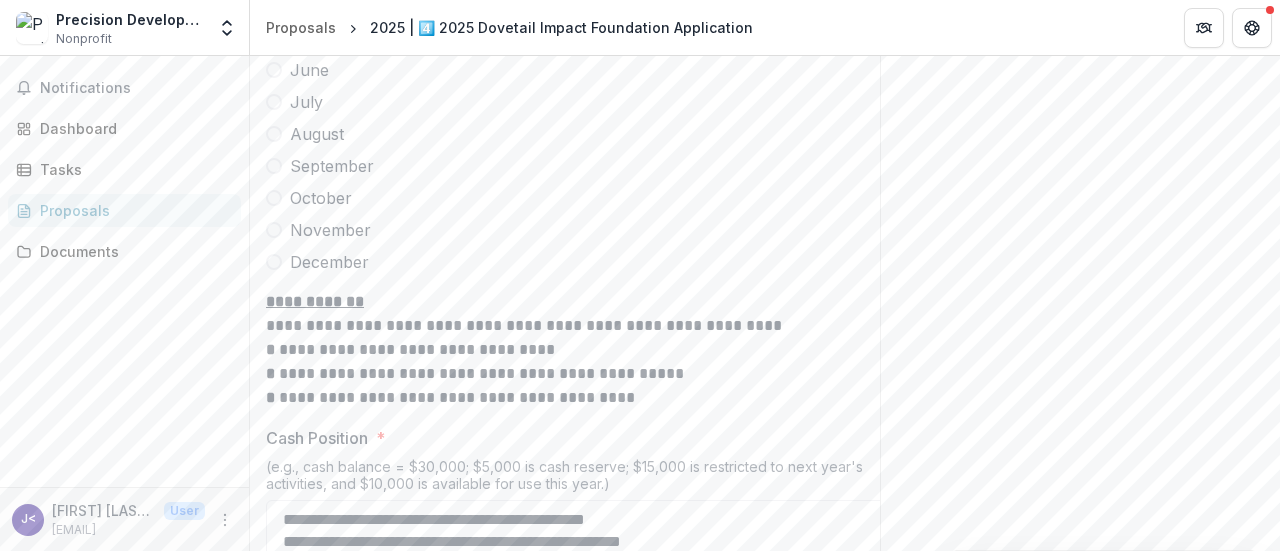 type on "**********" 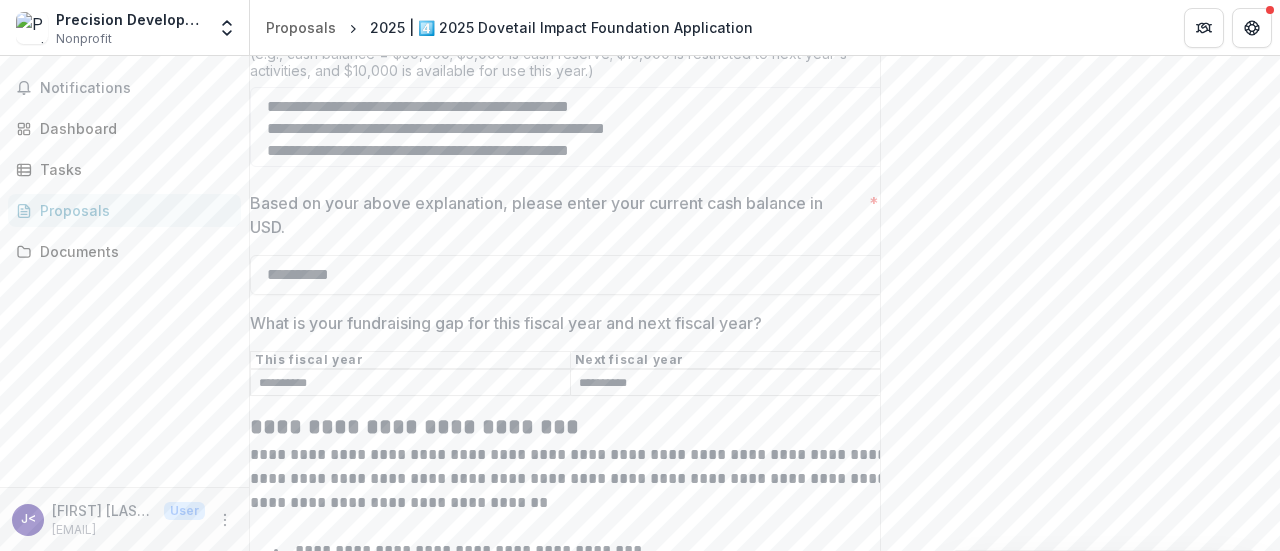 scroll, scrollTop: 11423, scrollLeft: 0, axis: vertical 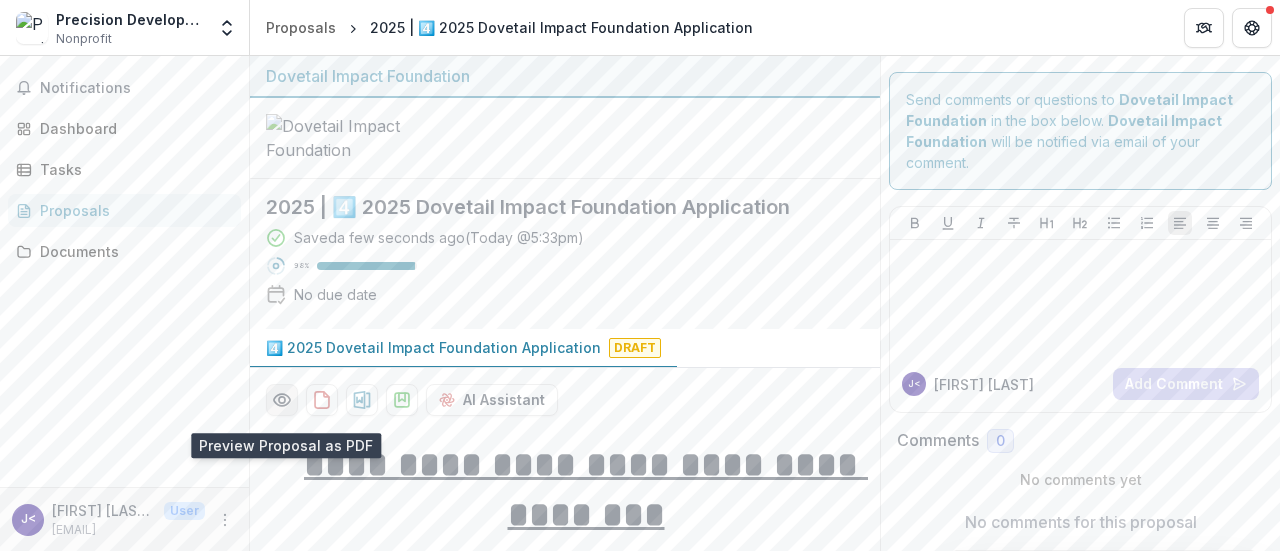 click 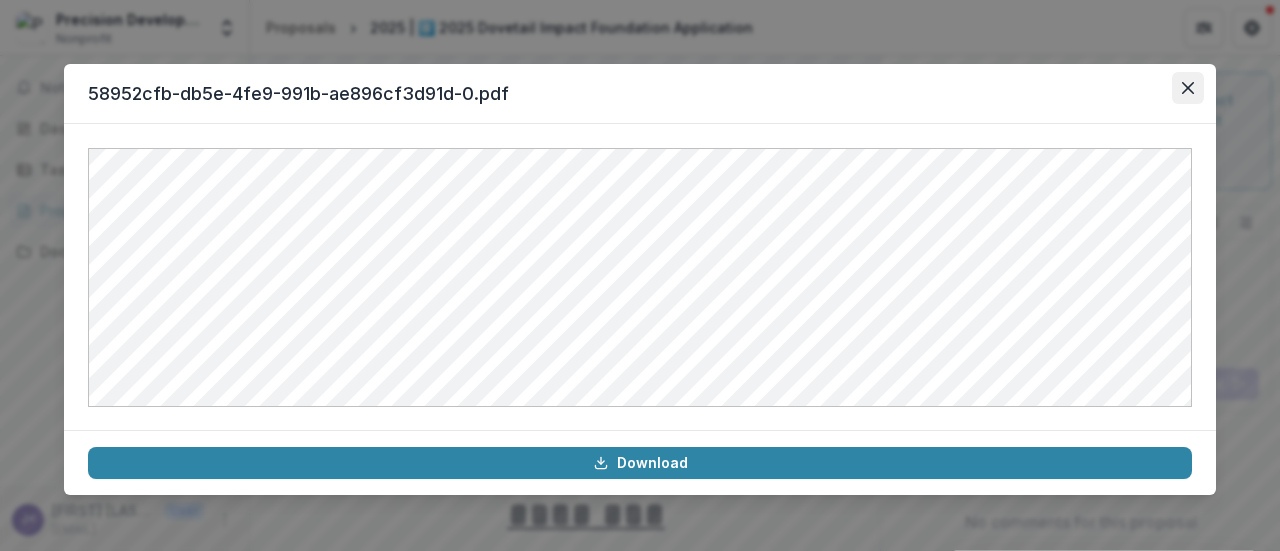 click at bounding box center [1188, 88] 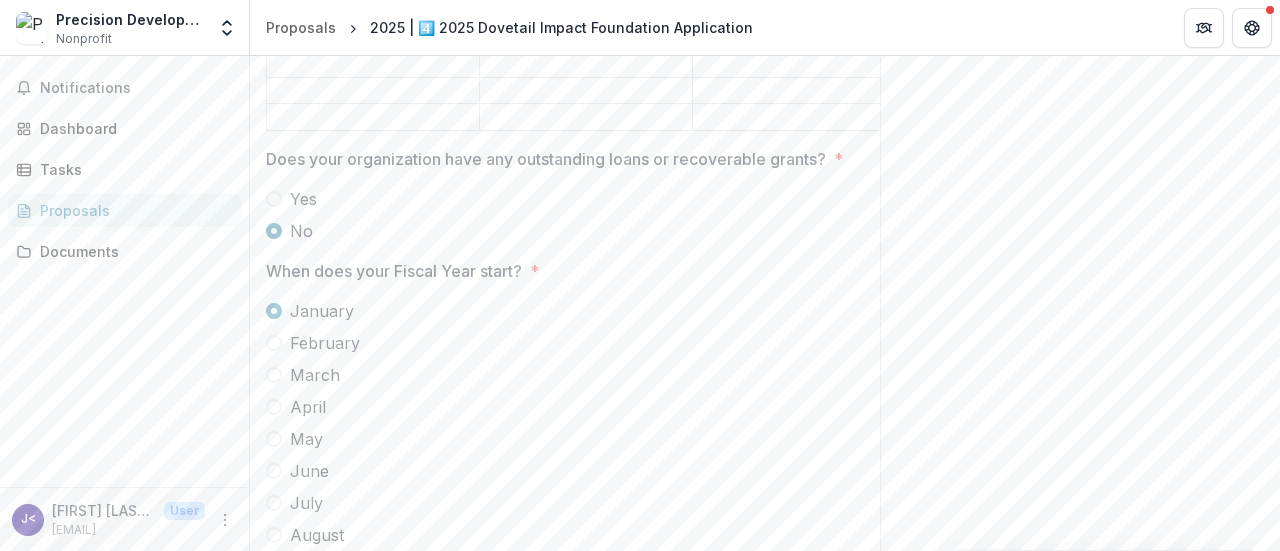 scroll, scrollTop: 11004, scrollLeft: 0, axis: vertical 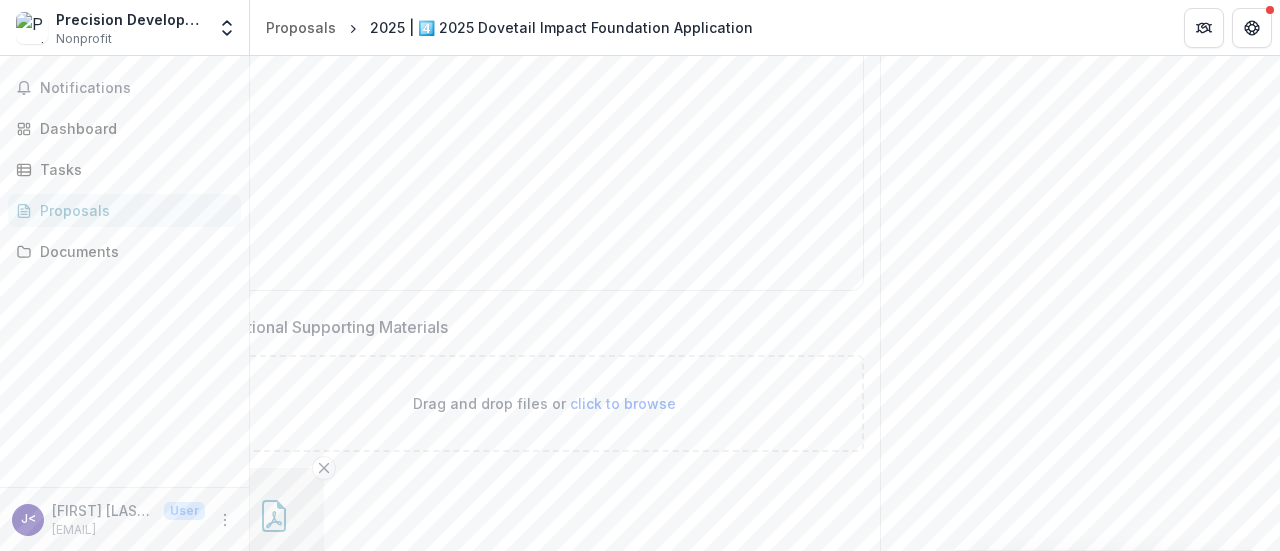 click on "Submit Response" at bounding box center [768, 673] 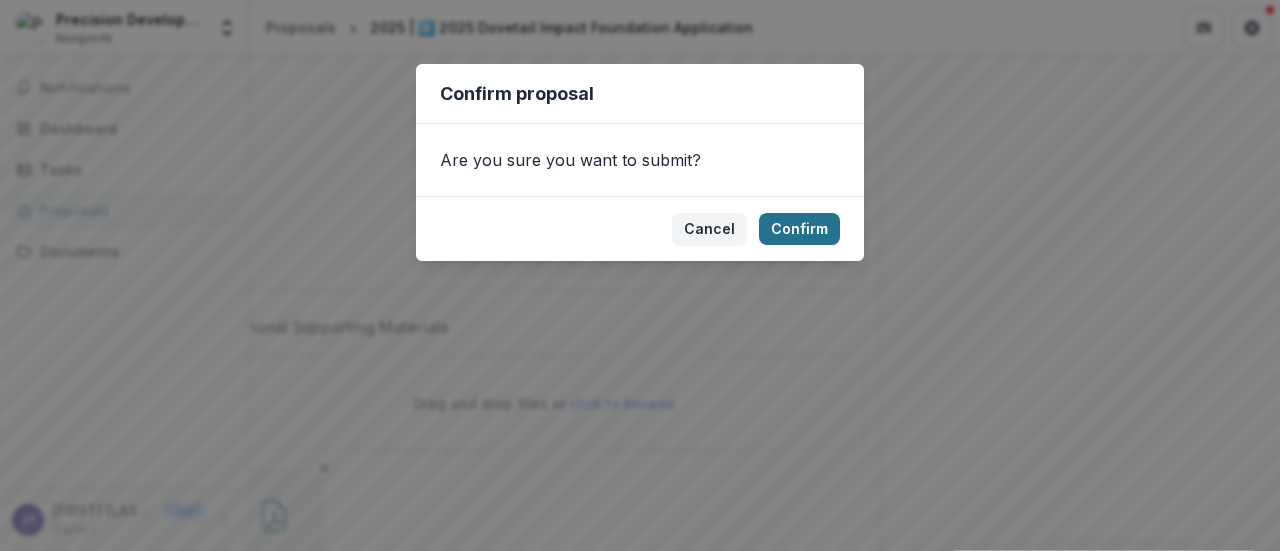 click on "Confirm" at bounding box center (799, 229) 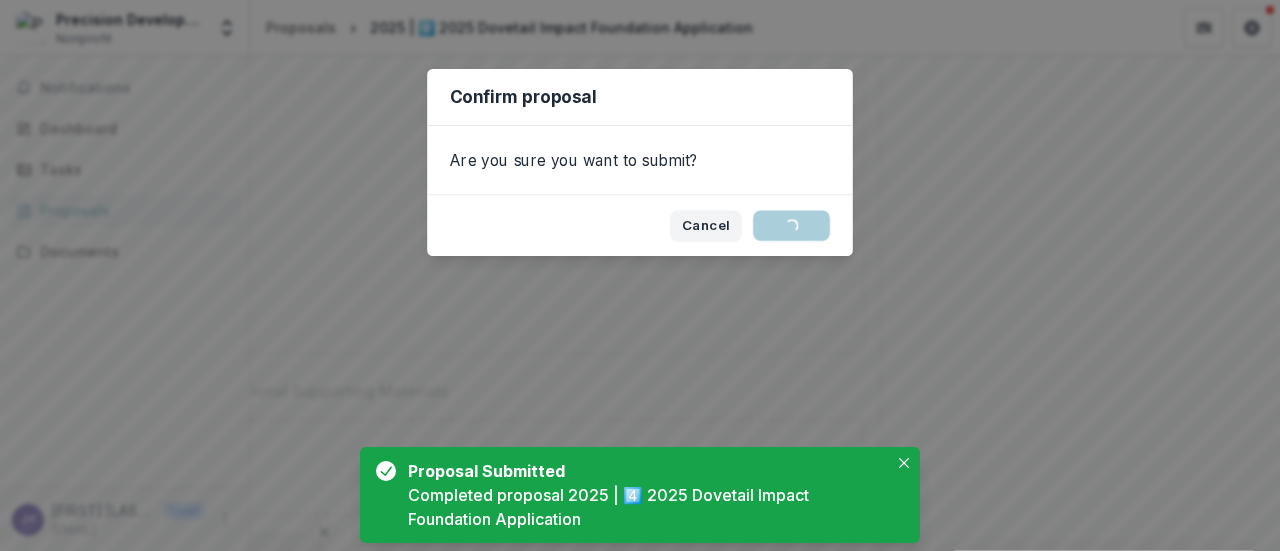 scroll, scrollTop: 170, scrollLeft: 0, axis: vertical 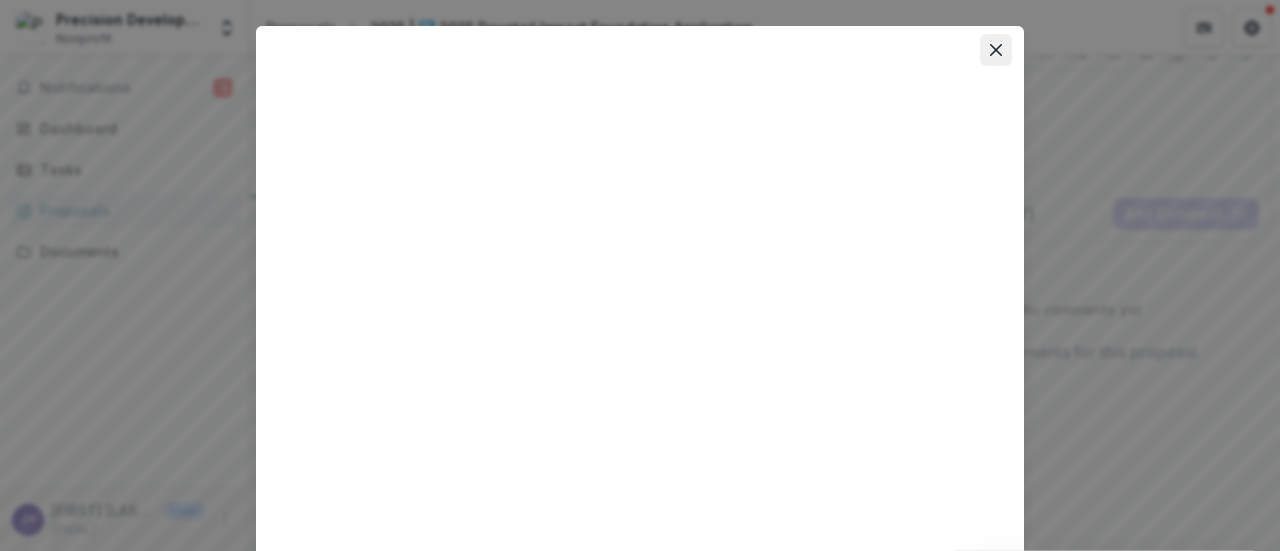 click at bounding box center (996, 50) 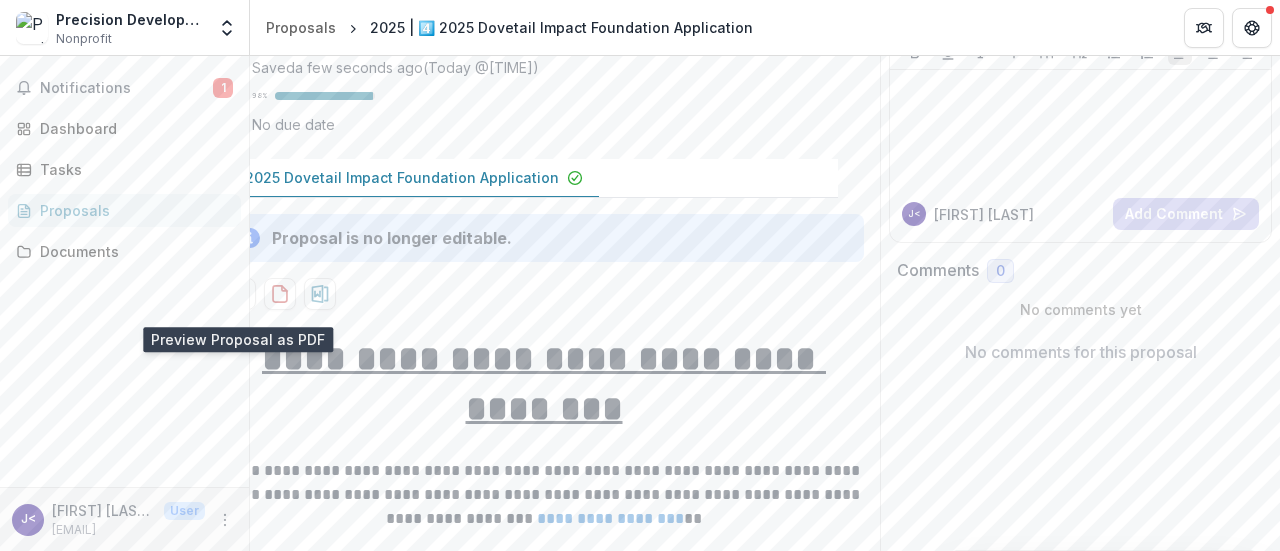 scroll, scrollTop: 0, scrollLeft: 0, axis: both 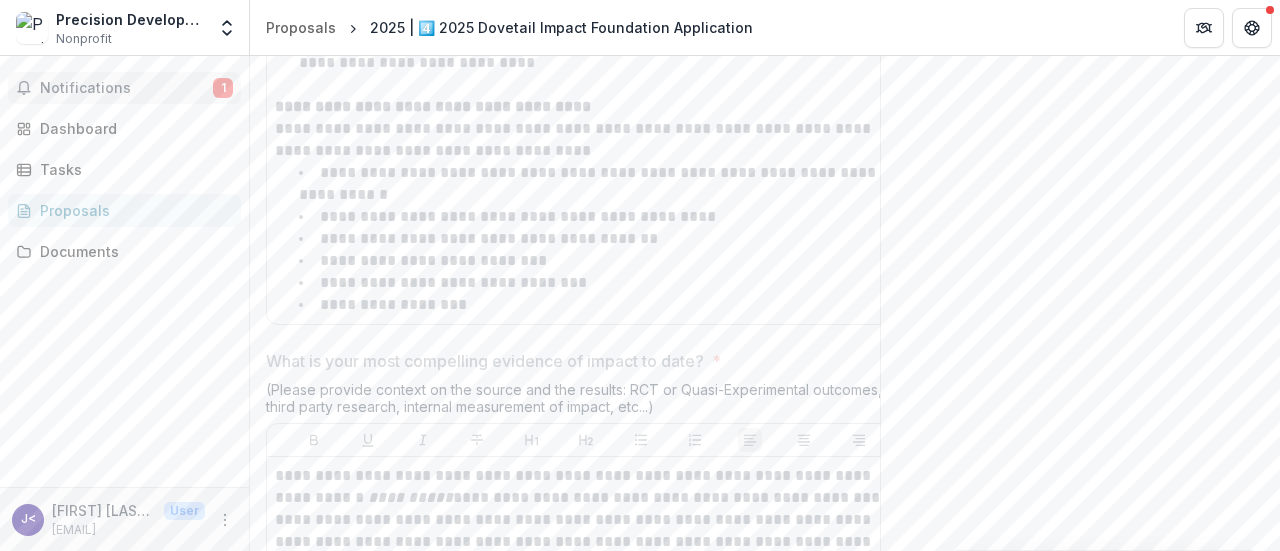click on "Notifications" at bounding box center [126, 88] 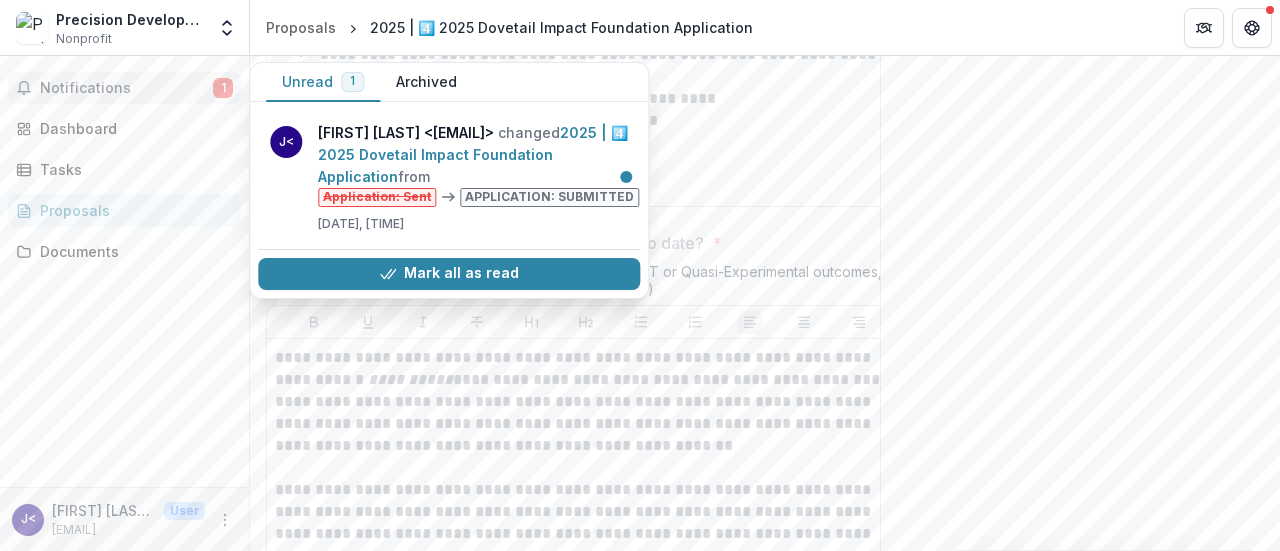 scroll, scrollTop: 6927, scrollLeft: 0, axis: vertical 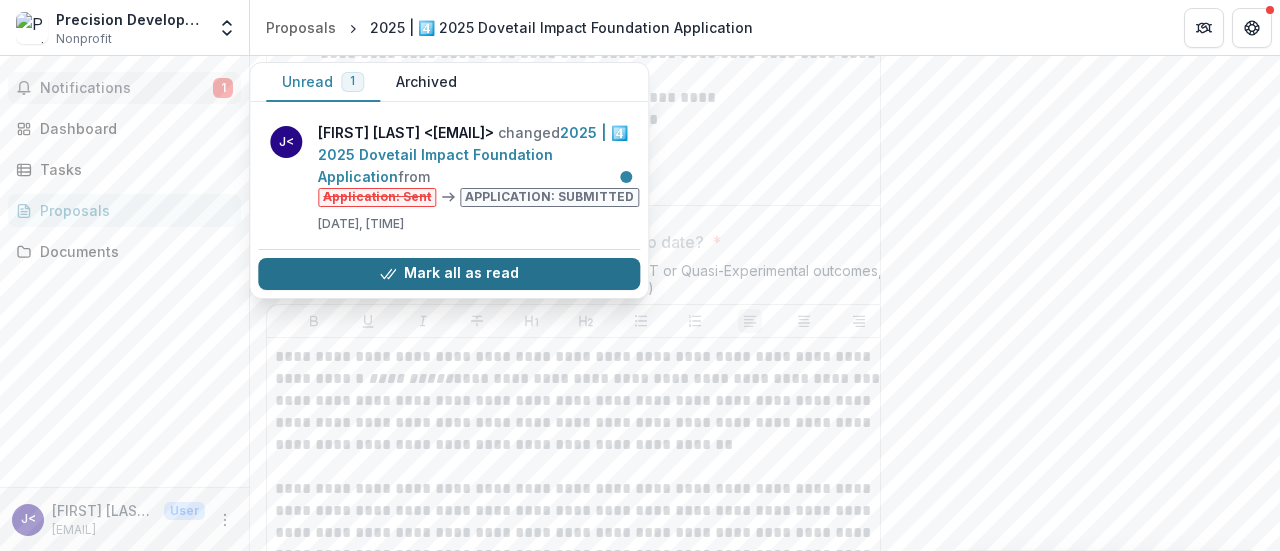 click on "Mark all as read" at bounding box center [449, 274] 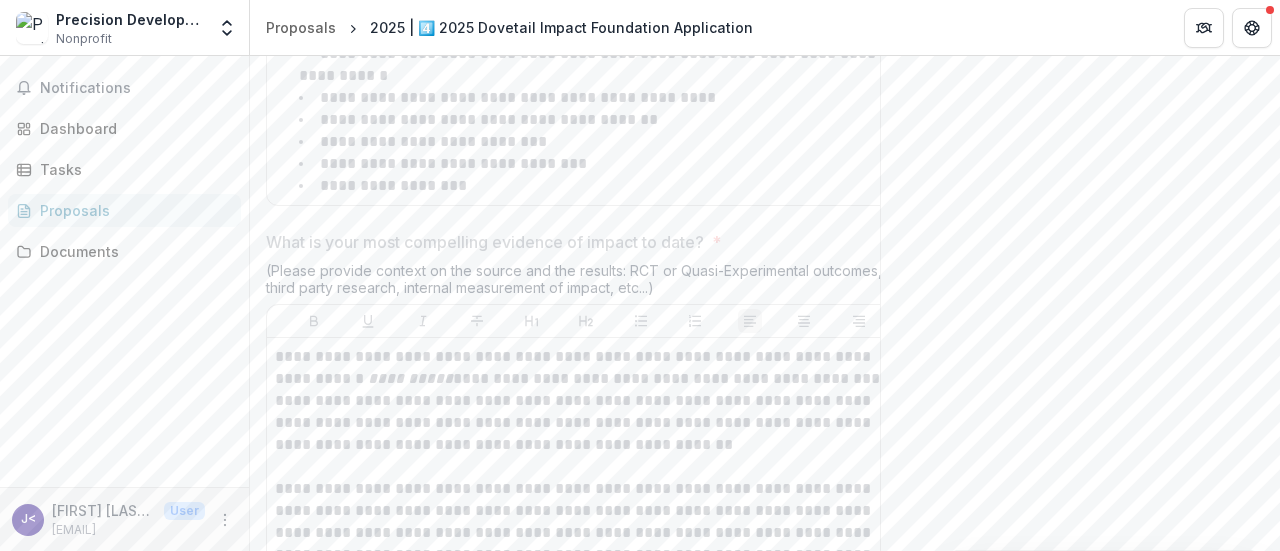 click on "Notifications Unread   0 Archived You don't have any unread notifications We'll notify you about important updates and any time you're mentioned on Temelio. J< [FIRST] [LAST] >[EMAIL] changed  2025 | 4️⃣ 2025 Dovetail Impact Foundation Application  from   Application: Sent Application: Submitted Aug 08, 2025, 5:36 PM AA [FIRST] [LAST]  created submission   2025 | 4️⃣ 2025 Dovetail Impact Foundation Application Jul 10, 2025, 2:02 PM Dashboard Tasks Proposals Documents" at bounding box center [124, 271] 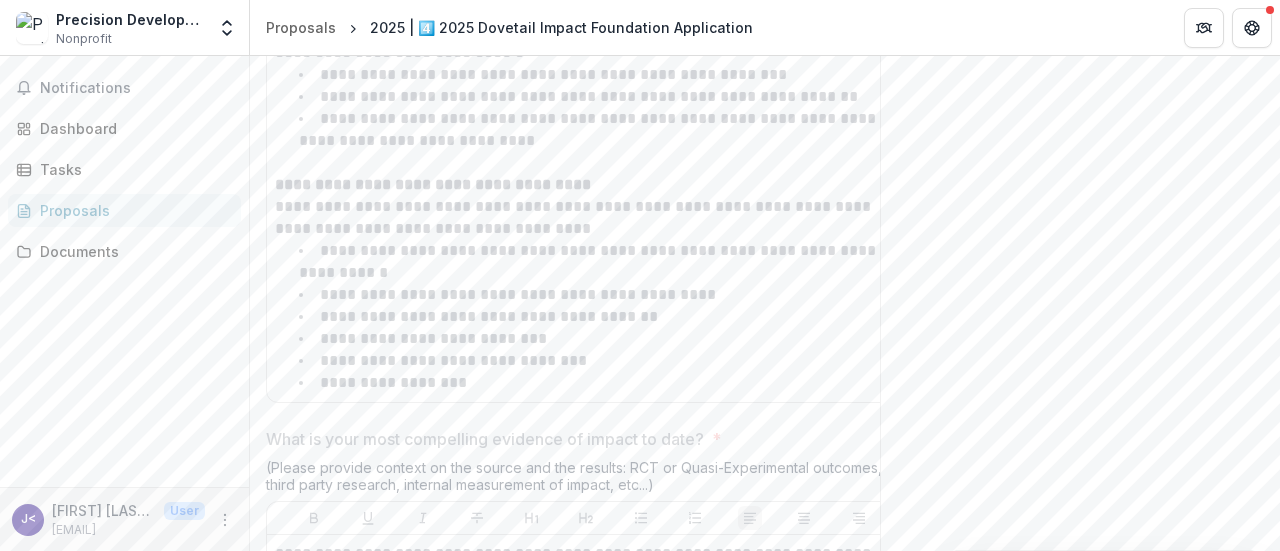 scroll, scrollTop: 6394, scrollLeft: 0, axis: vertical 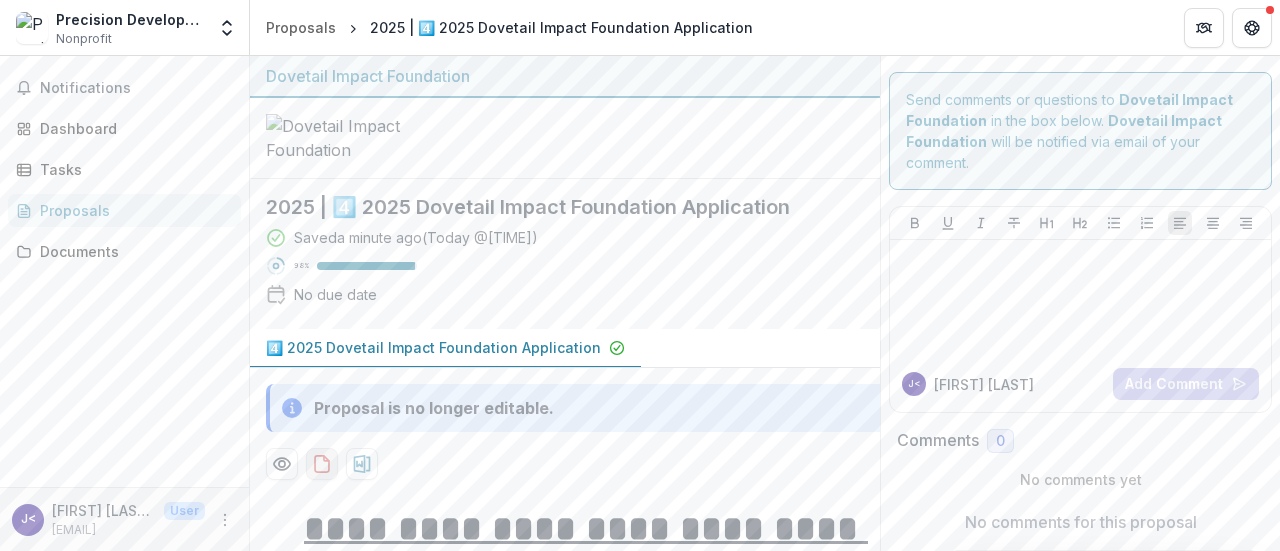 click 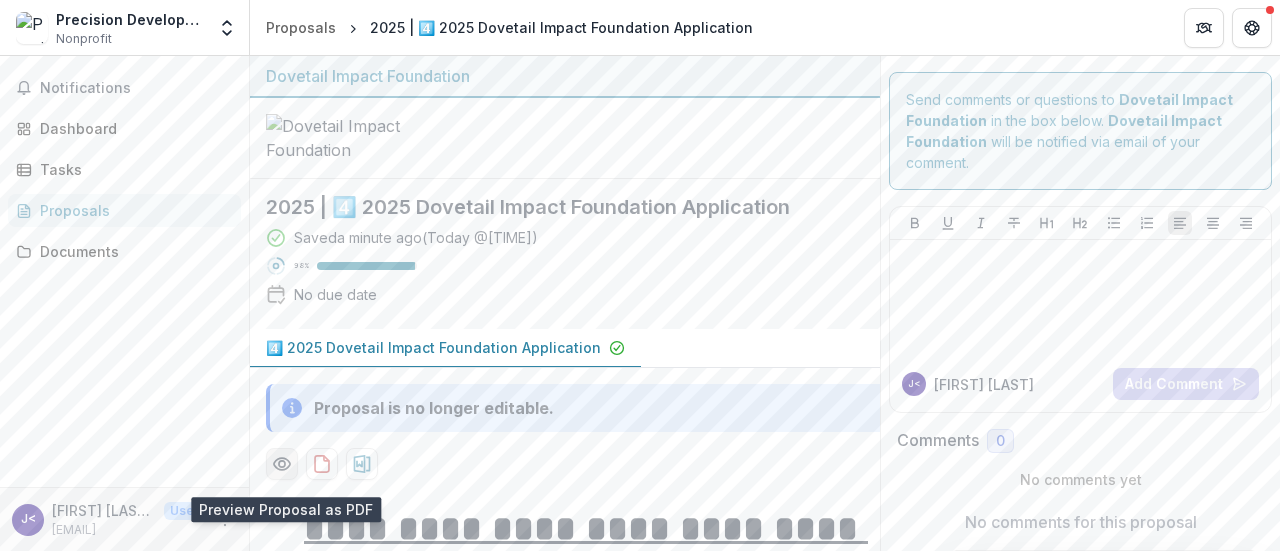 click 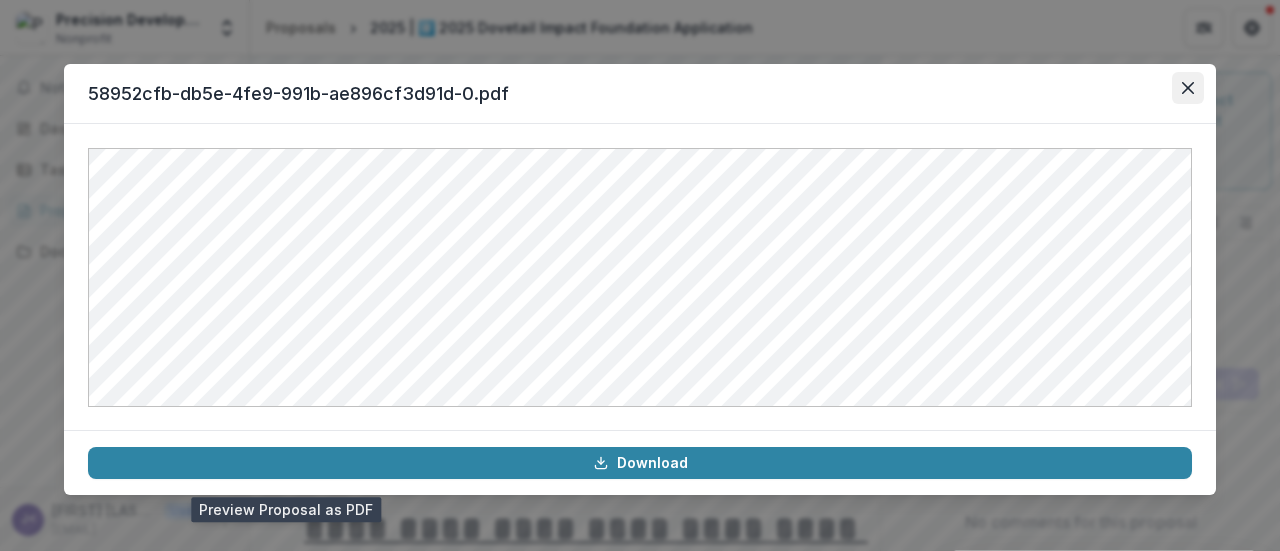 click at bounding box center (1188, 88) 